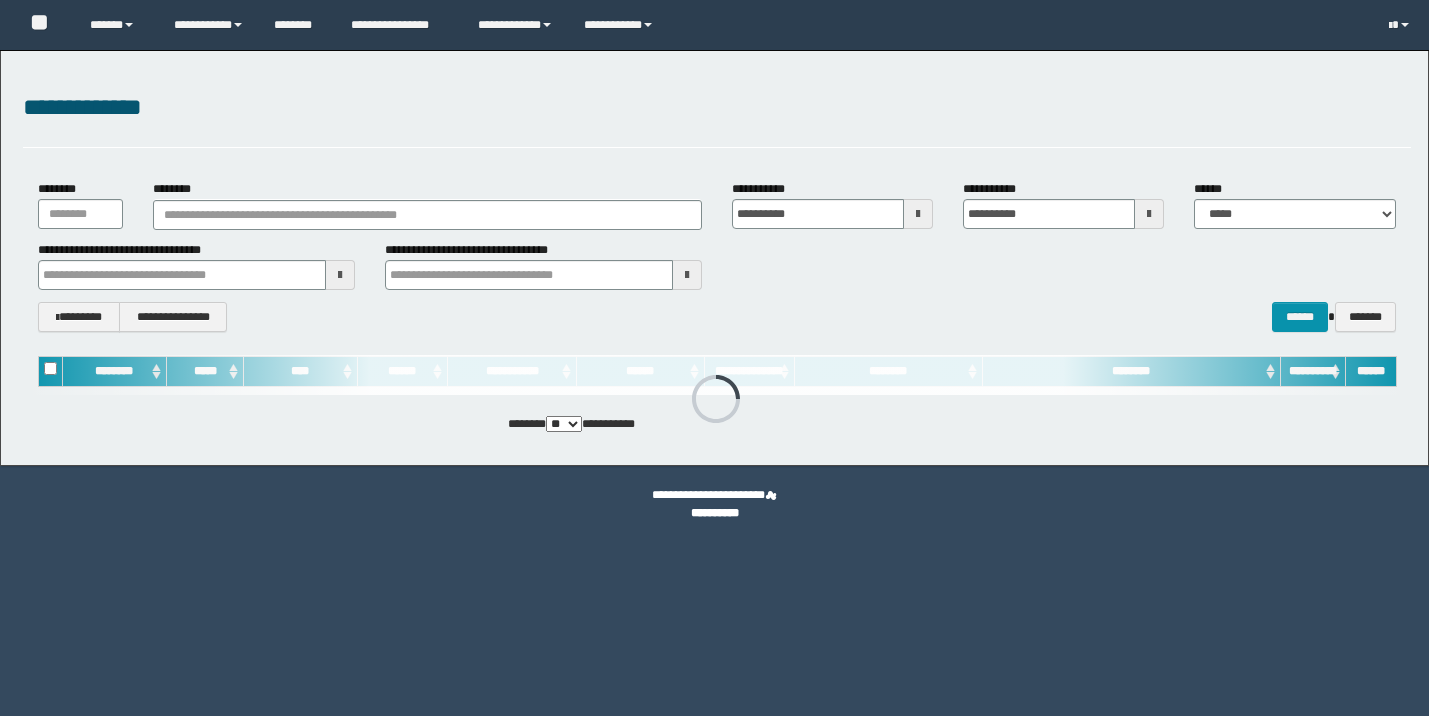 scroll, scrollTop: 0, scrollLeft: 0, axis: both 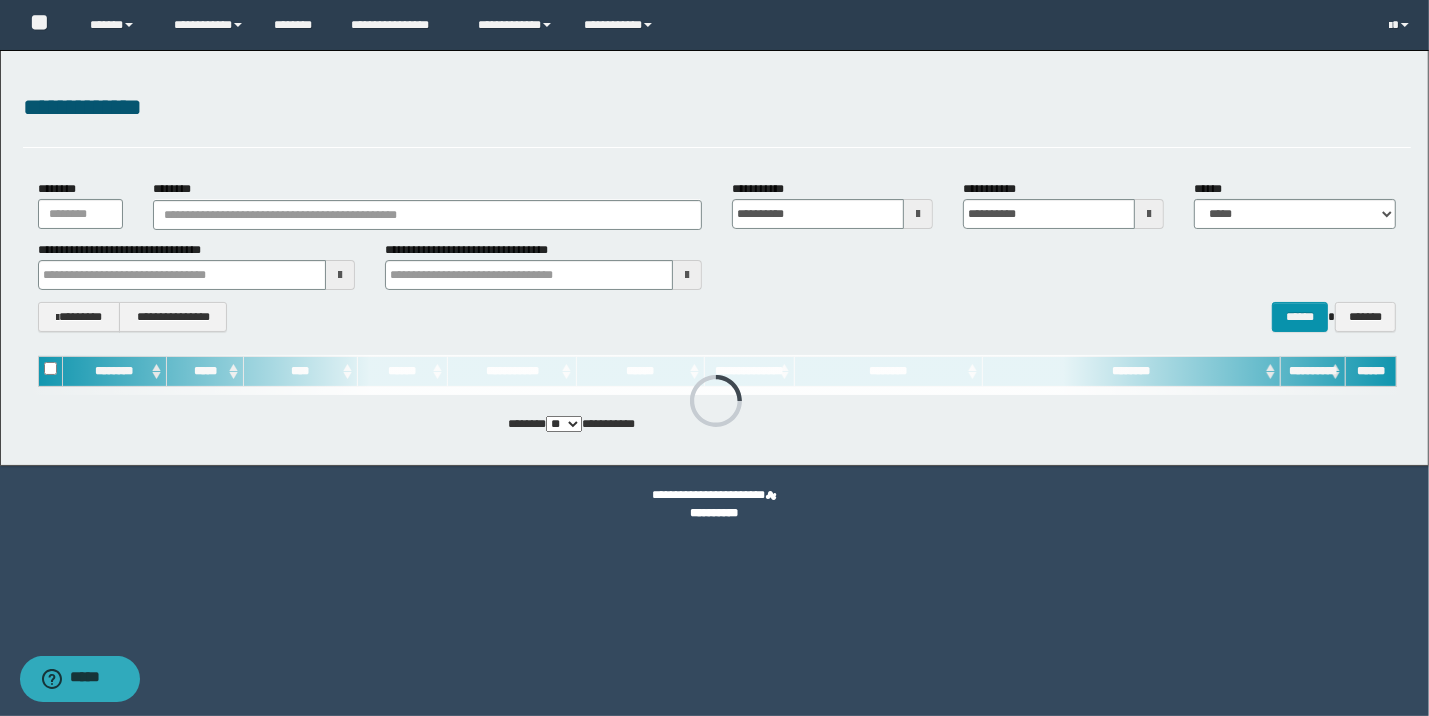 type on "********" 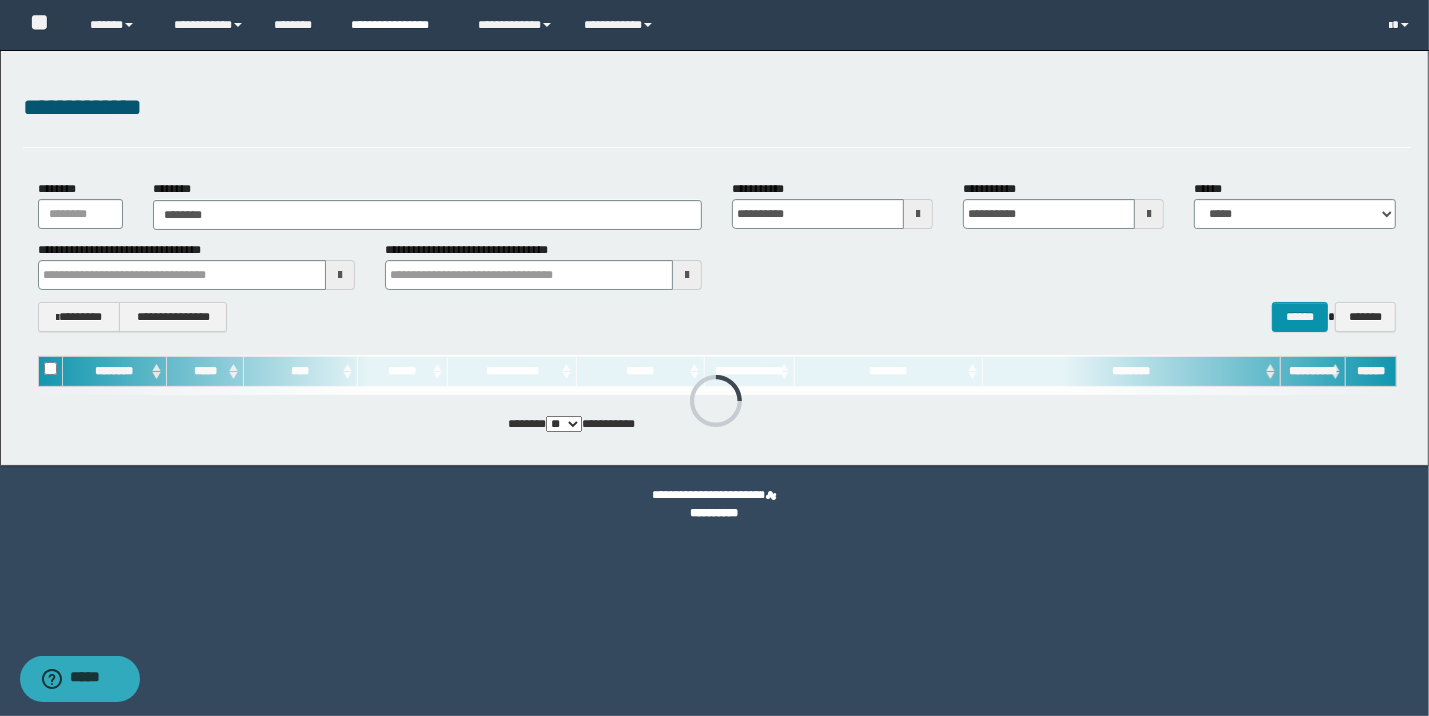 type on "********" 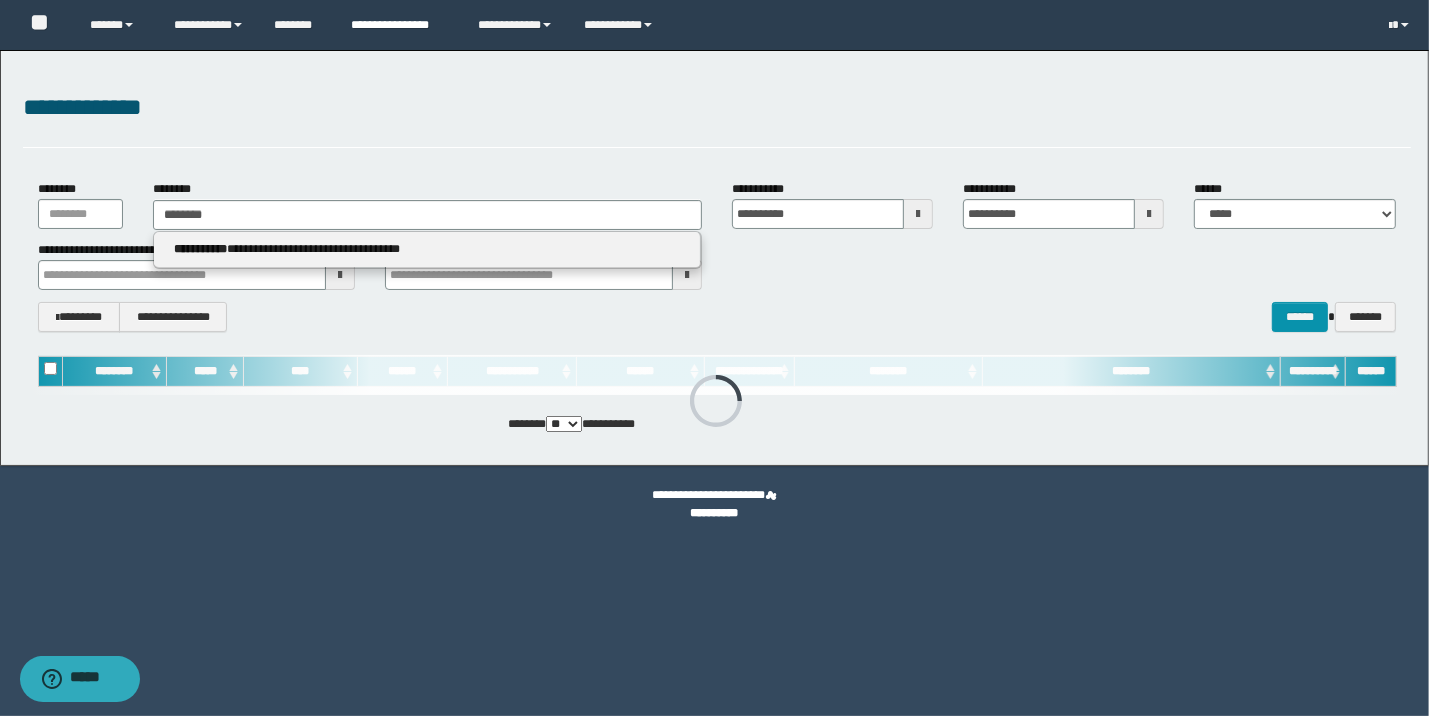 type on "********" 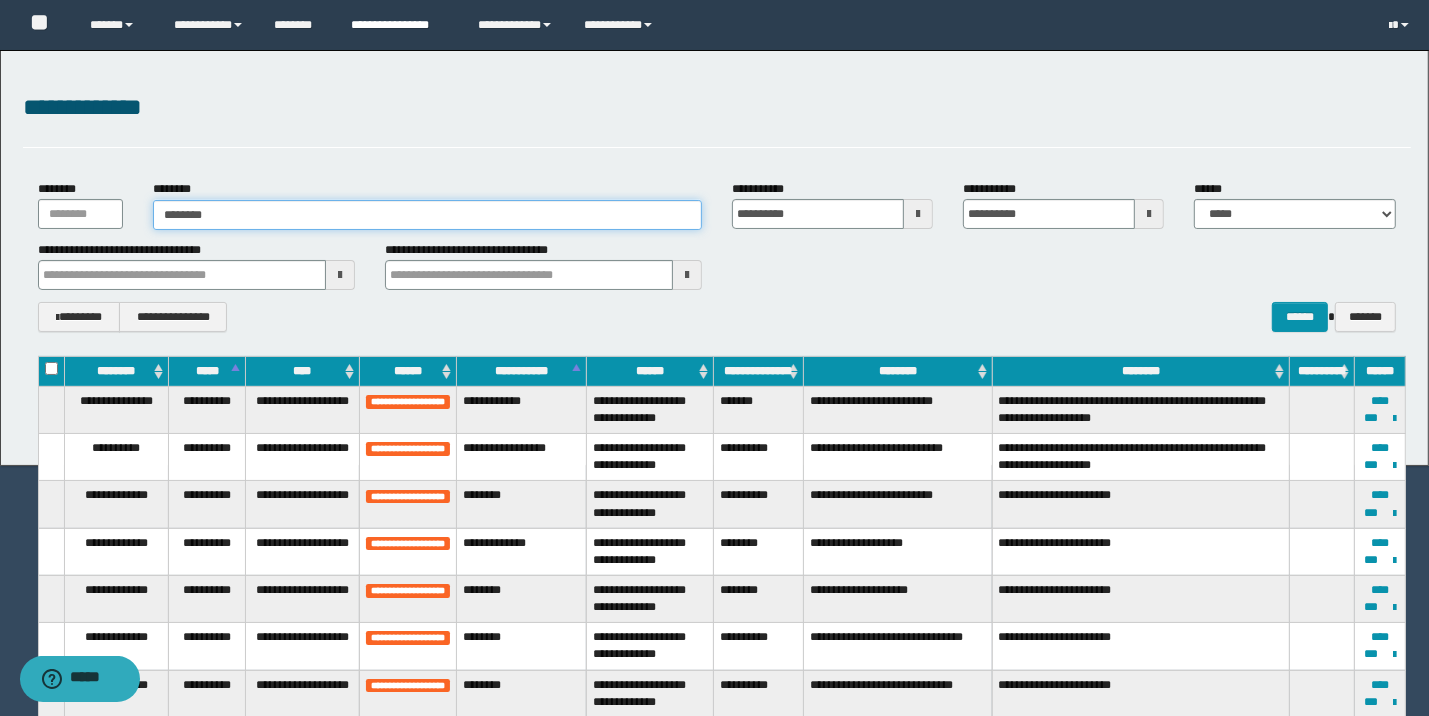 type on "********" 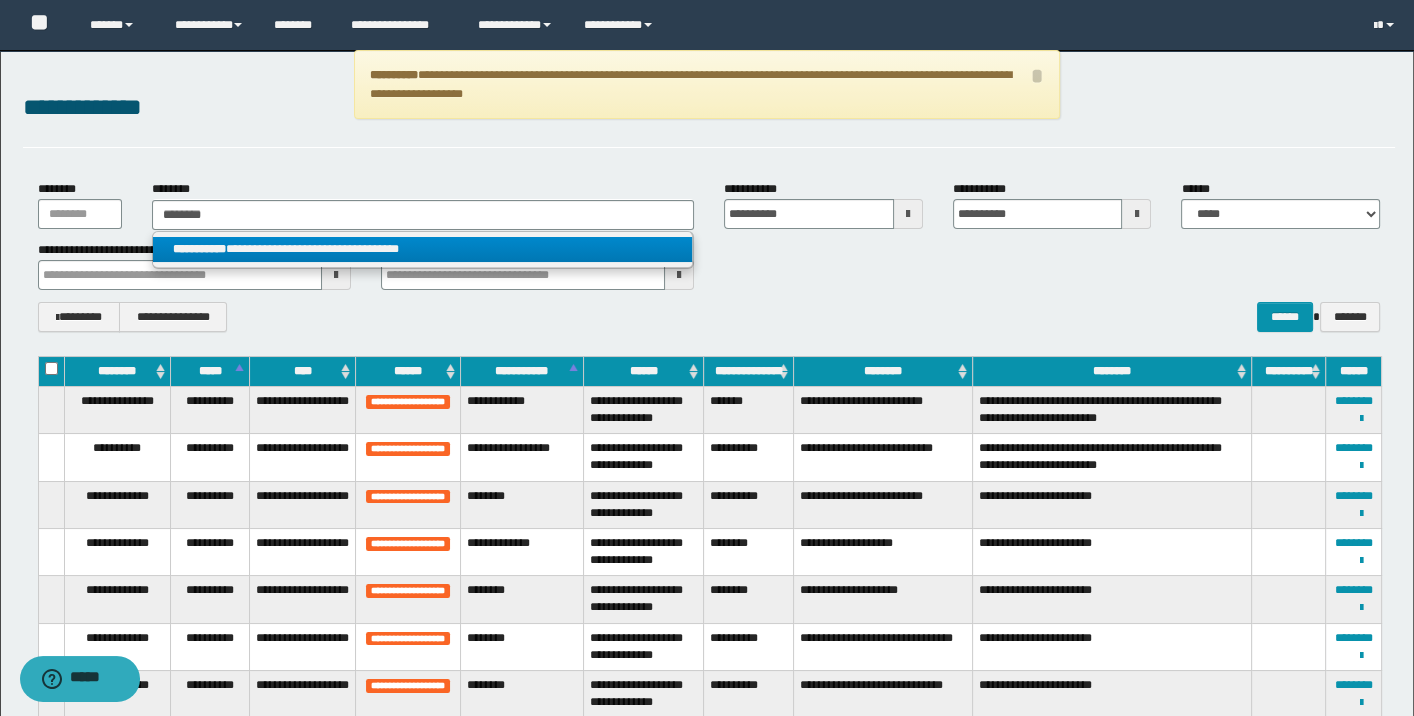 click on "**********" at bounding box center [423, 249] 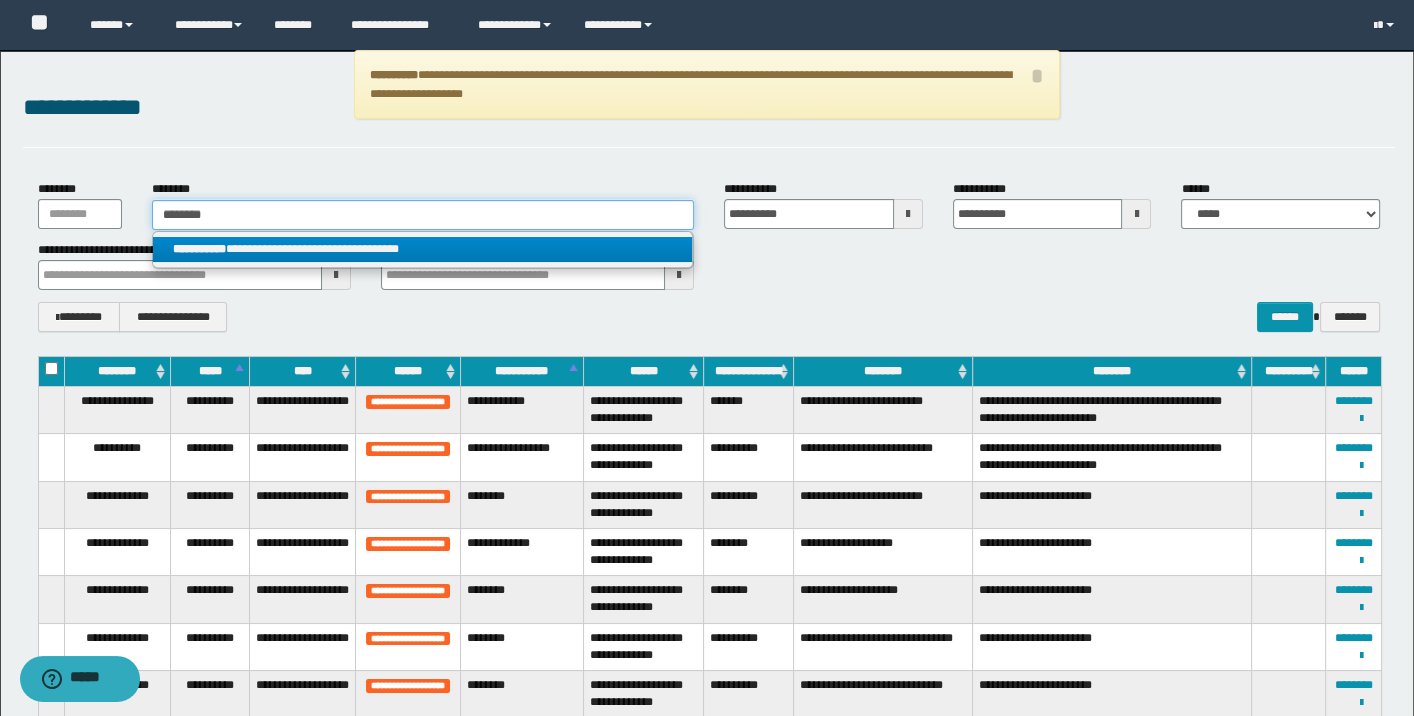 type 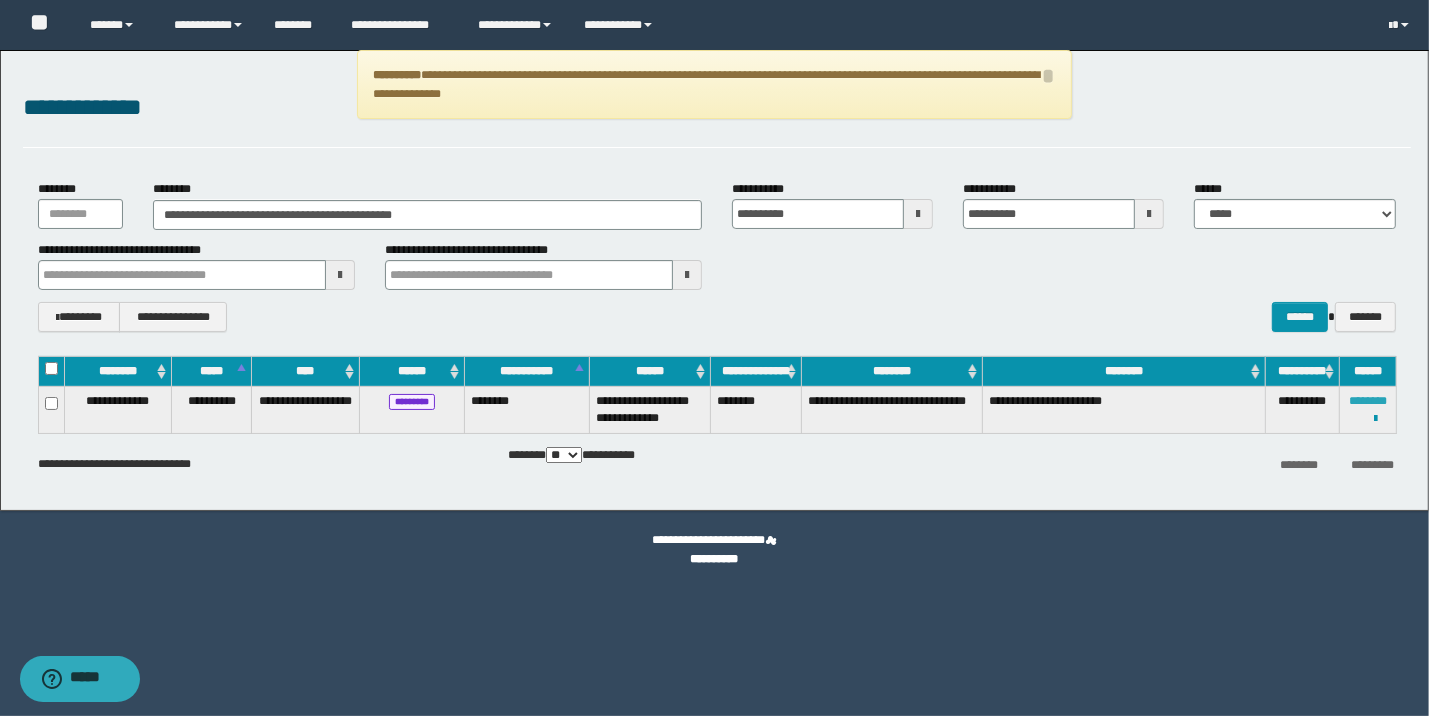 click on "********" at bounding box center [1368, 401] 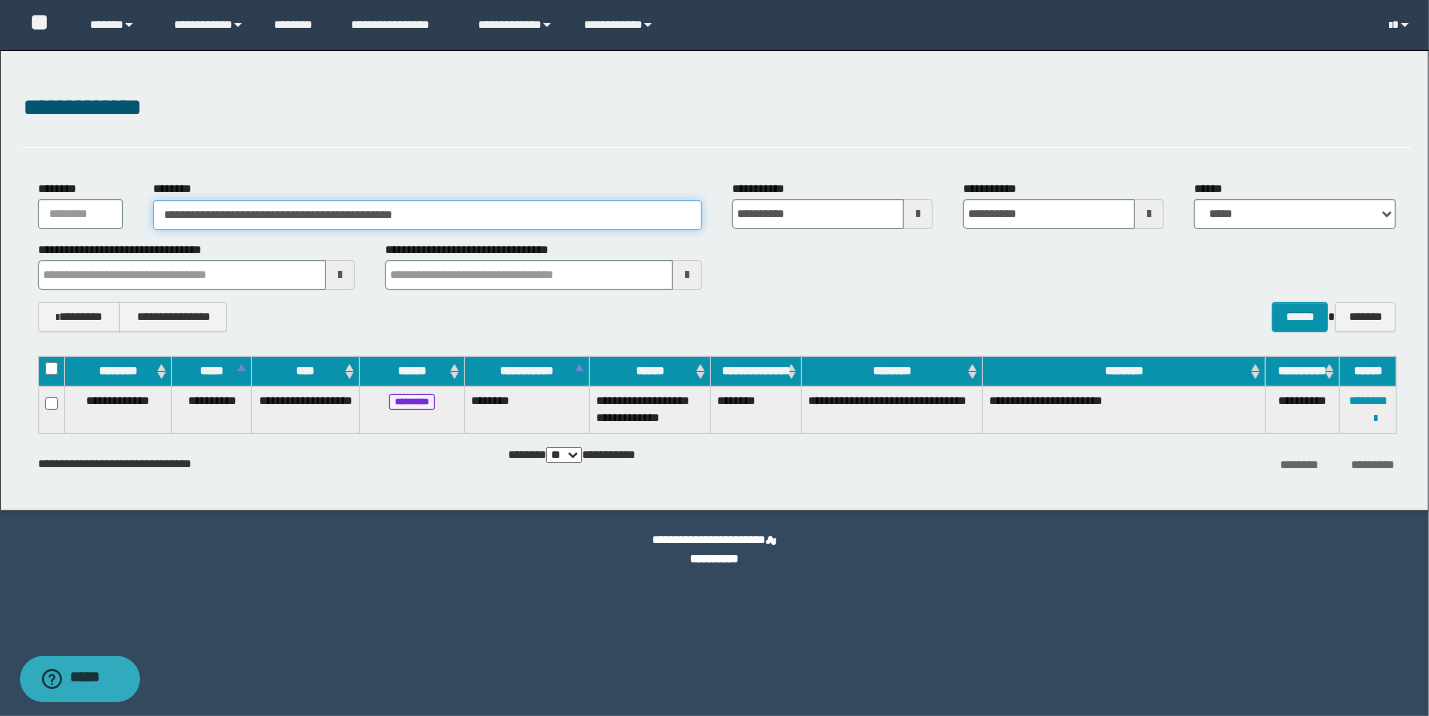 drag, startPoint x: 469, startPoint y: 211, endPoint x: -4, endPoint y: 211, distance: 473 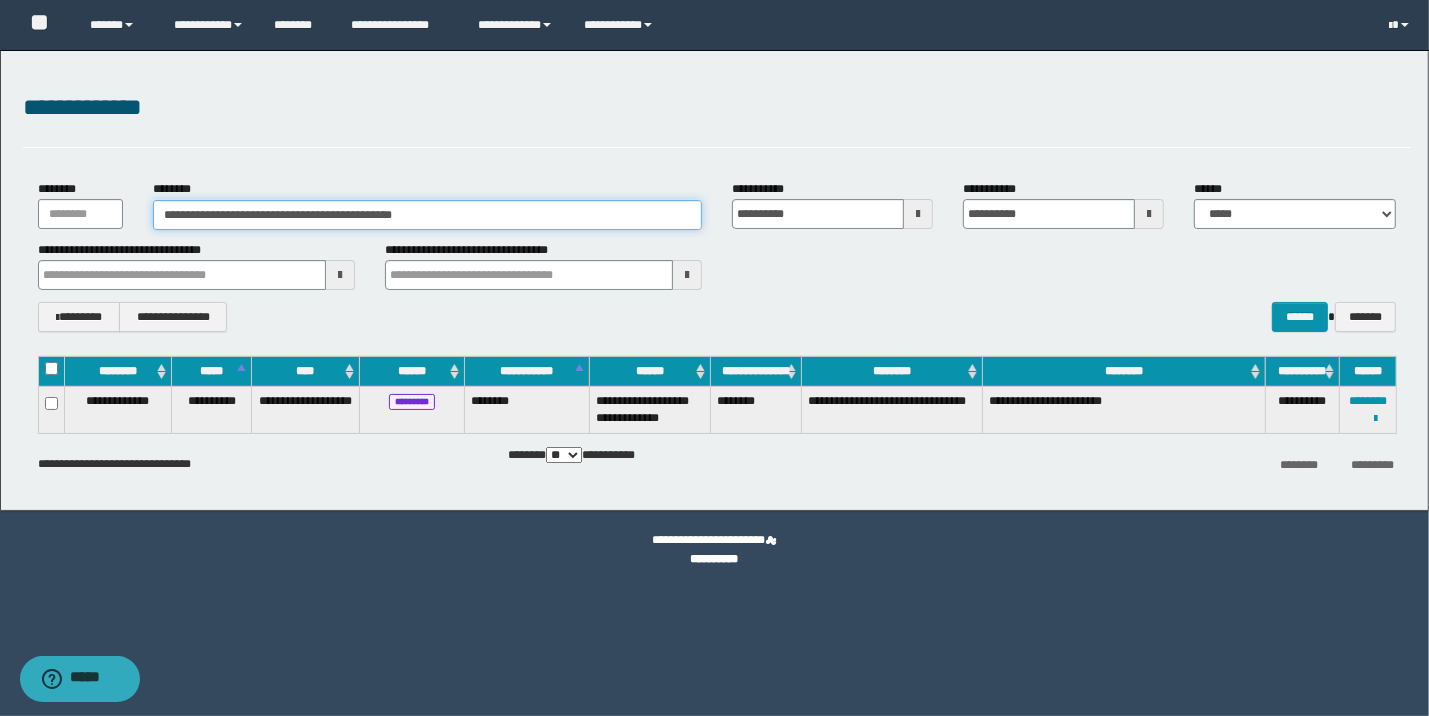 paste 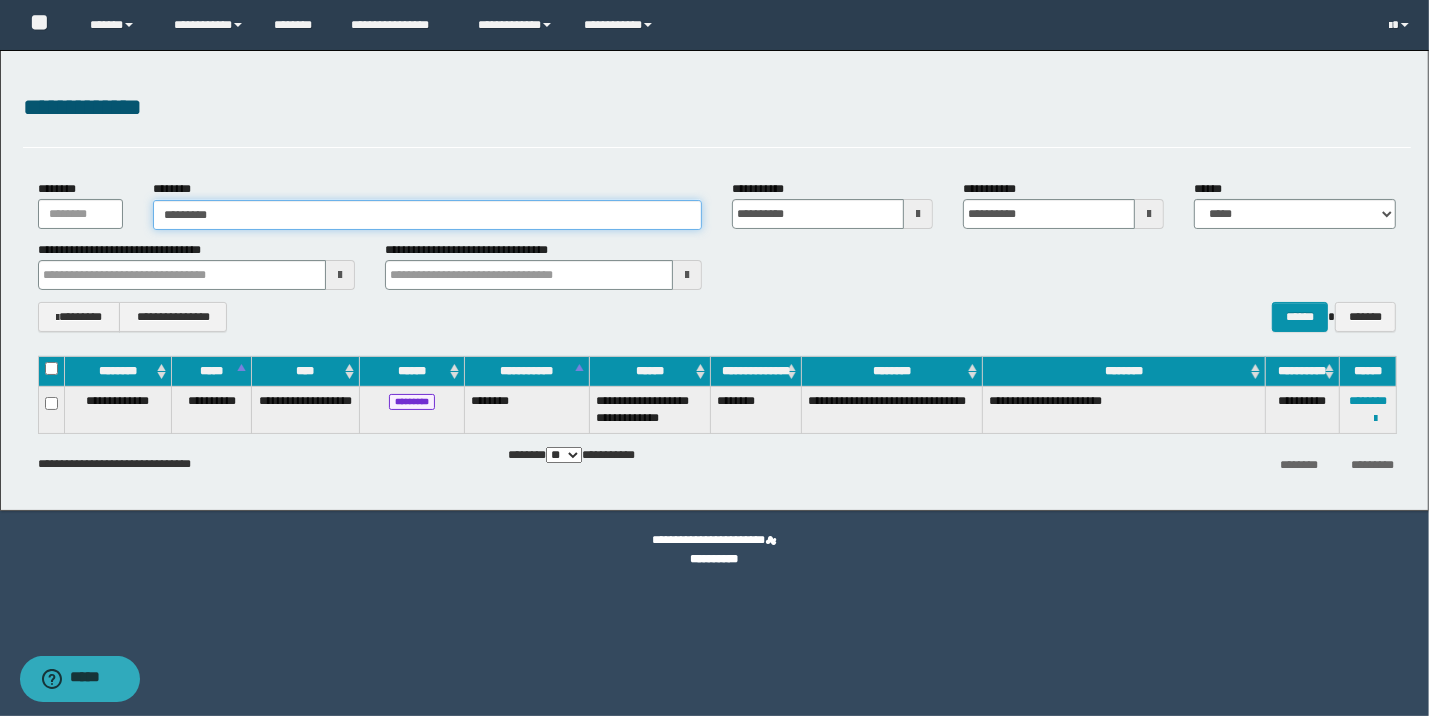 type on "********" 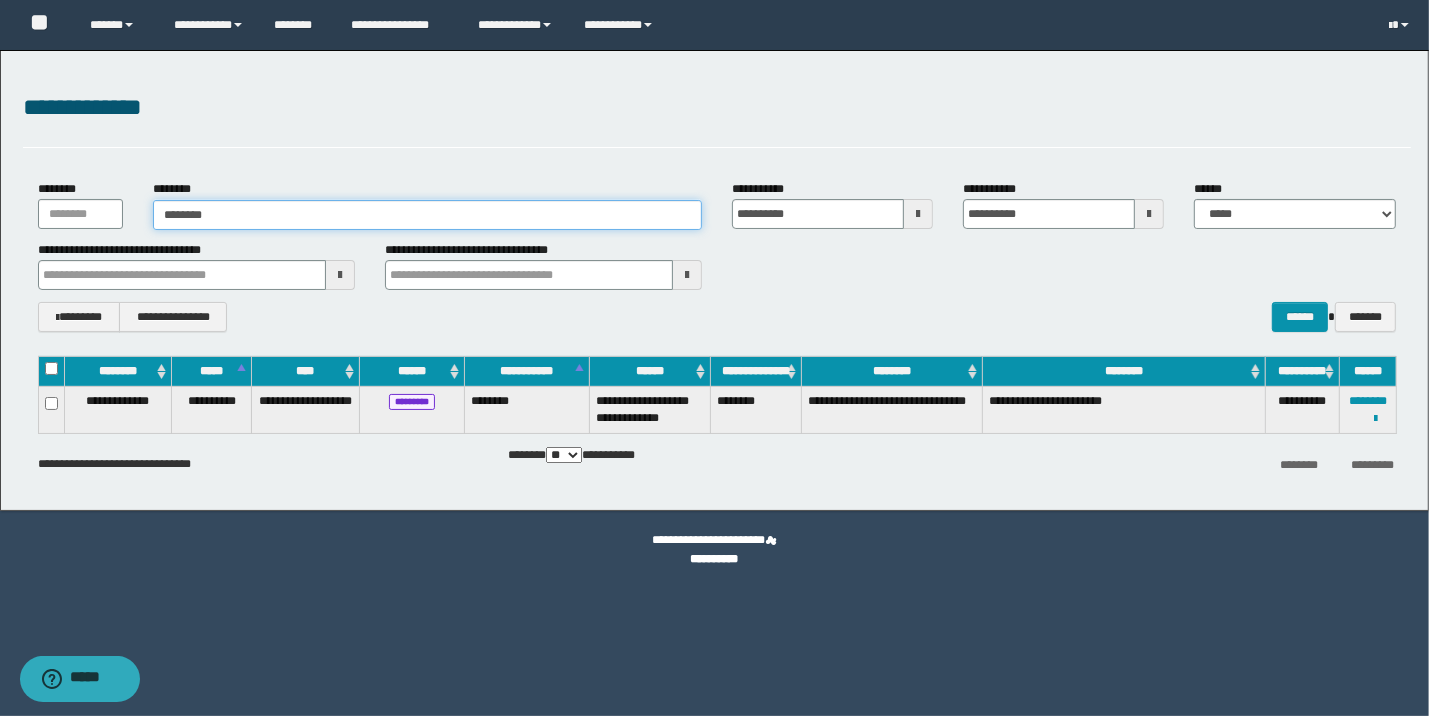 type on "********" 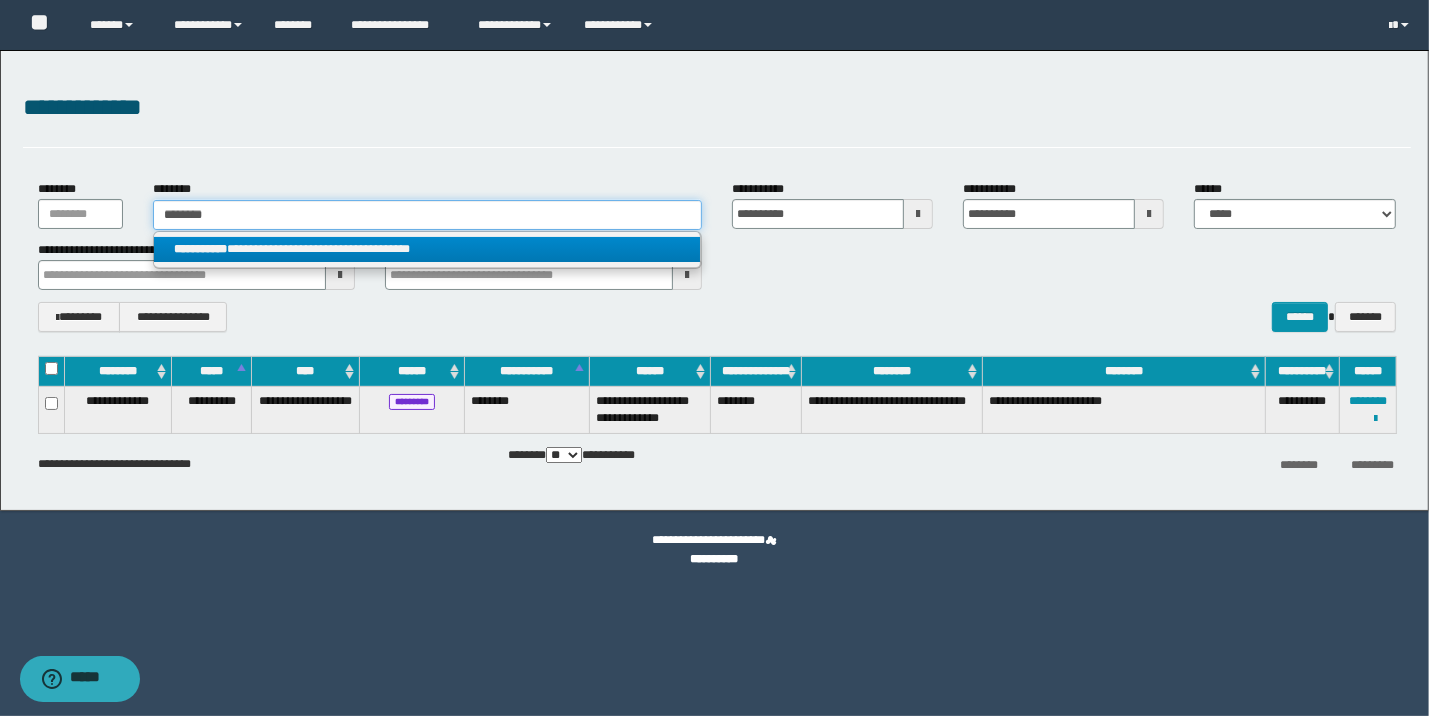 type on "********" 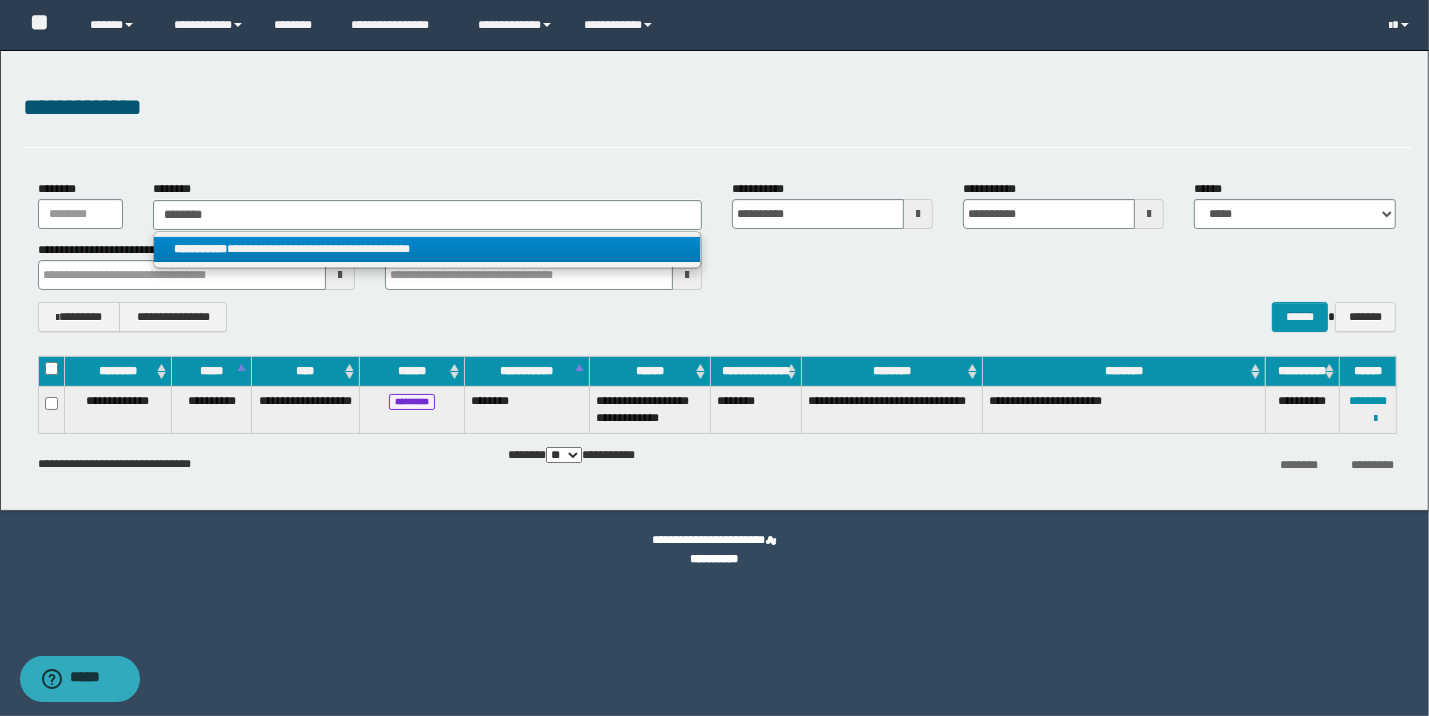 click on "**********" at bounding box center (427, 249) 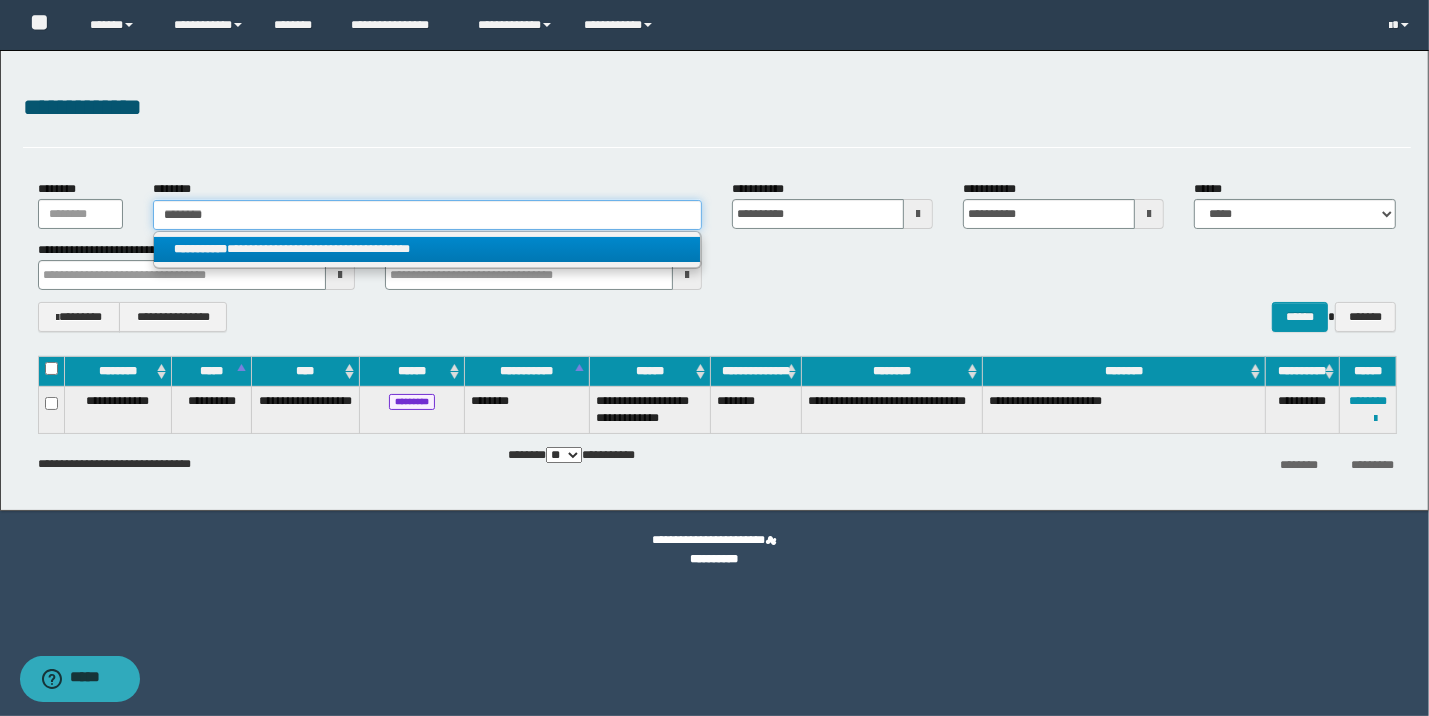 type 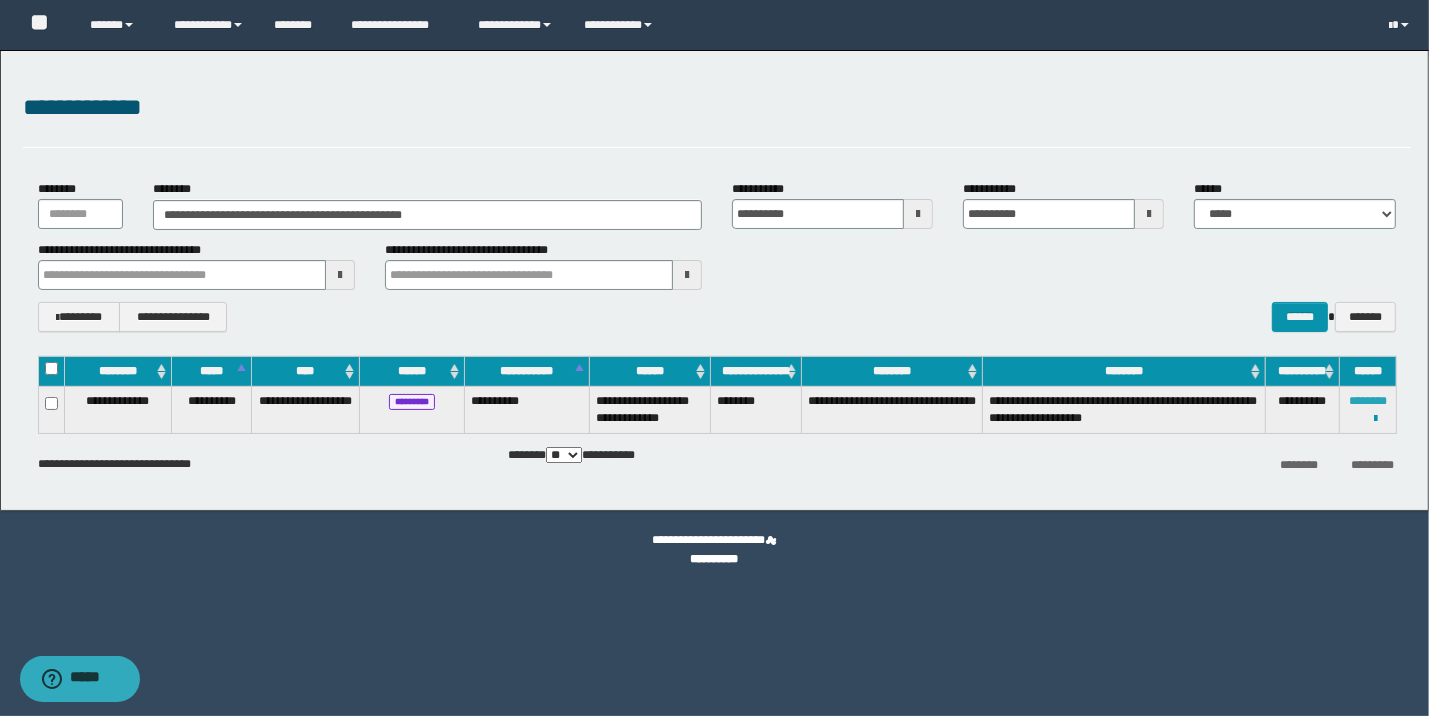 click on "********" at bounding box center (1368, 401) 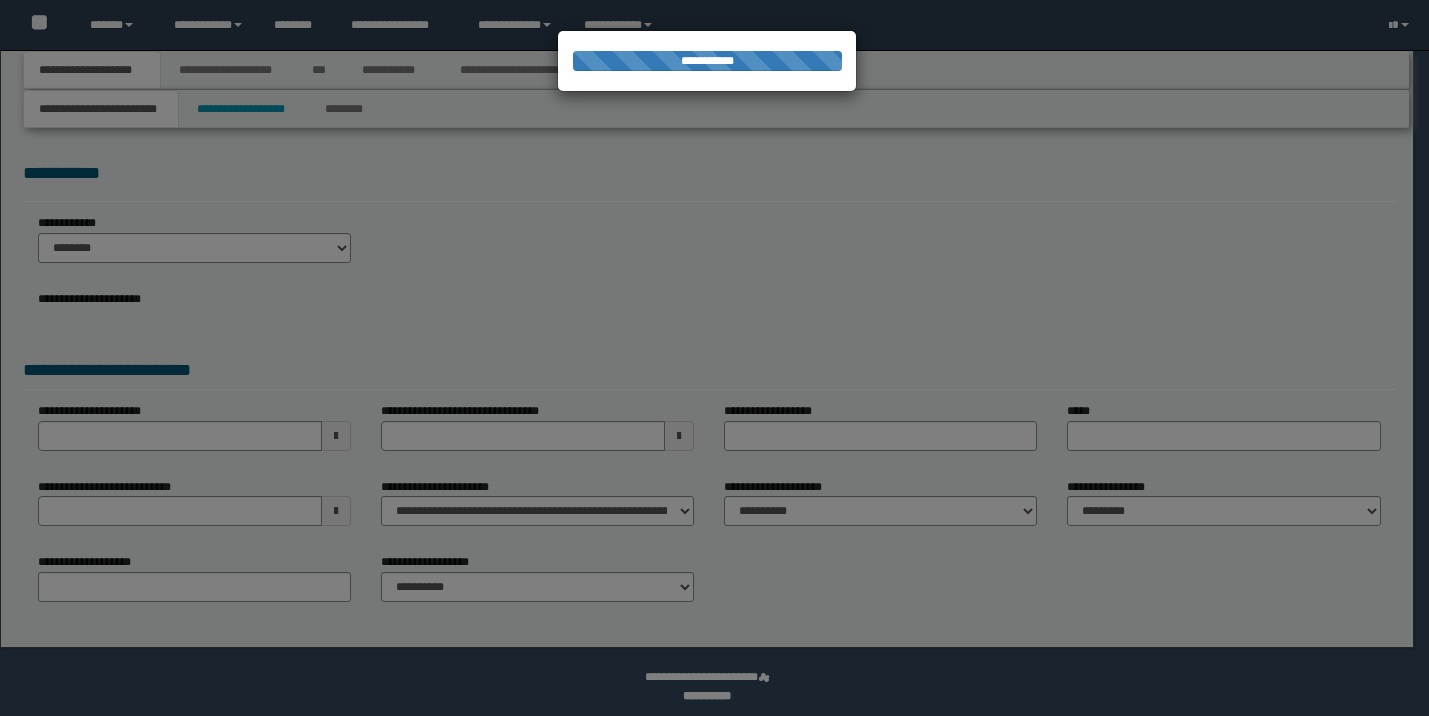 scroll, scrollTop: 0, scrollLeft: 0, axis: both 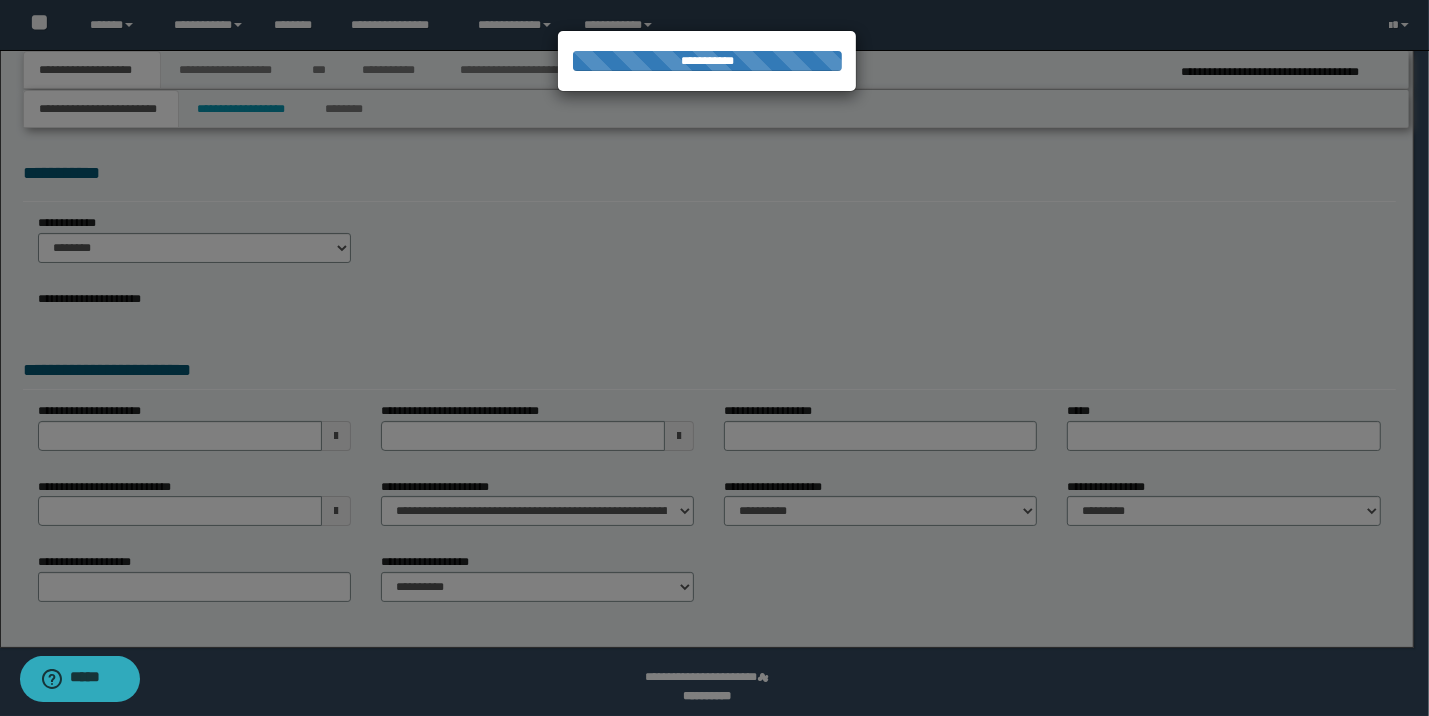 select on "*" 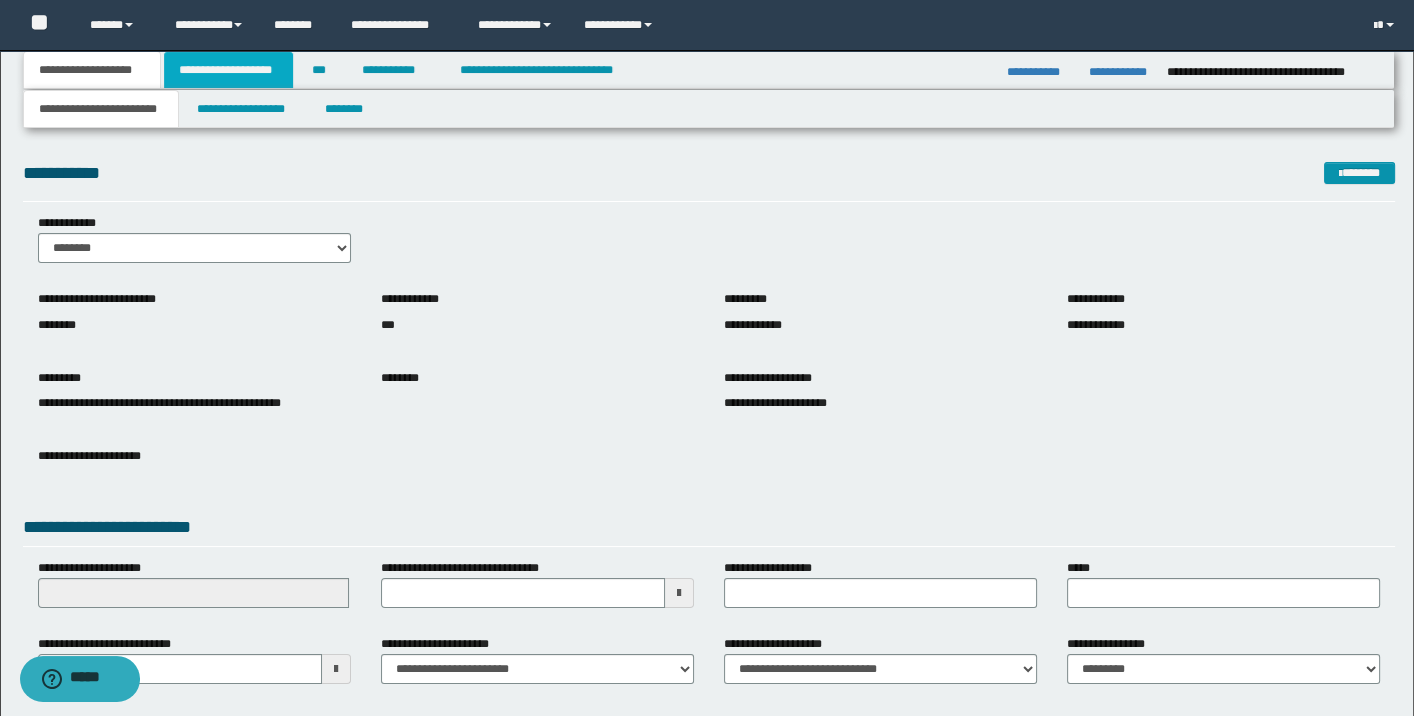 click on "**********" at bounding box center (228, 70) 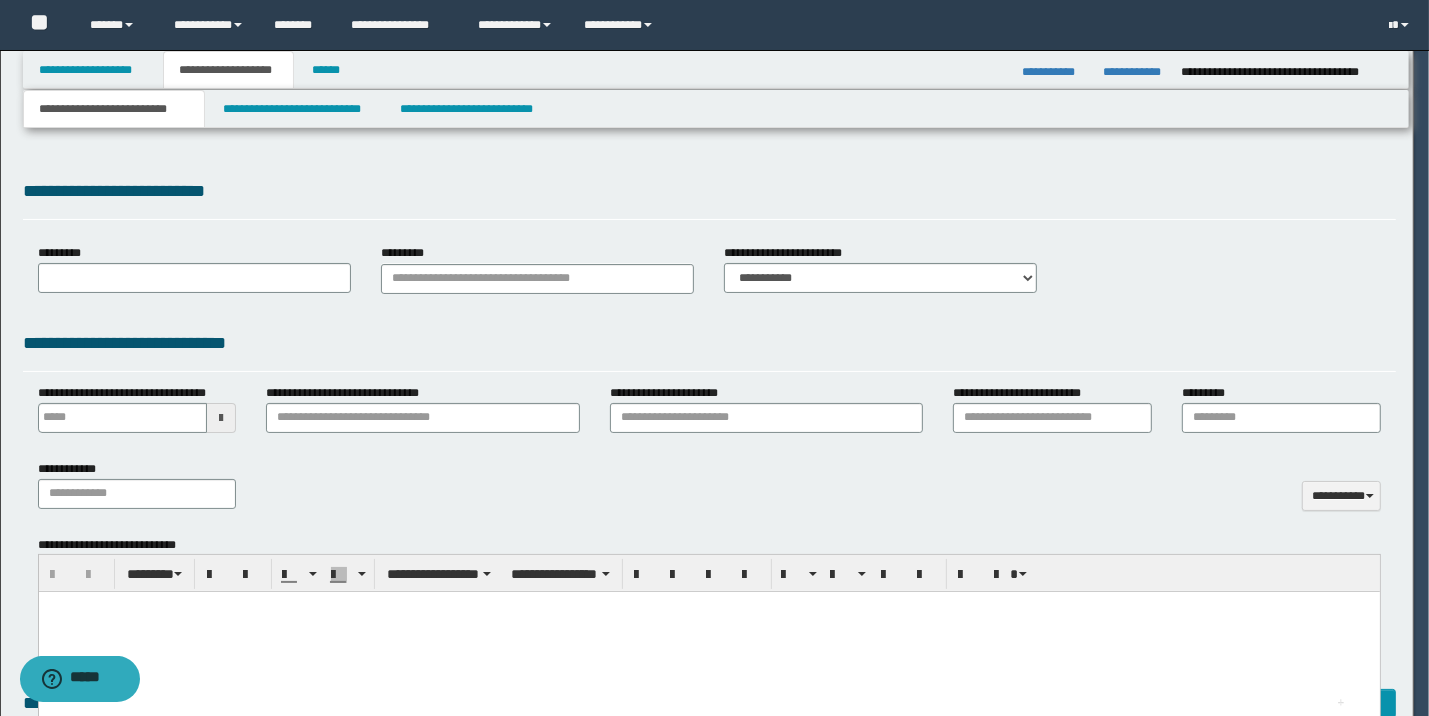 type on "**********" 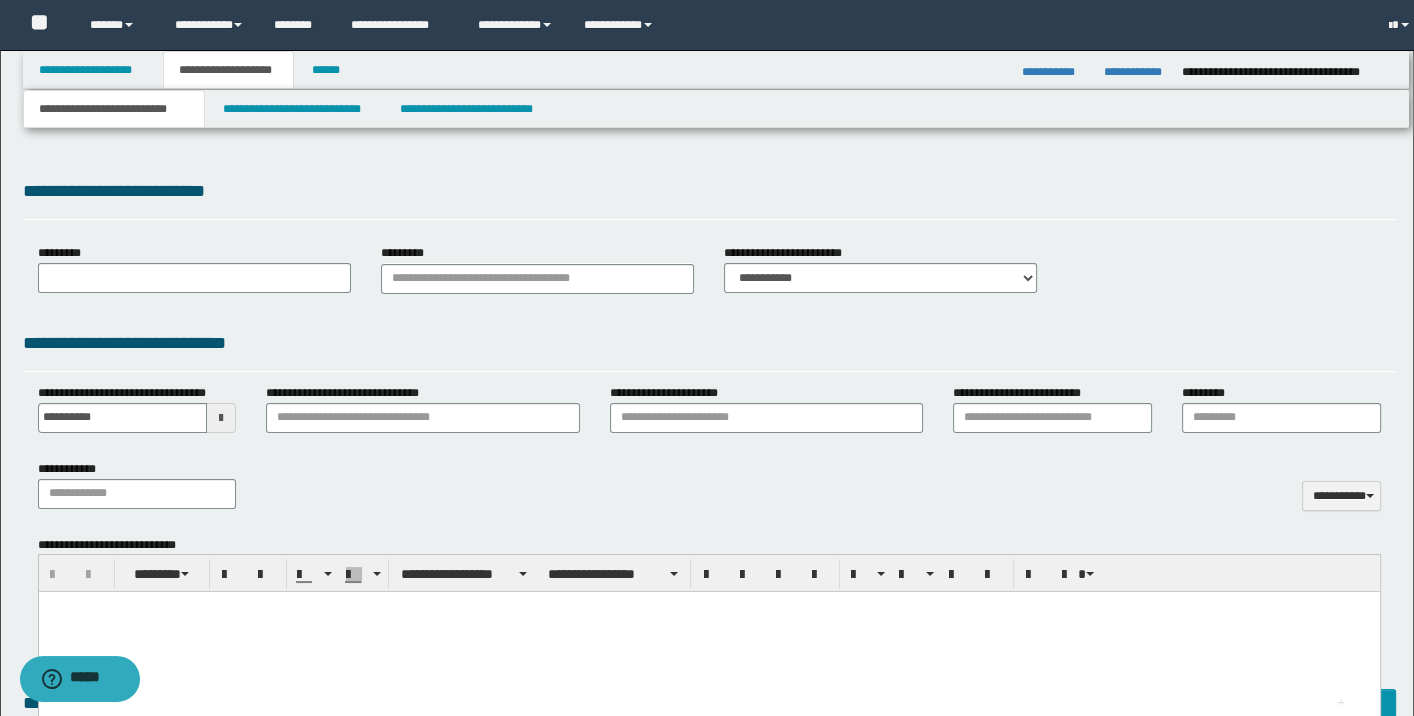 type on "**********" 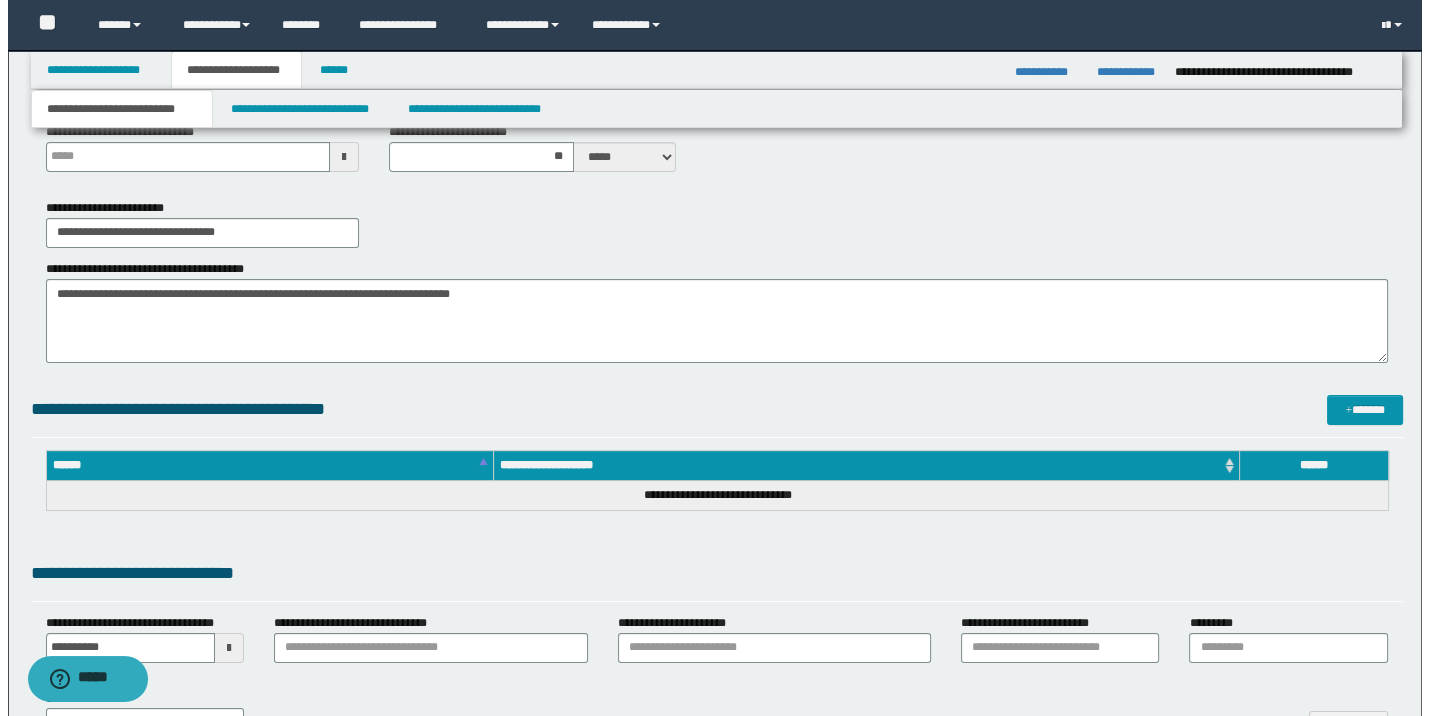 scroll, scrollTop: 0, scrollLeft: 0, axis: both 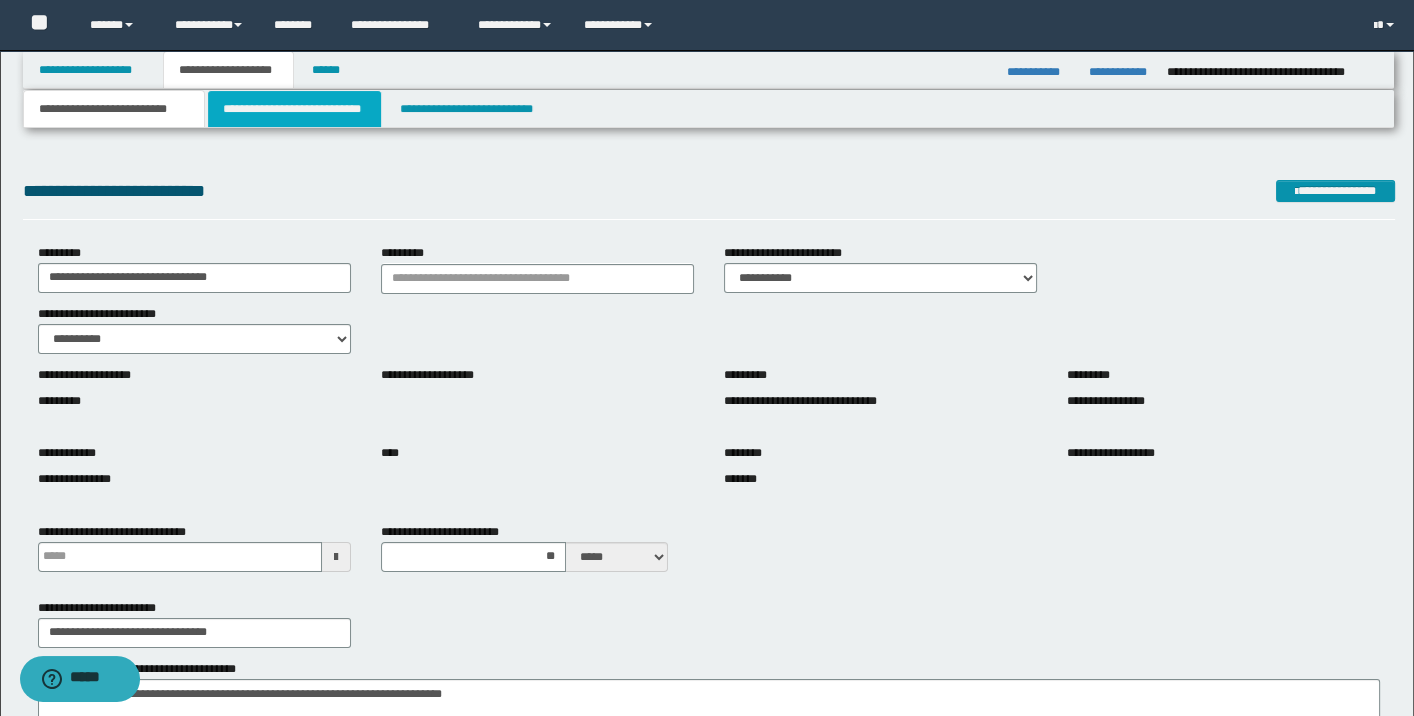 click on "**********" at bounding box center [294, 109] 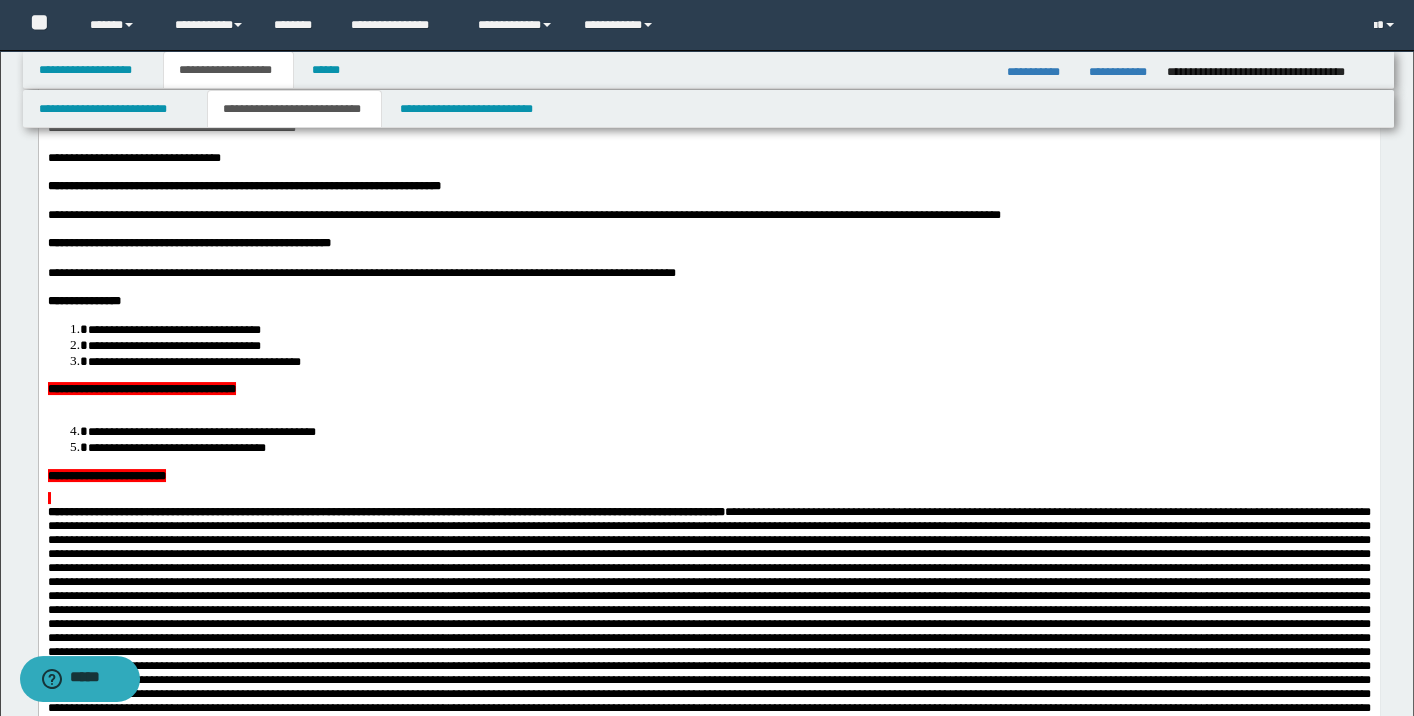 scroll, scrollTop: 200, scrollLeft: 0, axis: vertical 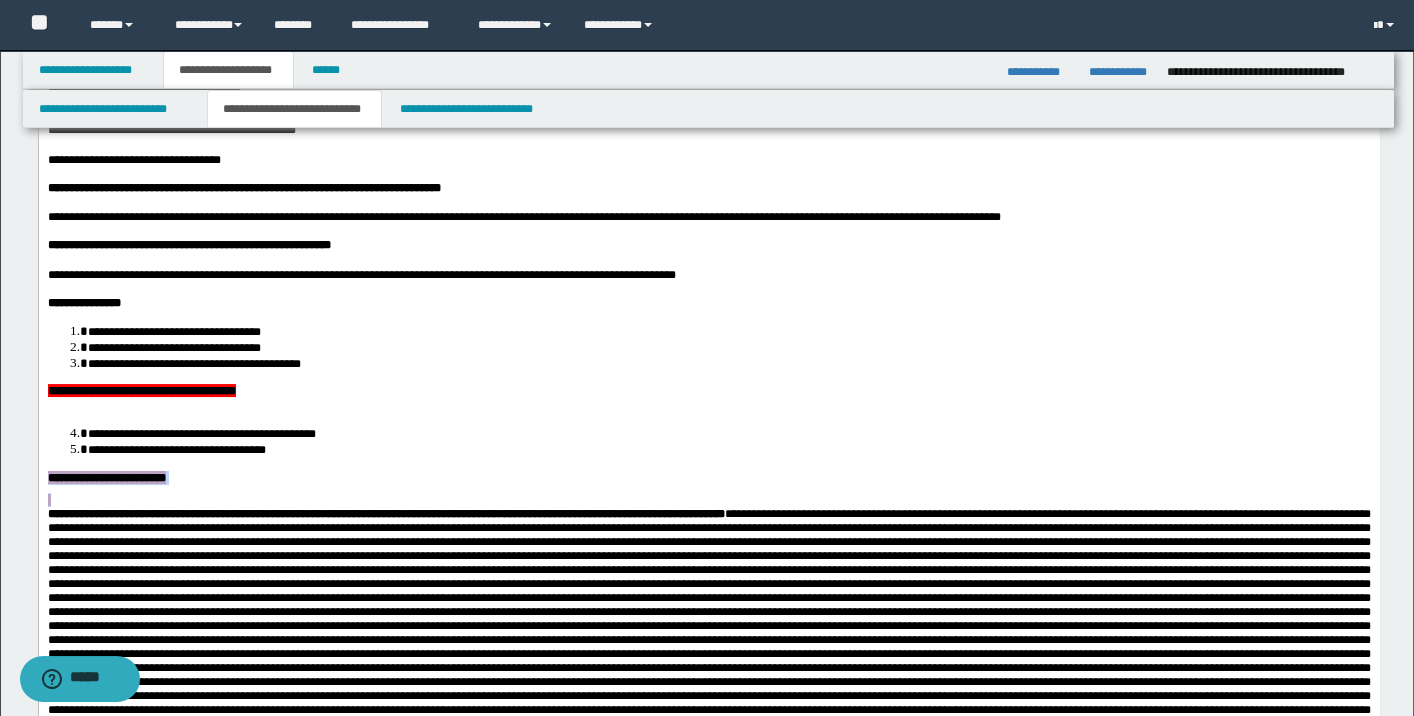 drag, startPoint x: 56, startPoint y: 520, endPoint x: 73, endPoint y: 519, distance: 17.029387 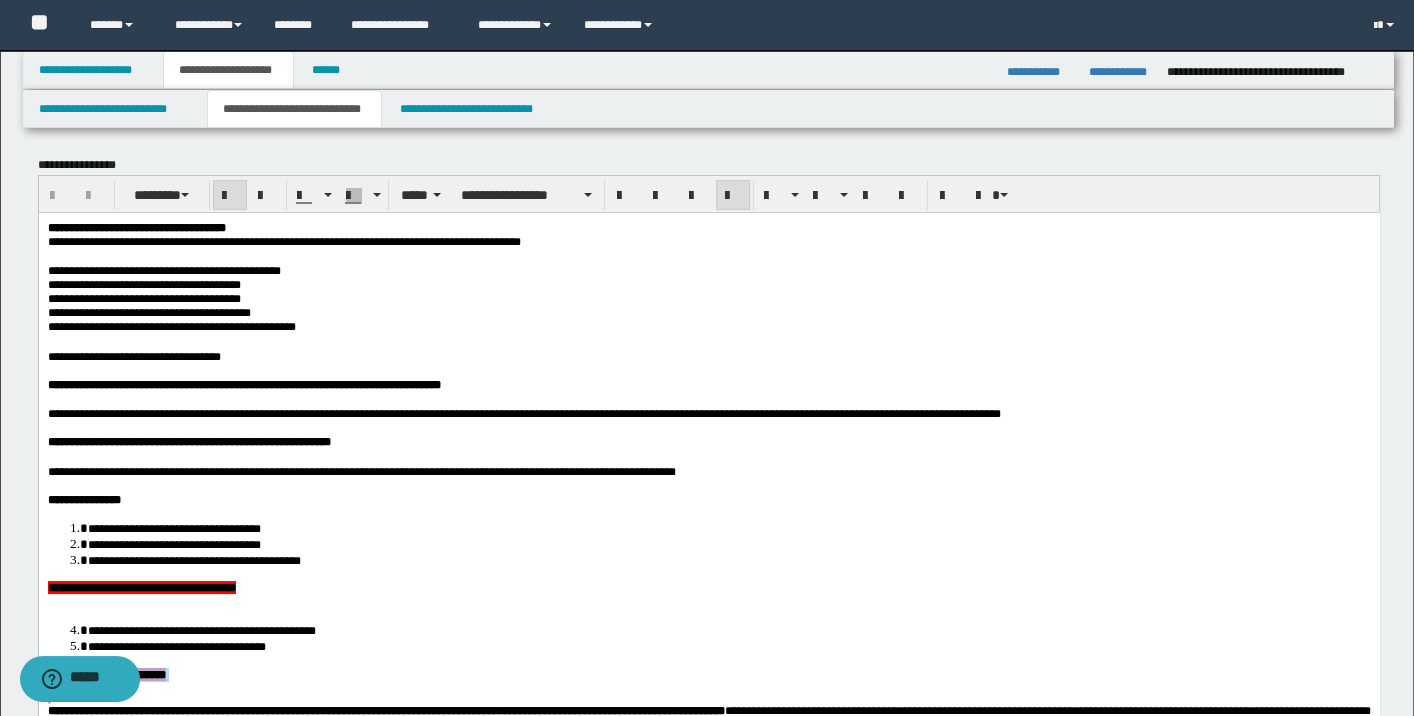 scroll, scrollTop: 0, scrollLeft: 0, axis: both 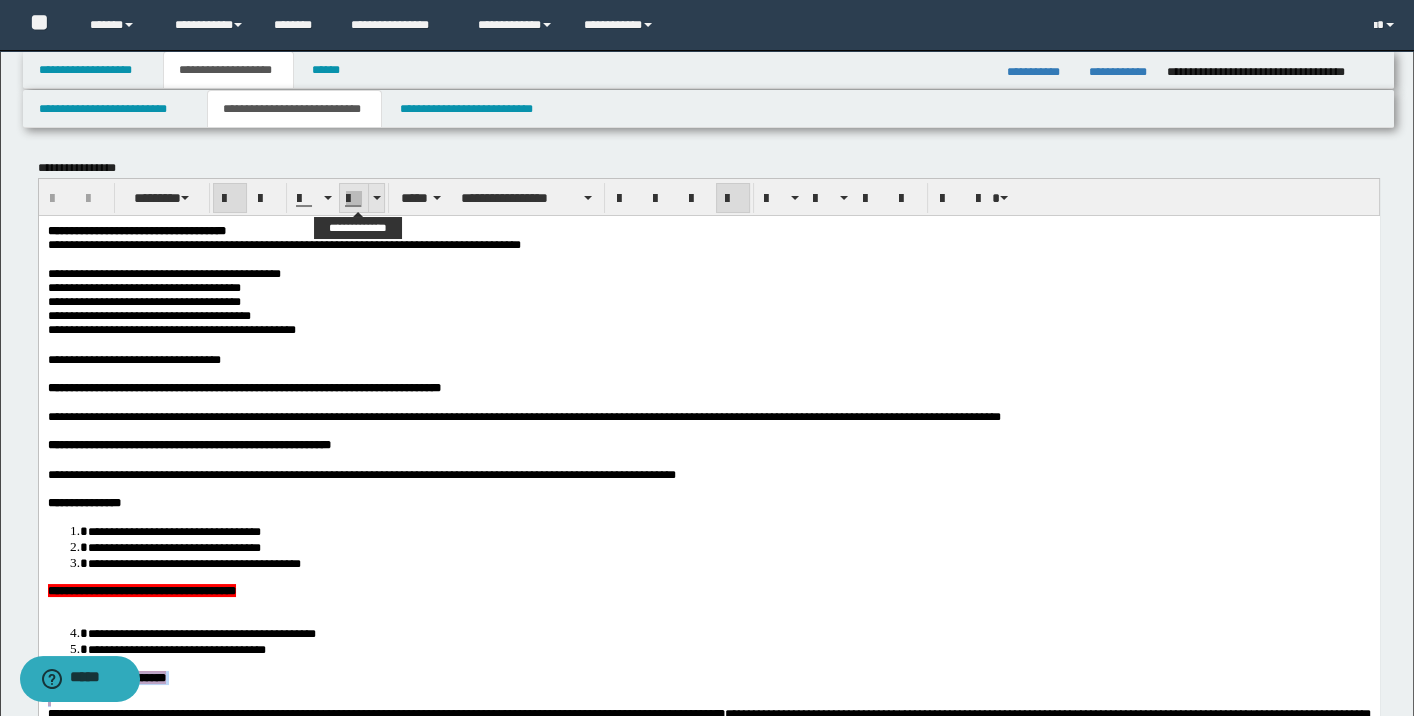 click at bounding box center [354, 198] 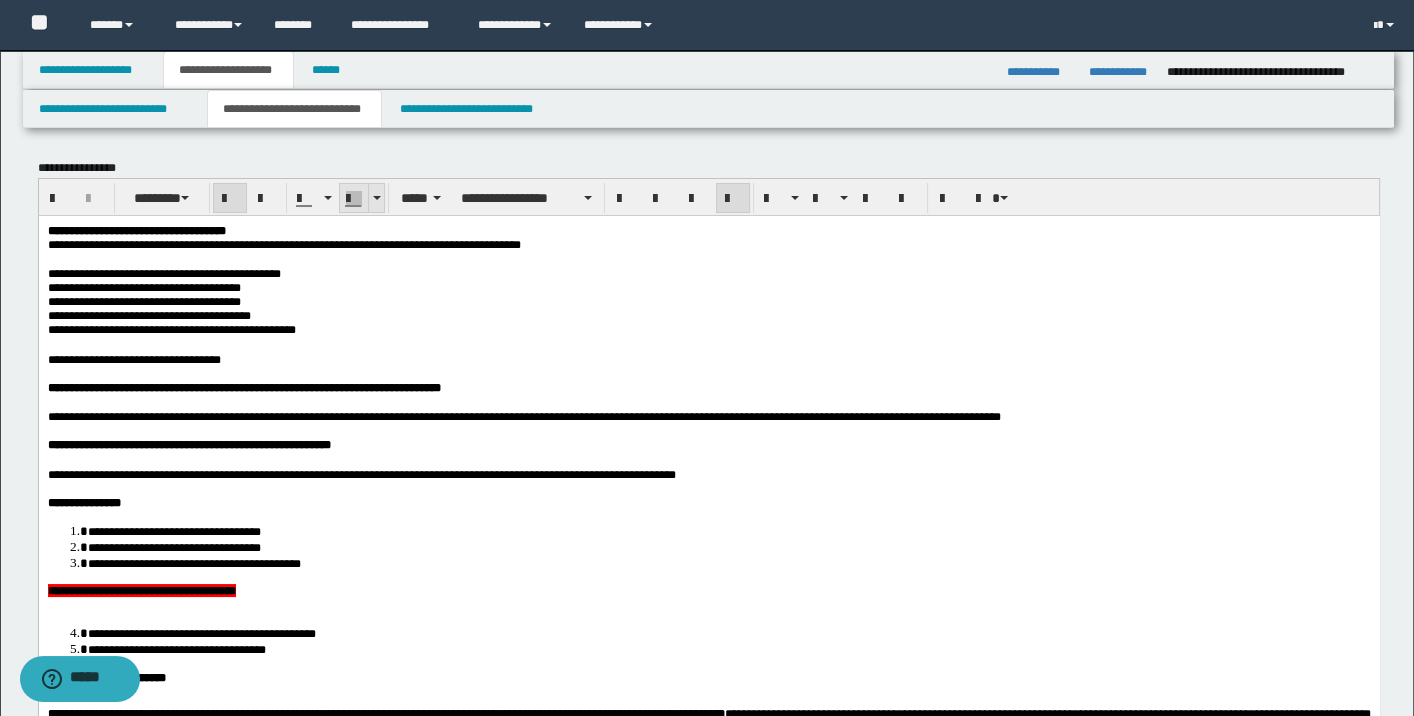 click at bounding box center (377, 198) 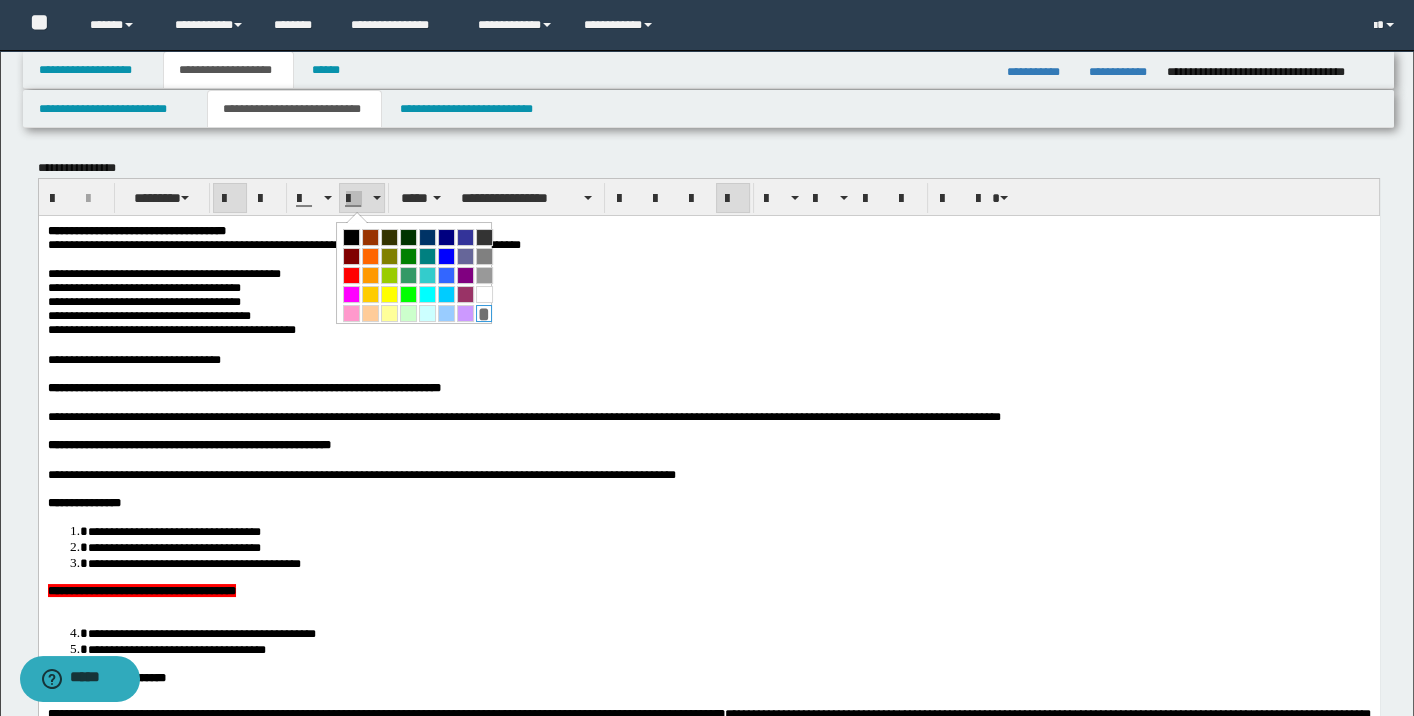 click on "*" at bounding box center (484, 313) 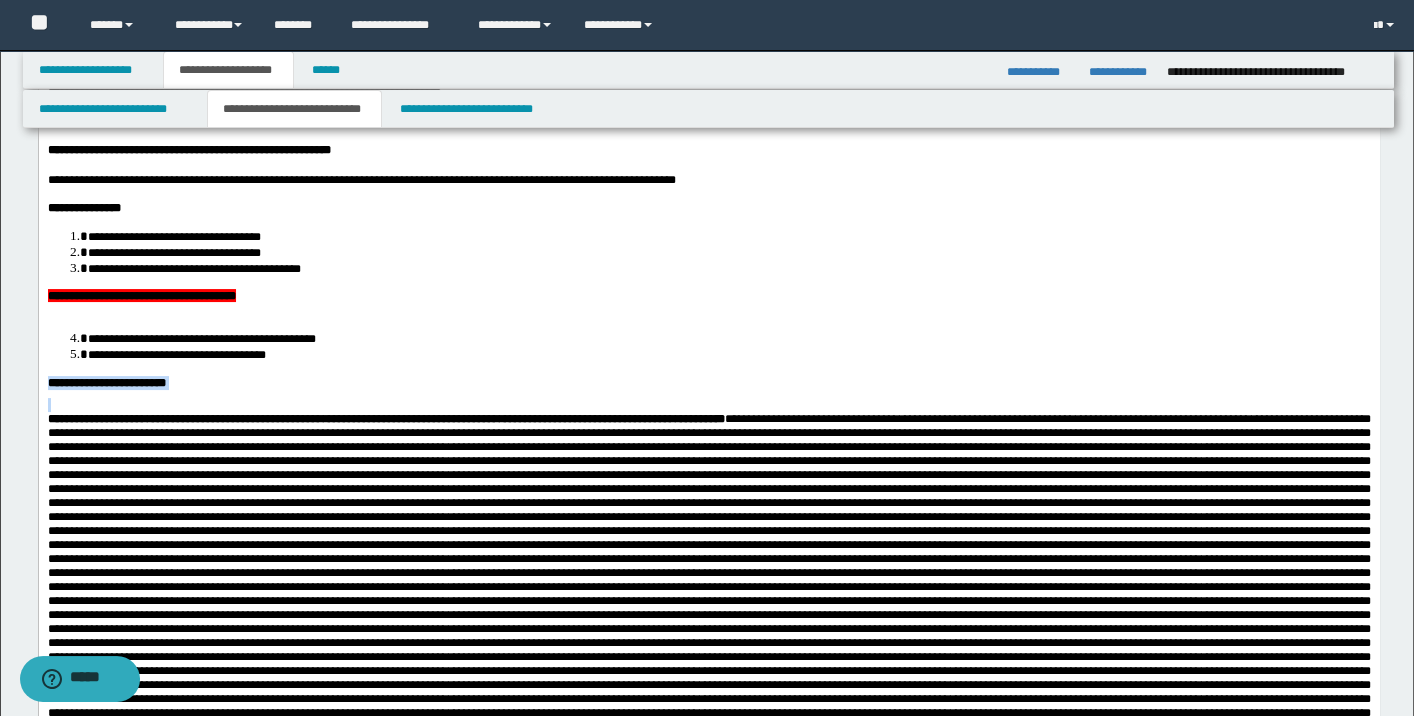 scroll, scrollTop: 300, scrollLeft: 0, axis: vertical 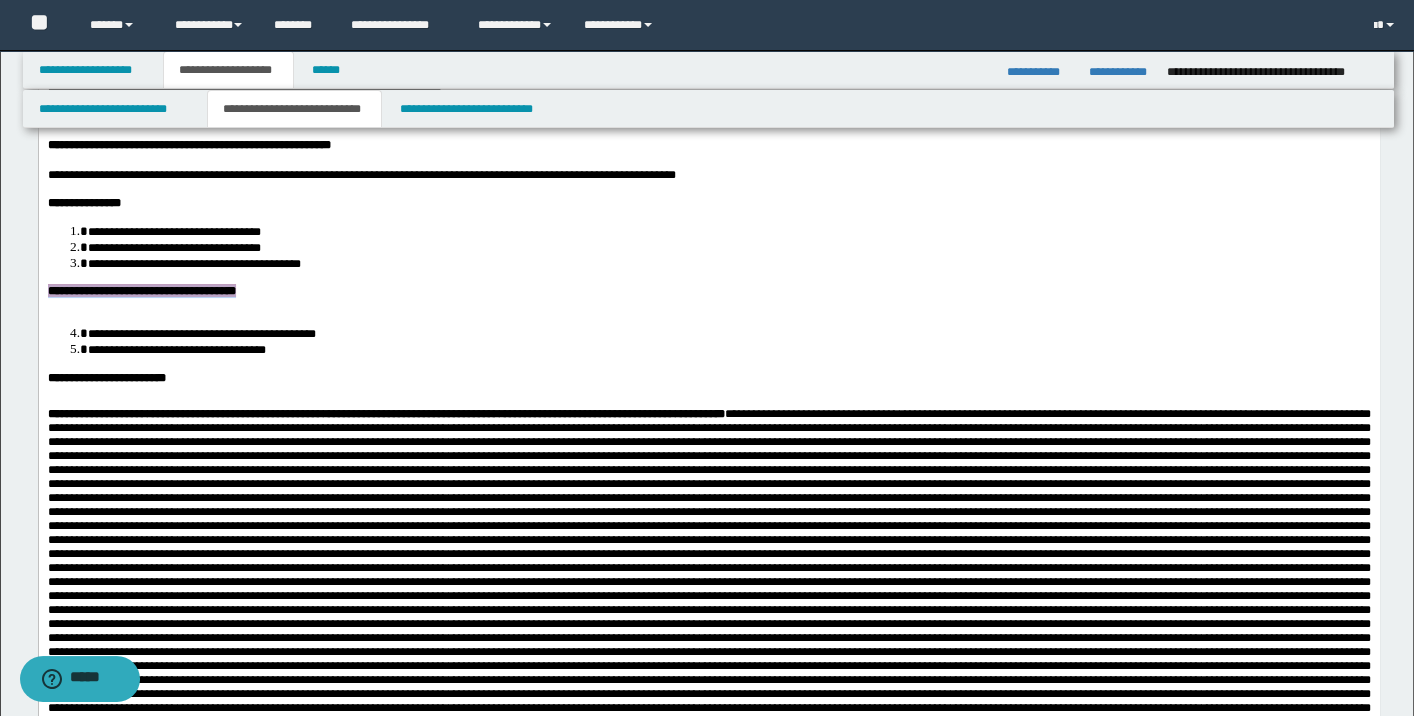 drag, startPoint x: 295, startPoint y: 315, endPoint x: -4, endPoint y: 313, distance: 299.00668 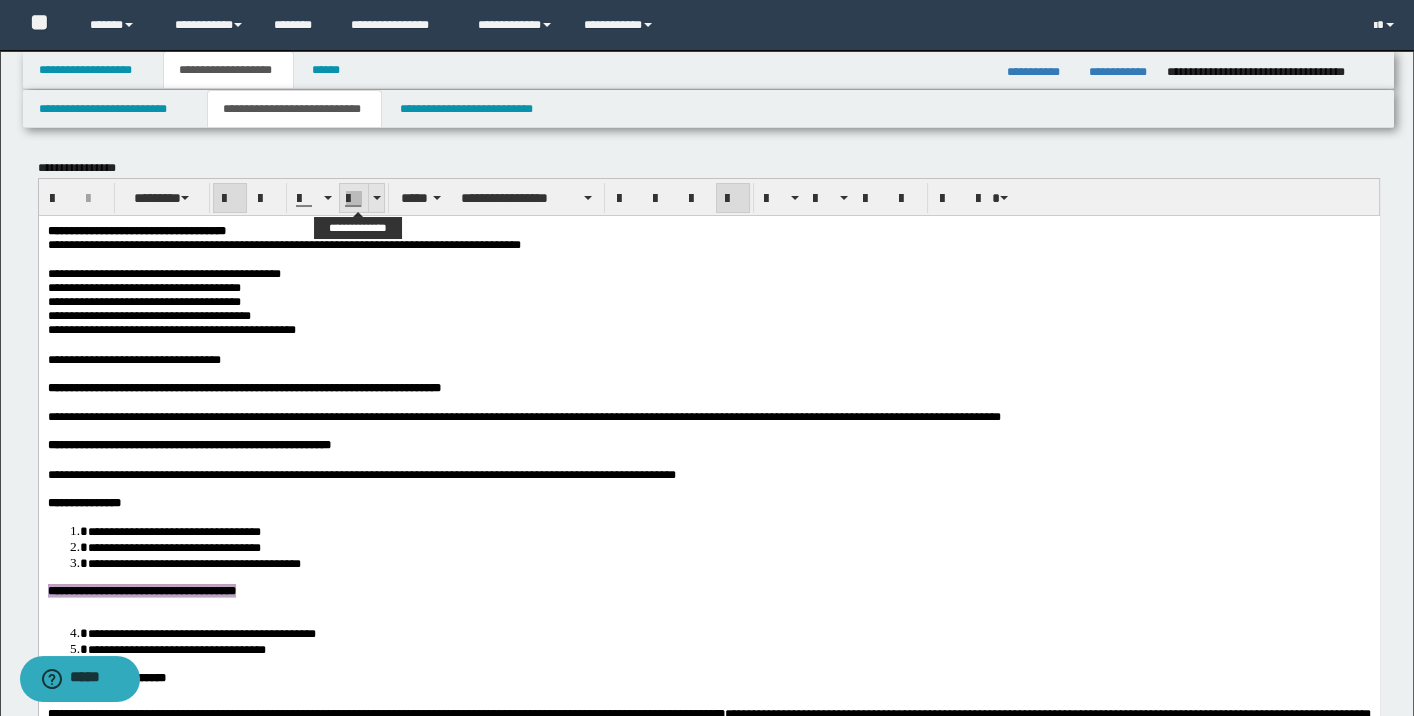 click at bounding box center [376, 198] 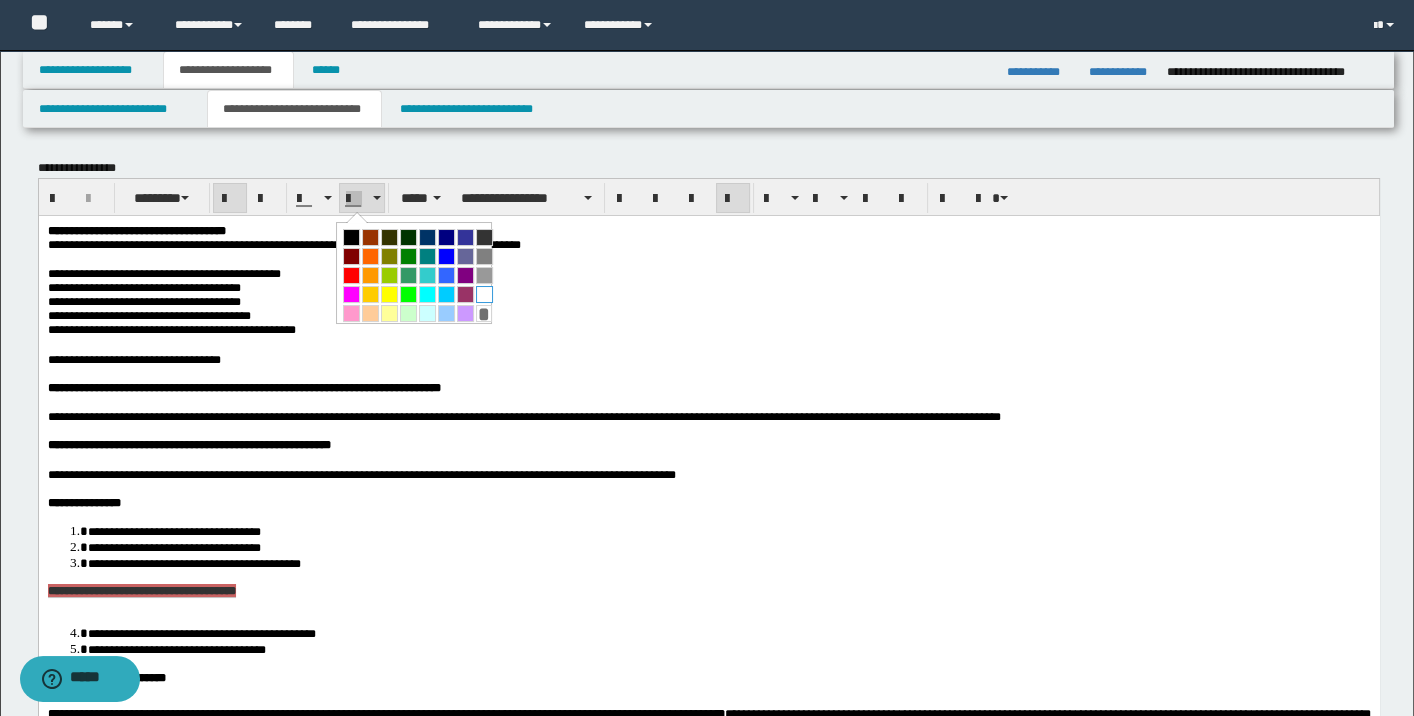 click on "*" at bounding box center (418, 275) 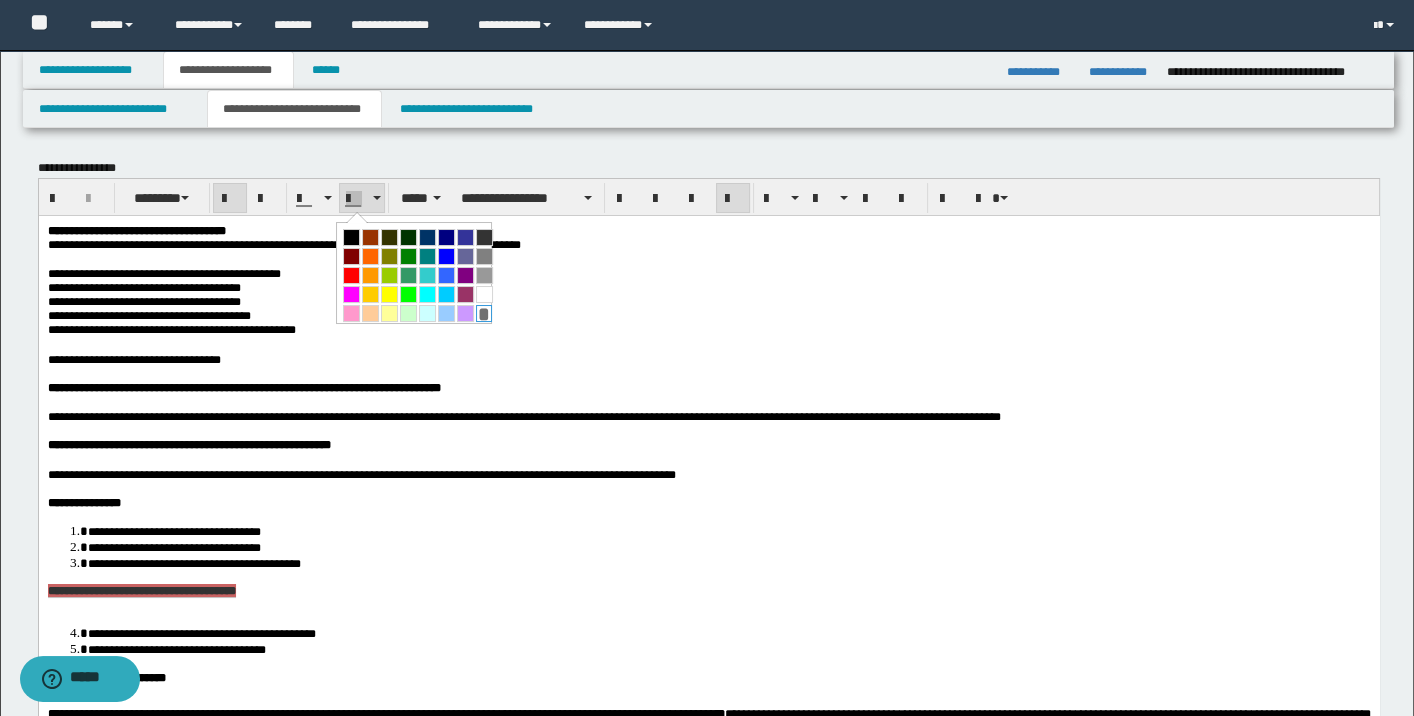 click on "*" at bounding box center (484, 313) 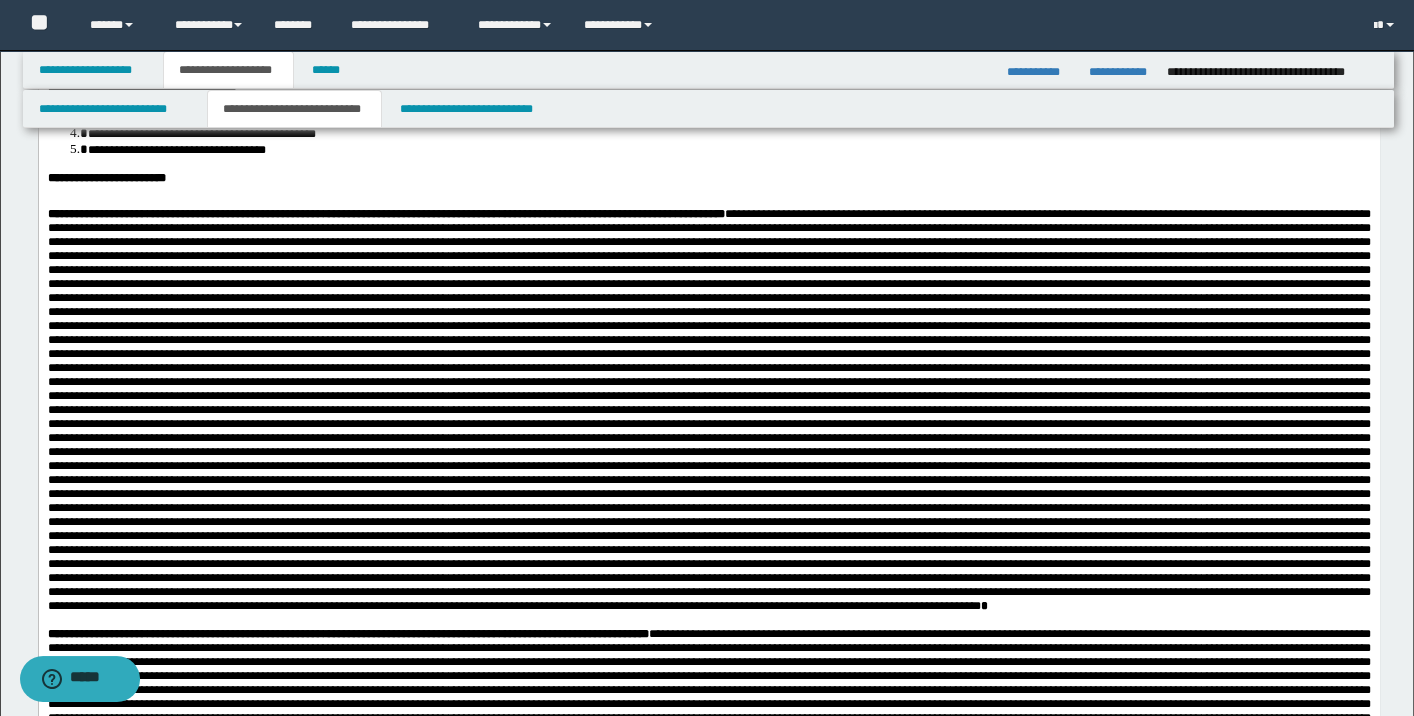 click at bounding box center (708, 410) 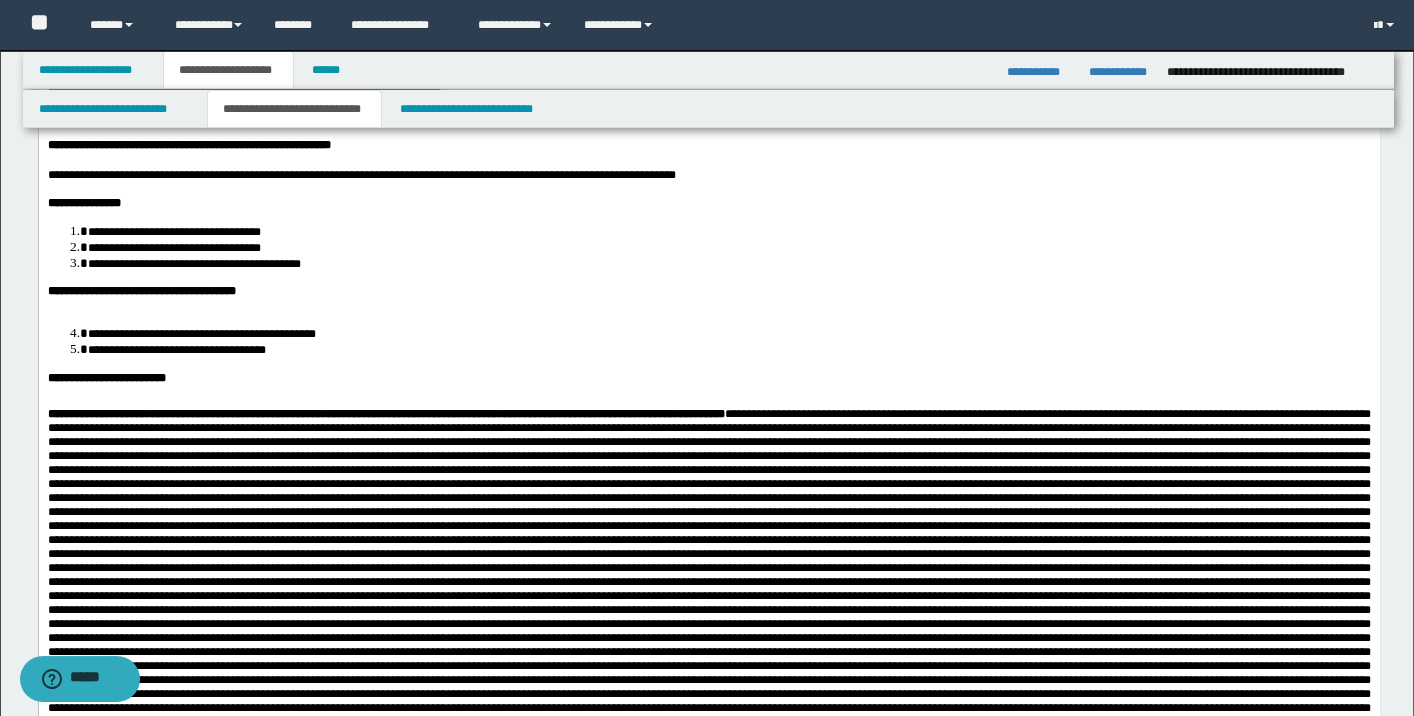 scroll, scrollTop: 300, scrollLeft: 0, axis: vertical 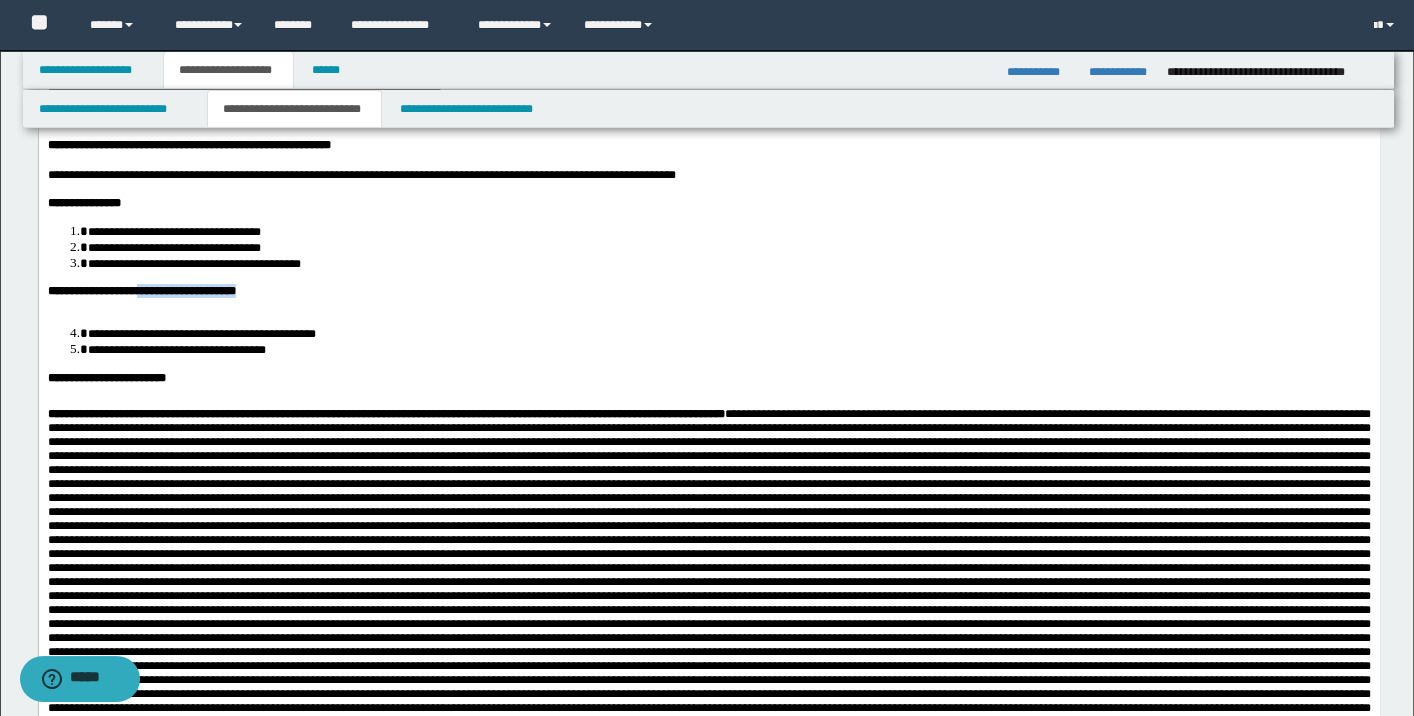 drag, startPoint x: 284, startPoint y: 310, endPoint x: 162, endPoint y: 320, distance: 122.40915 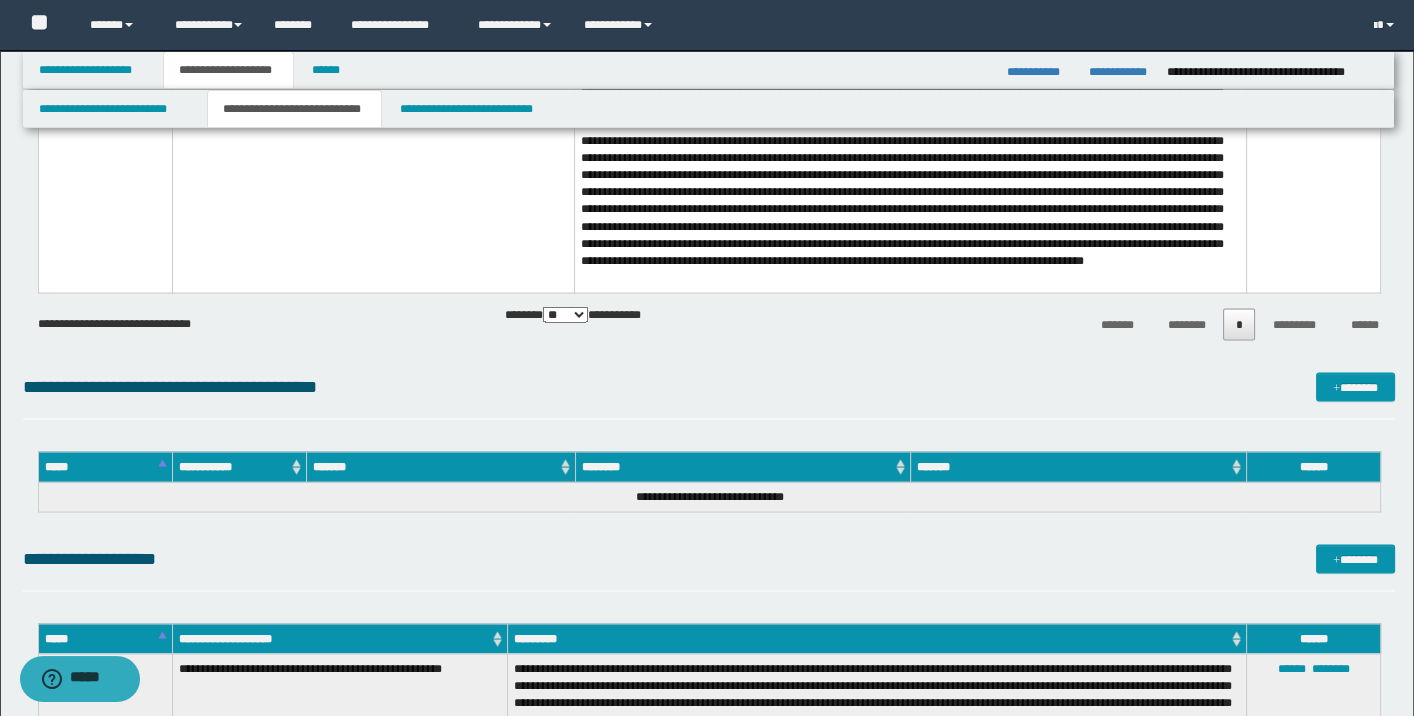 scroll, scrollTop: 4800, scrollLeft: 0, axis: vertical 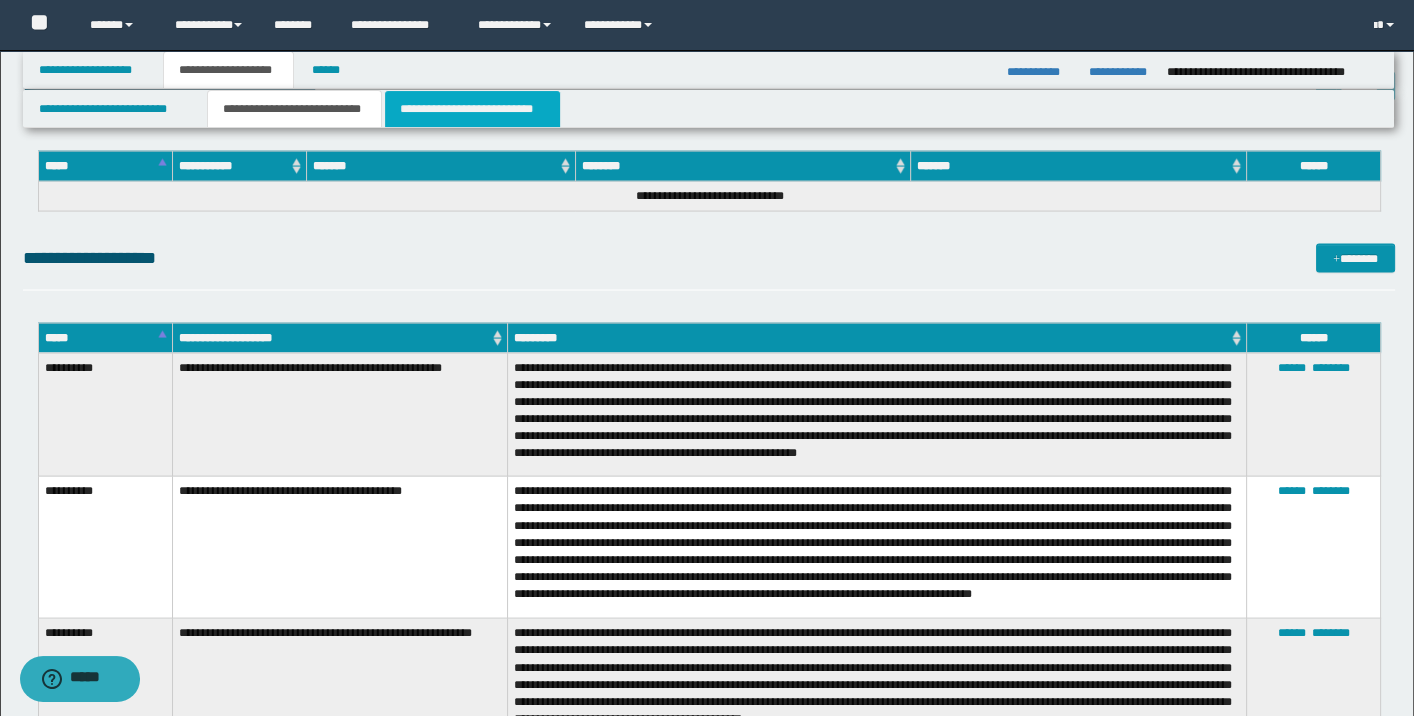 click on "**********" at bounding box center (472, 109) 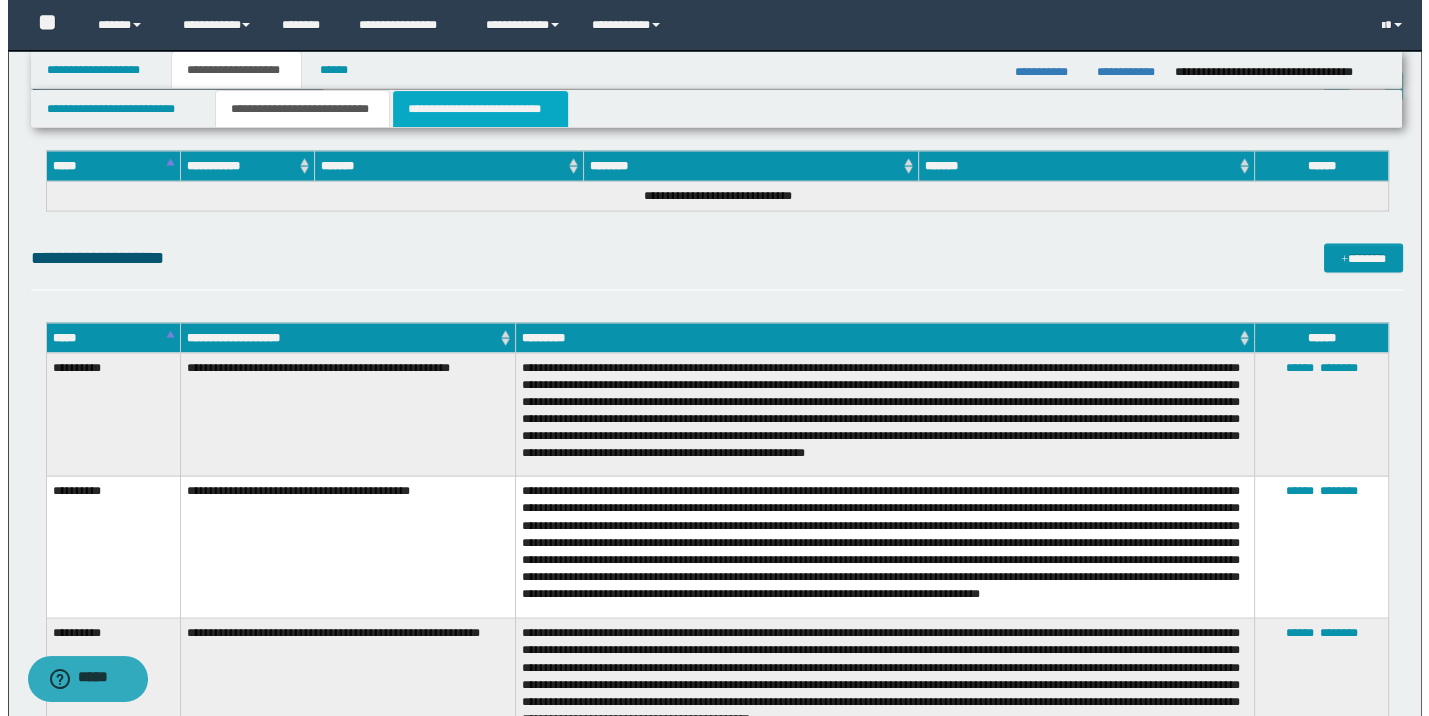 scroll, scrollTop: 0, scrollLeft: 0, axis: both 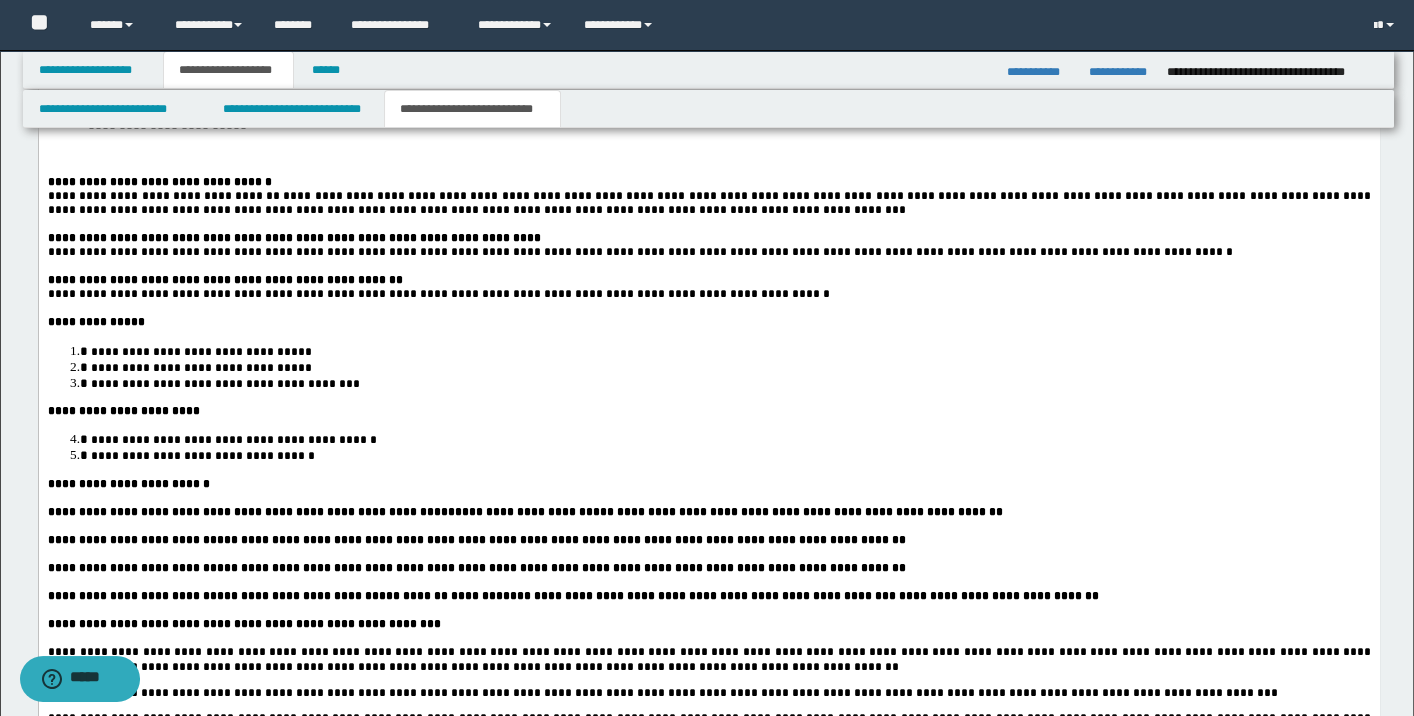 click on "**********" at bounding box center [124, 411] 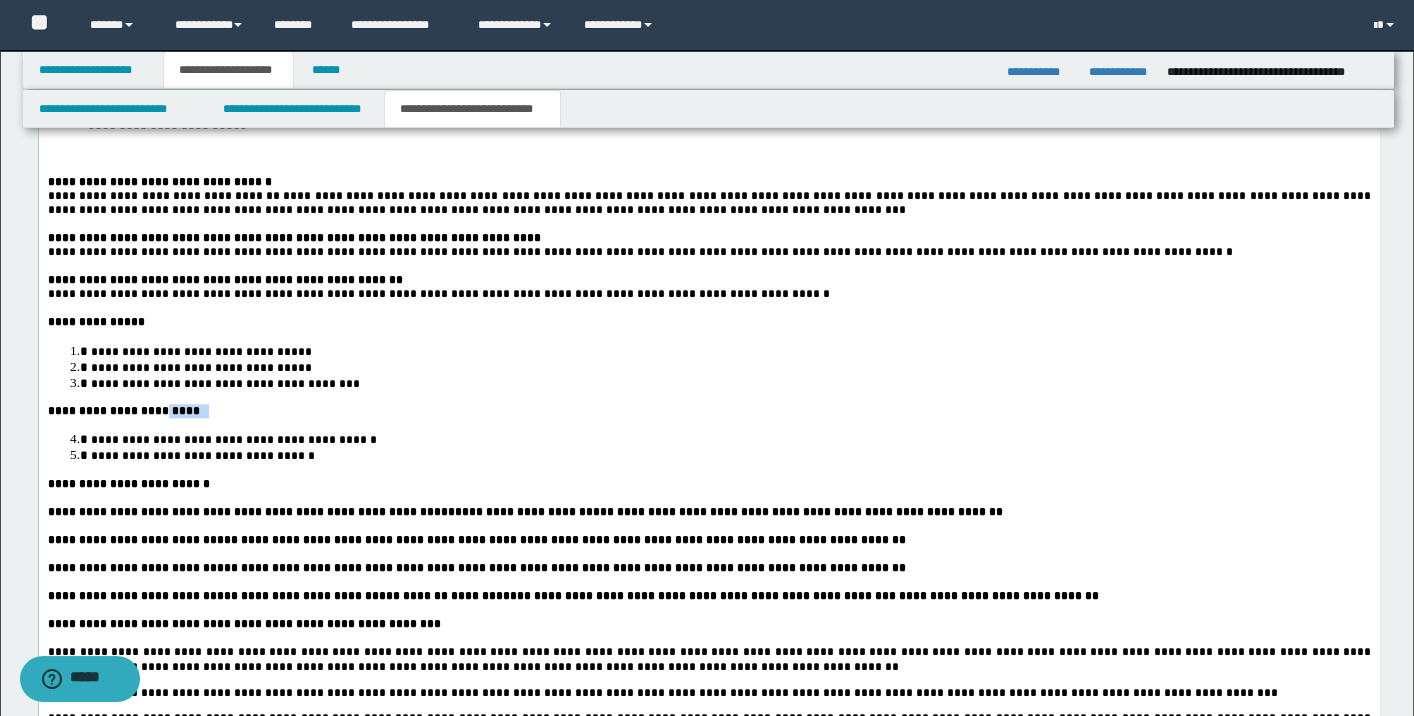 type 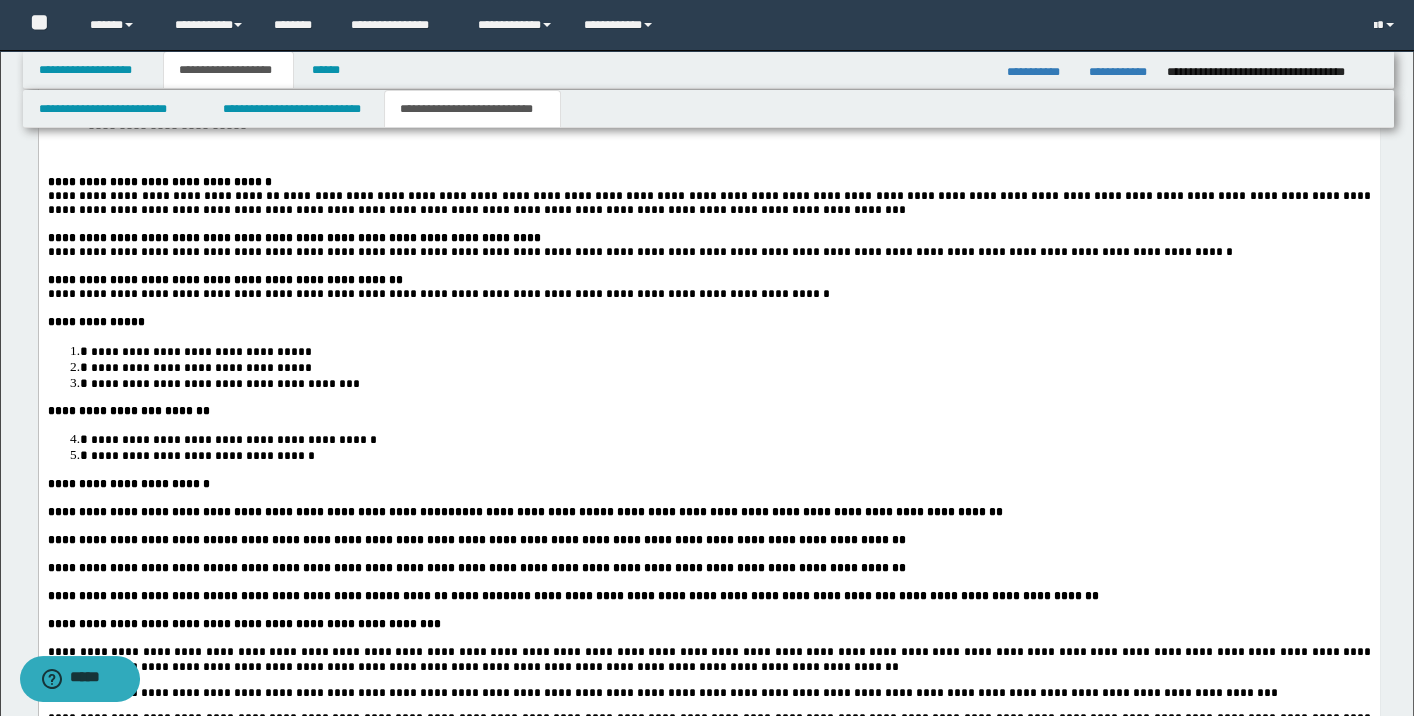 click on "**********" at bounding box center (129, 484) 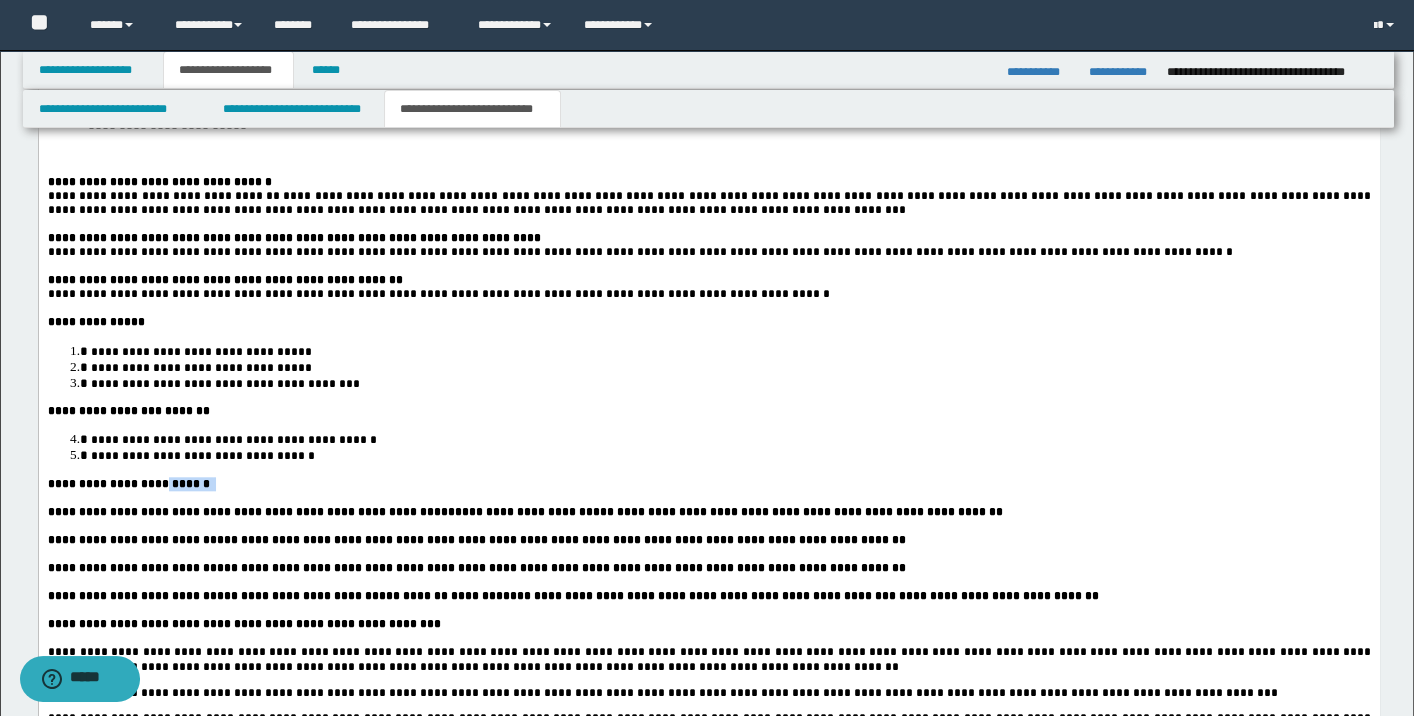 click on "**********" at bounding box center (129, 484) 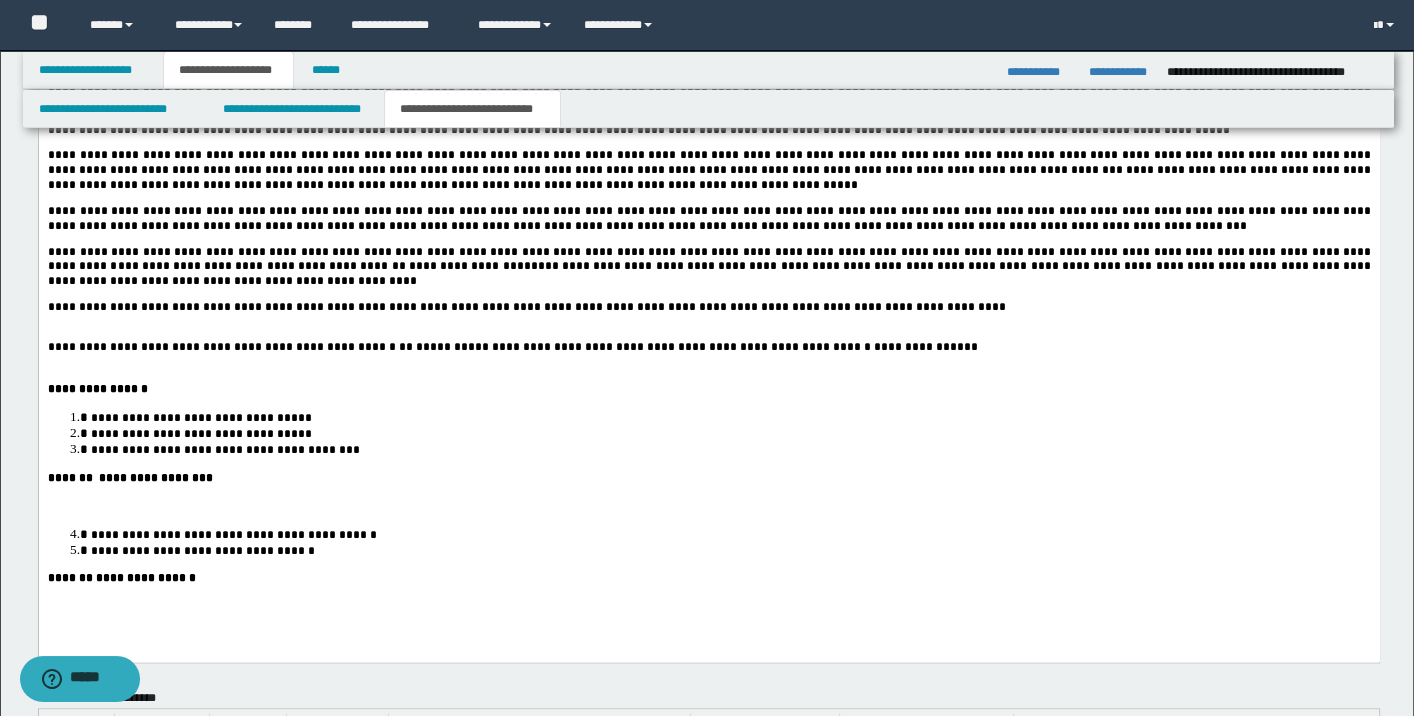scroll, scrollTop: 3022, scrollLeft: 0, axis: vertical 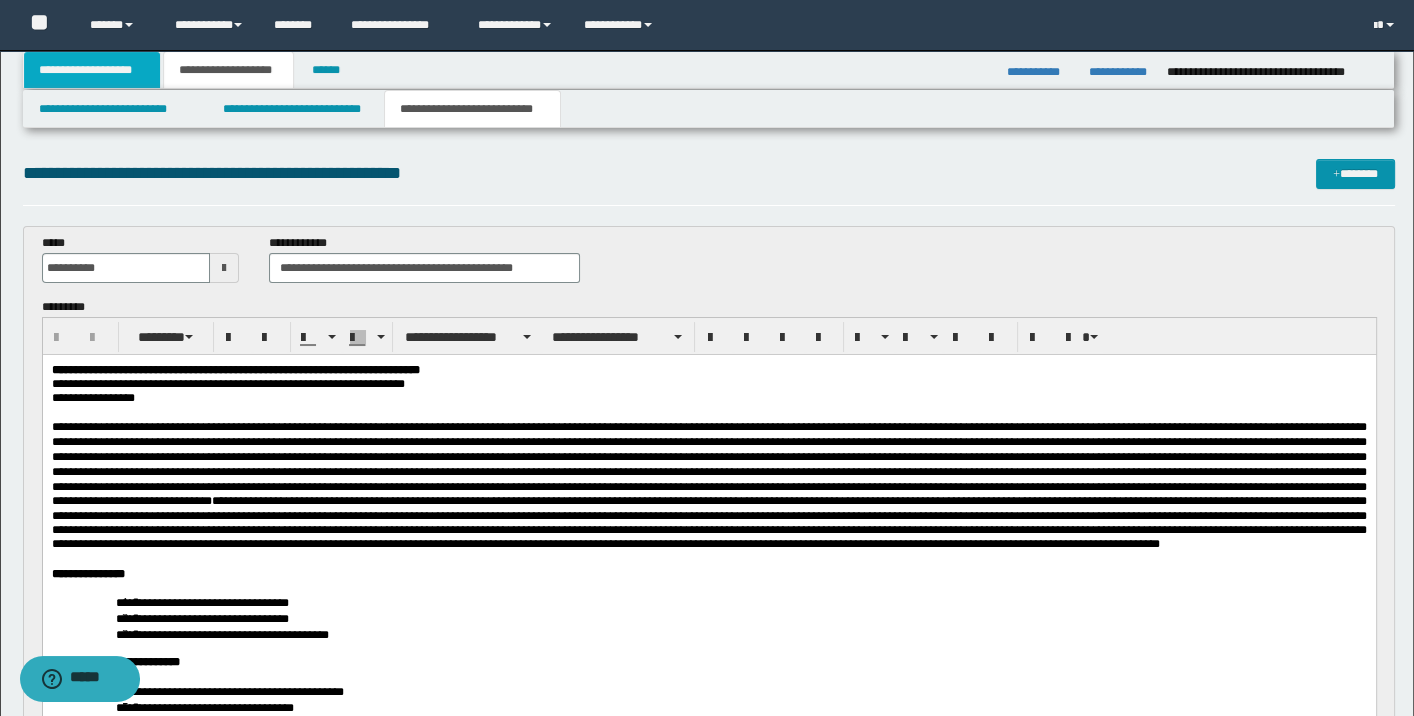 click on "**********" at bounding box center [92, 70] 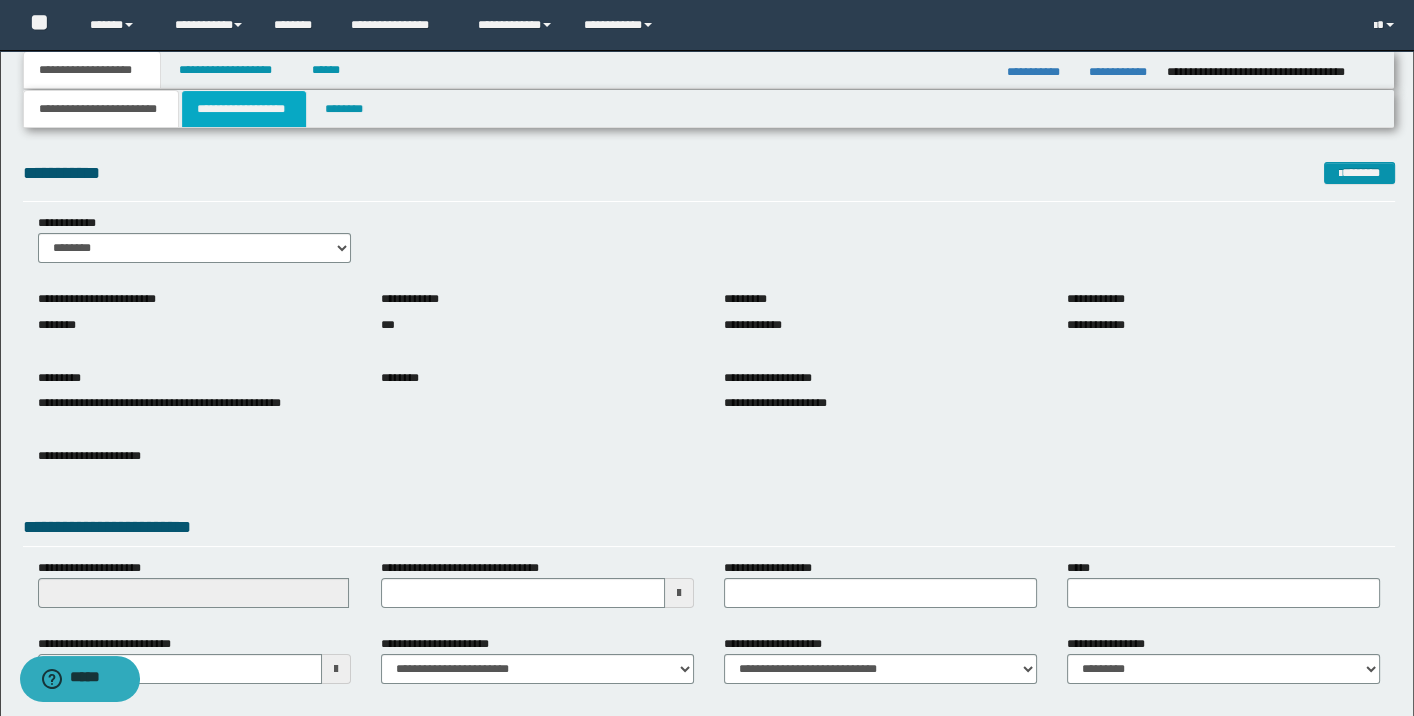 click on "**********" at bounding box center (244, 109) 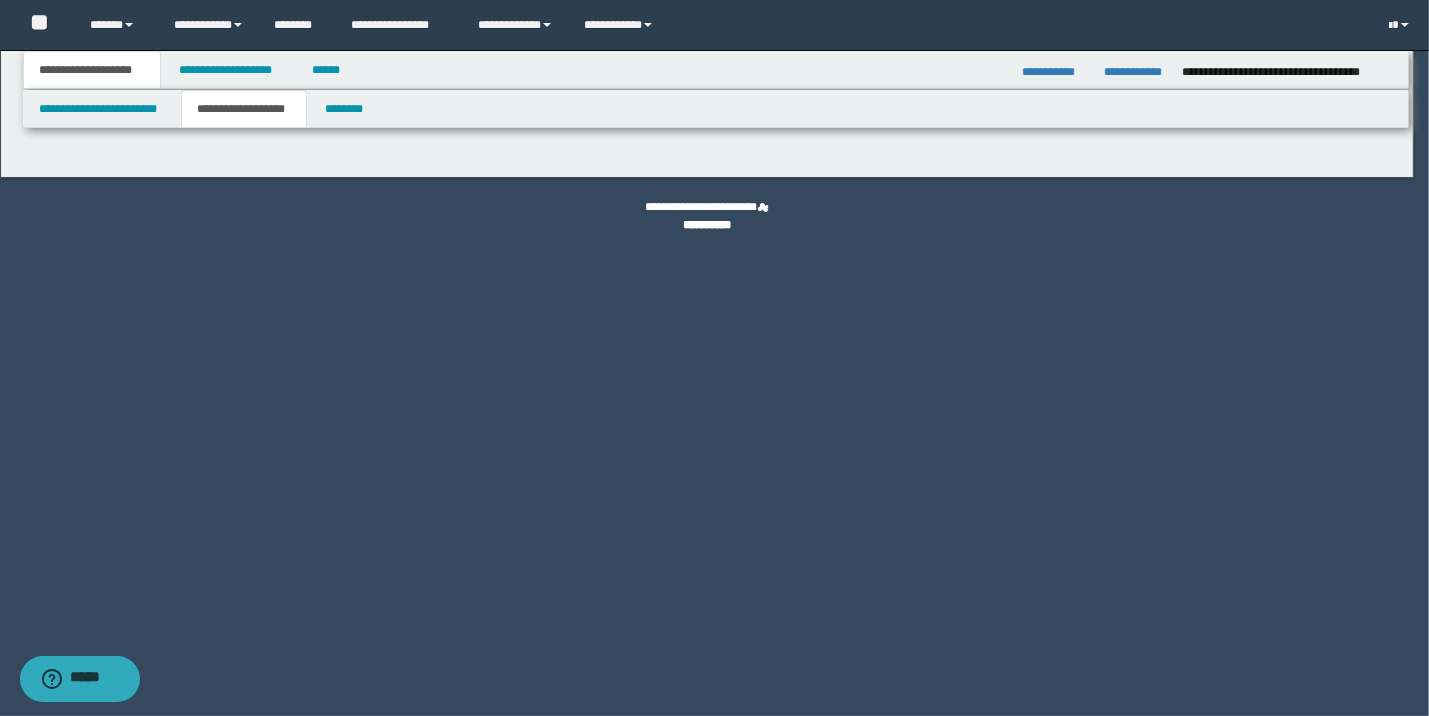 type on "********" 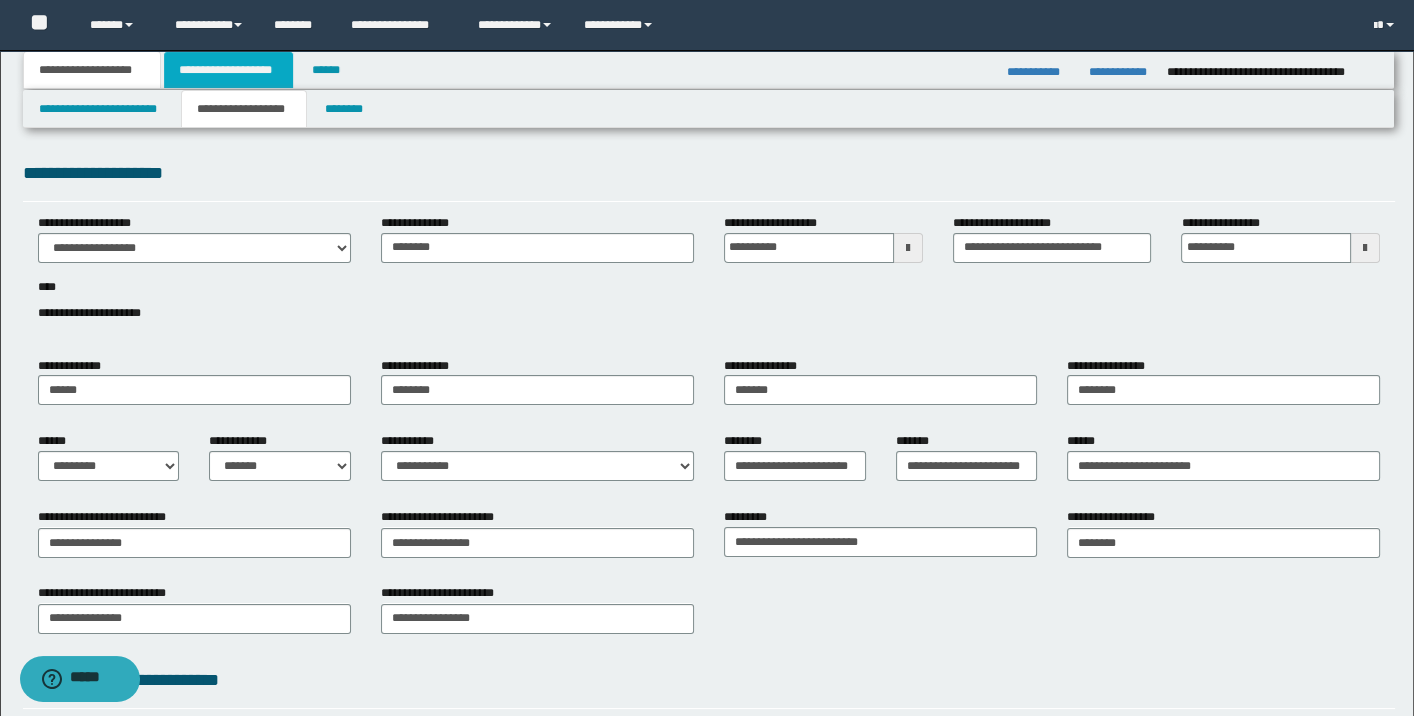 click on "**********" at bounding box center [228, 70] 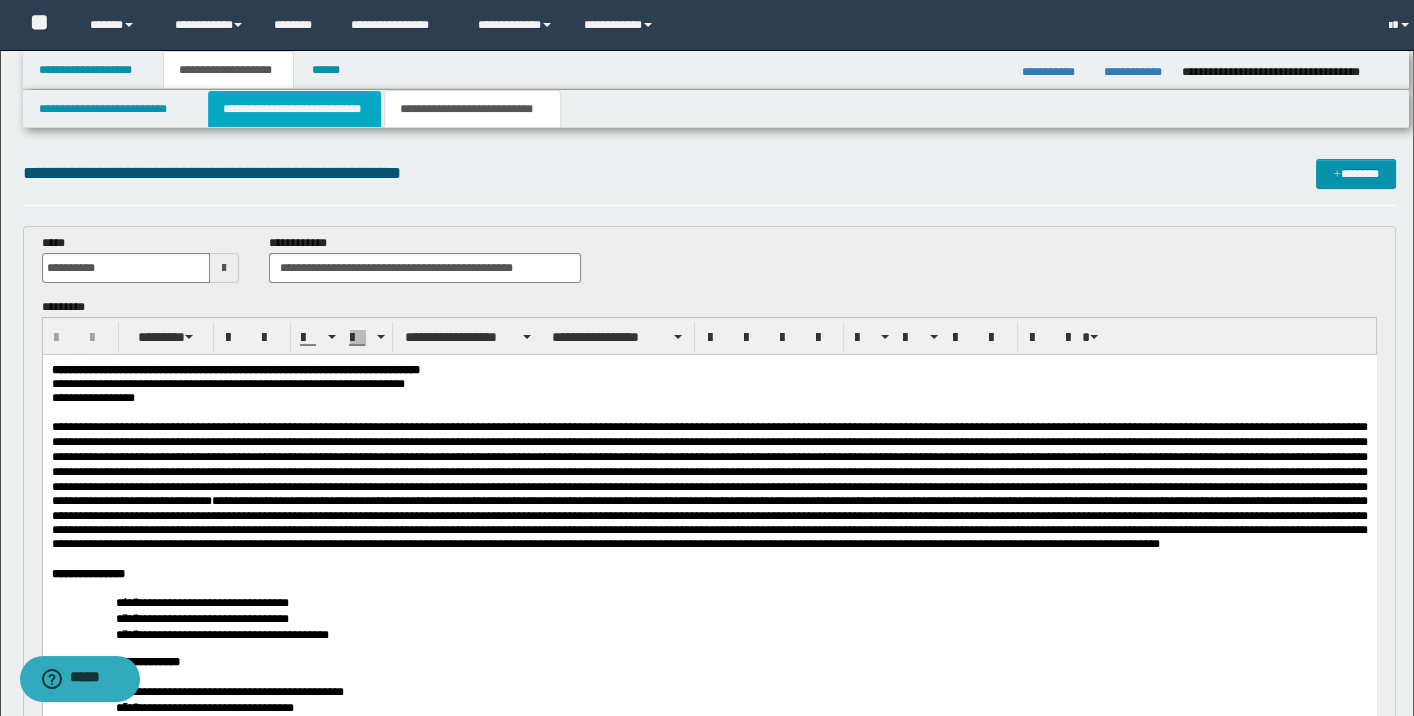 click on "**********" at bounding box center (294, 109) 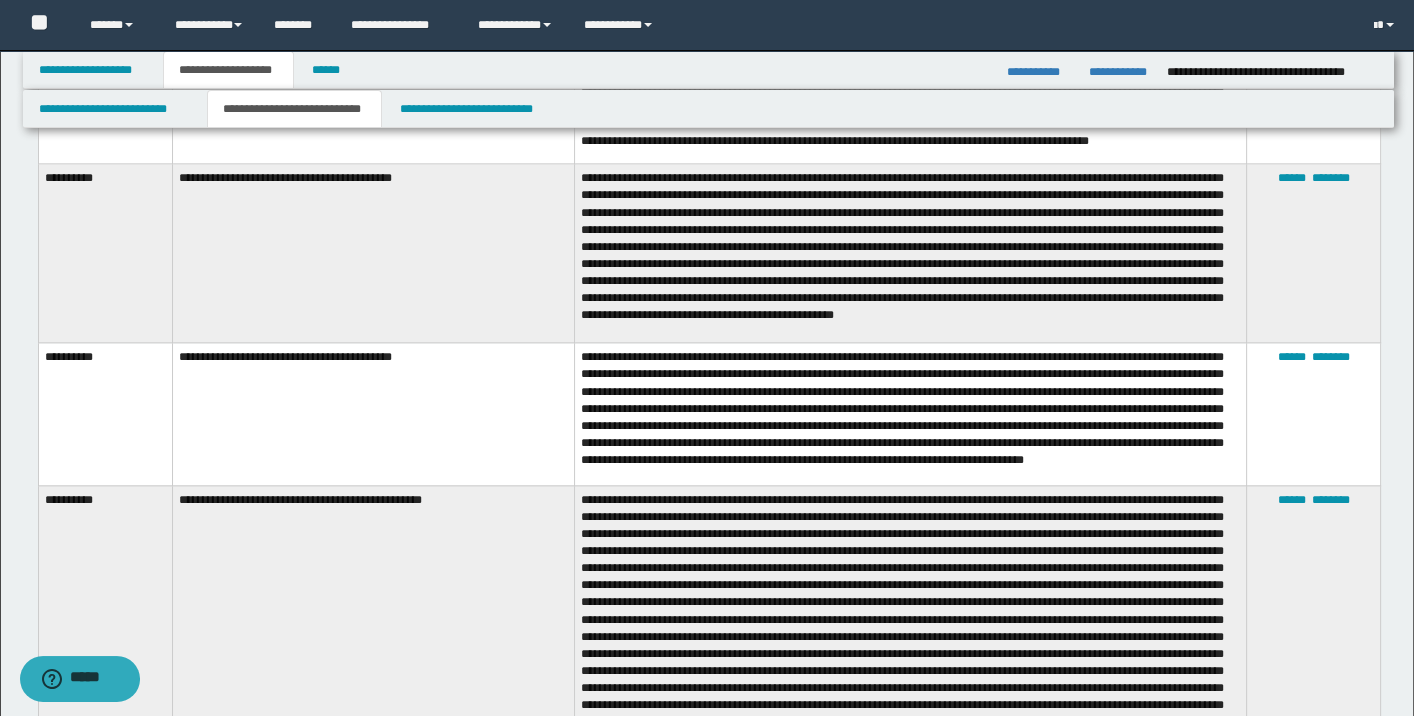 scroll, scrollTop: 3200, scrollLeft: 0, axis: vertical 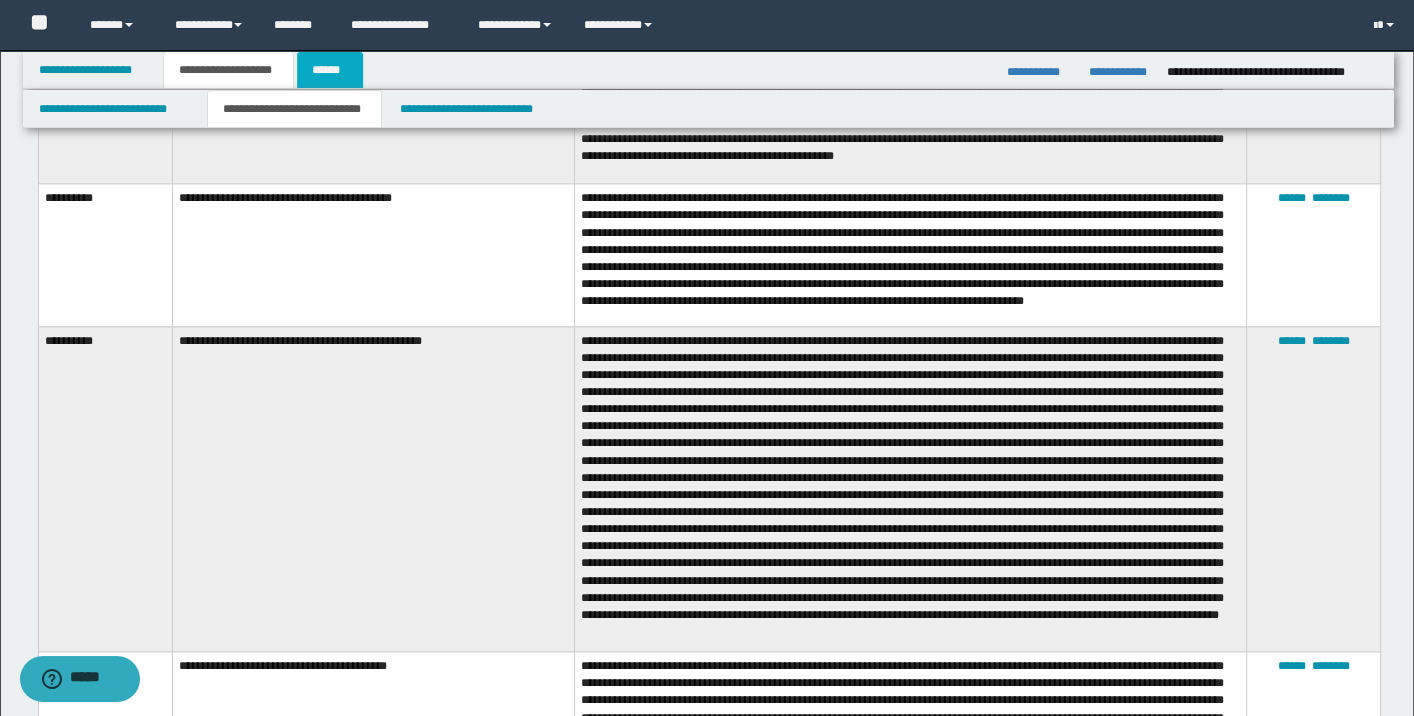 click on "******" at bounding box center (330, 70) 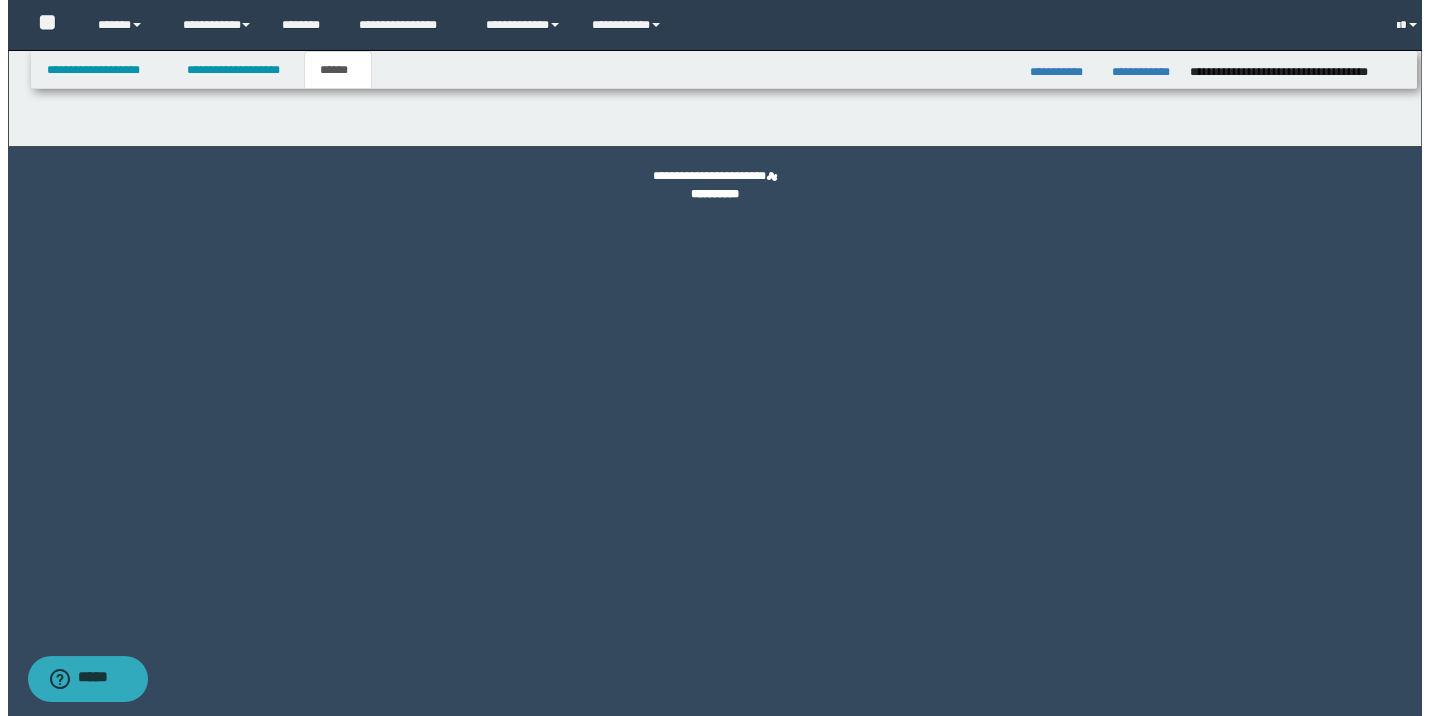 scroll, scrollTop: 0, scrollLeft: 0, axis: both 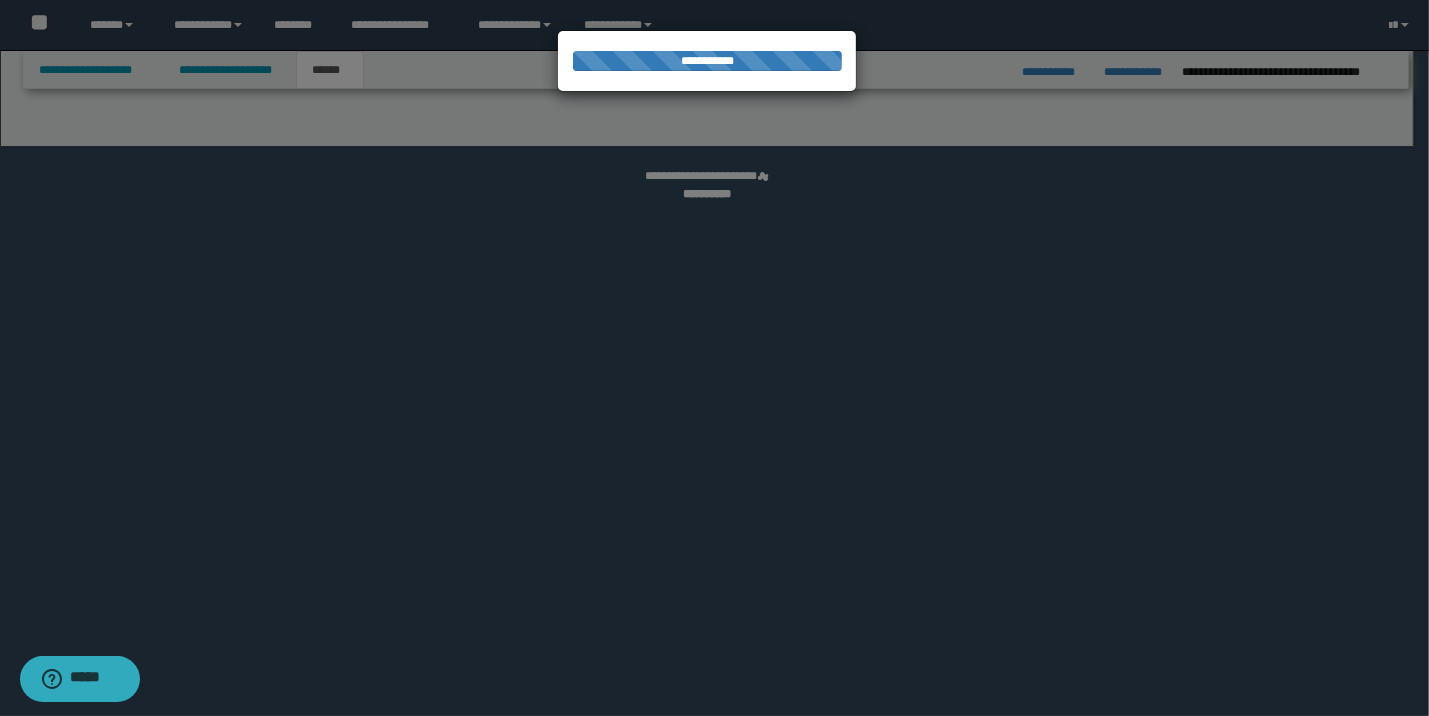 select on "*" 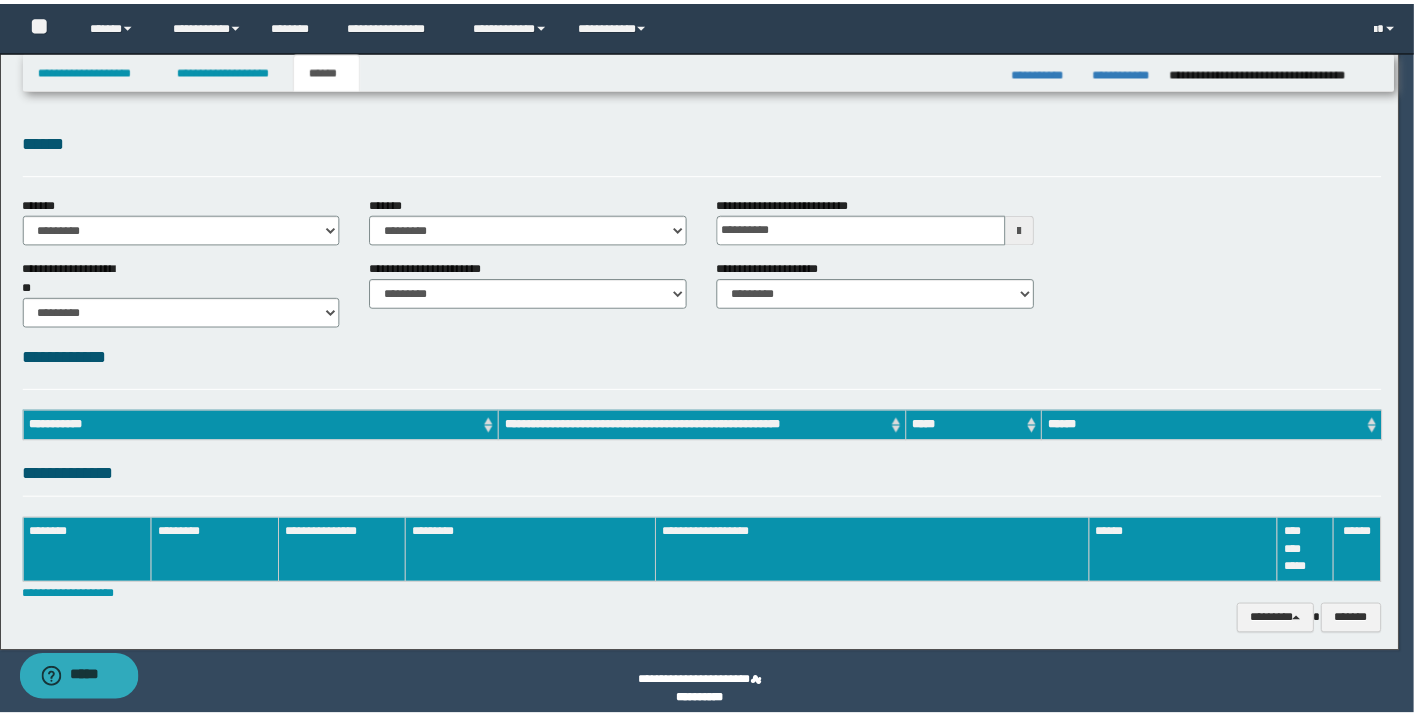 scroll, scrollTop: 0, scrollLeft: 0, axis: both 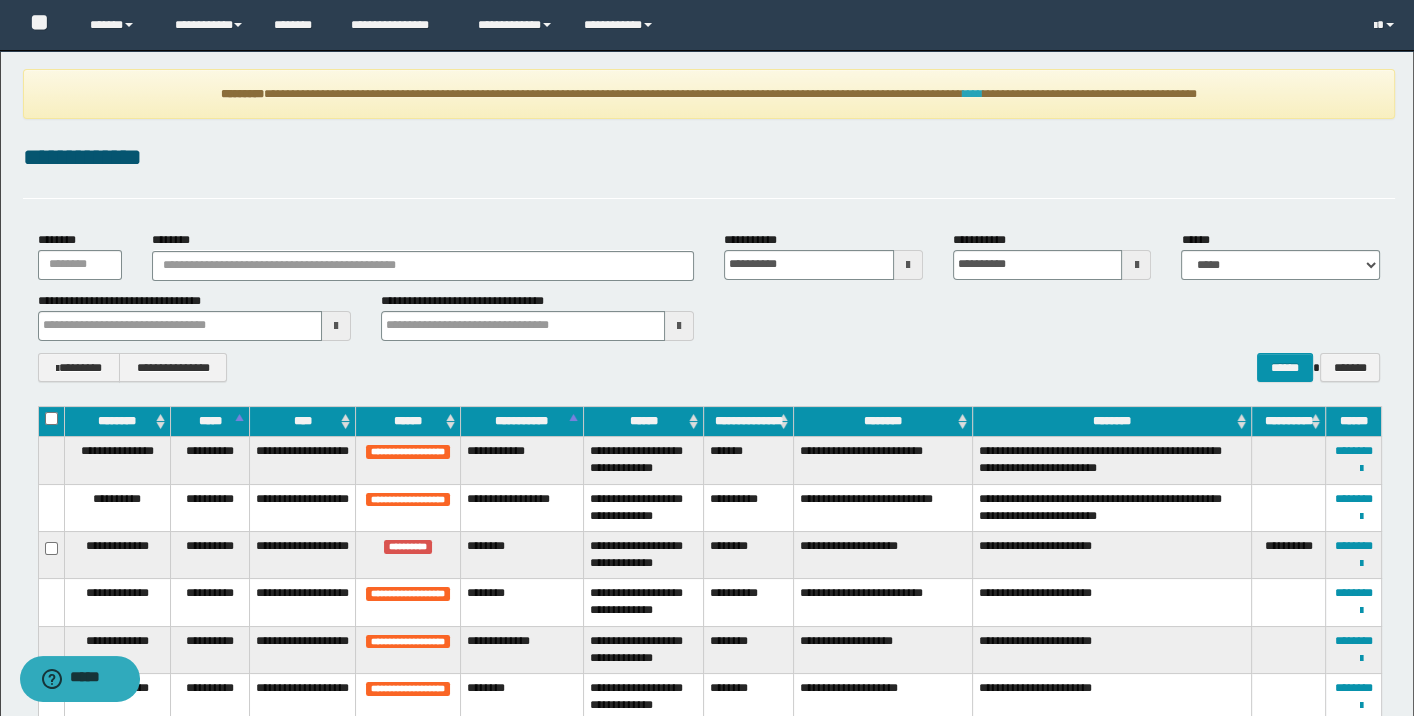 click on "****" at bounding box center (973, 94) 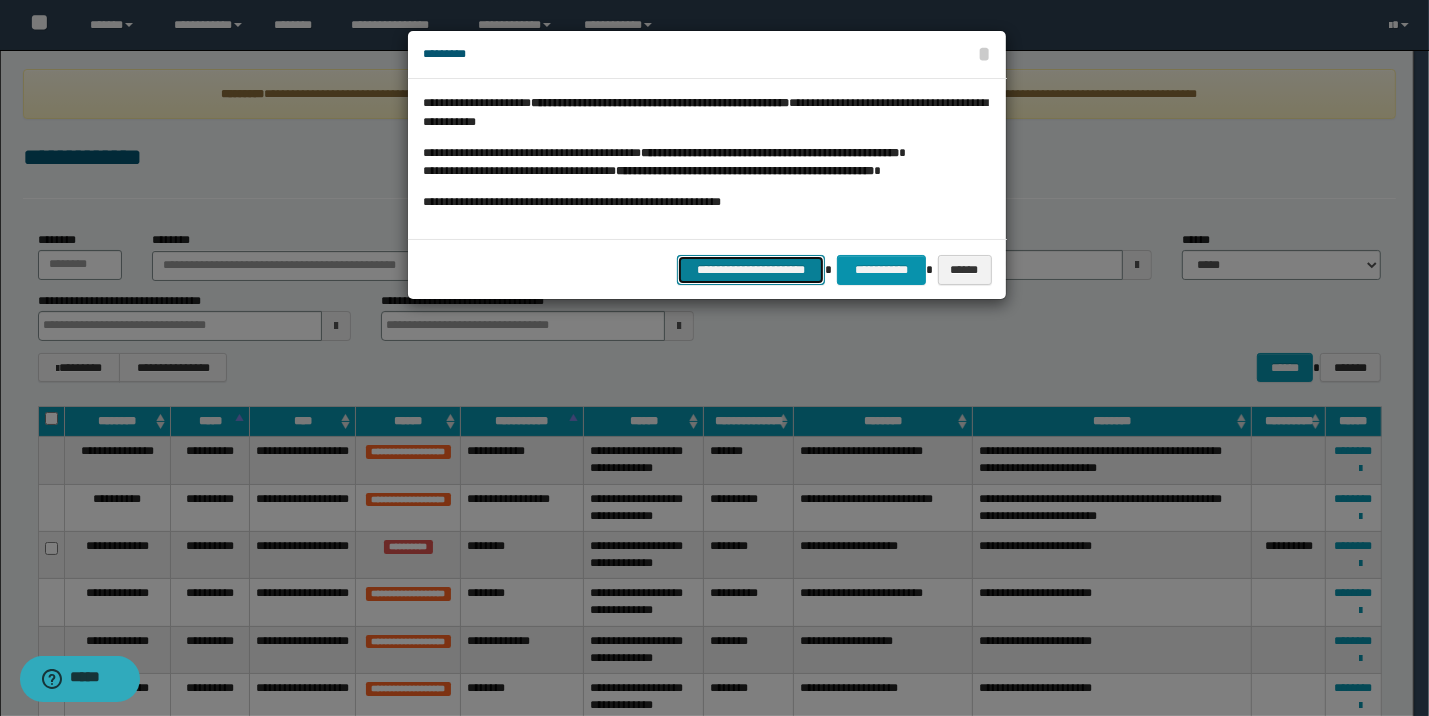 click on "**********" at bounding box center [751, 270] 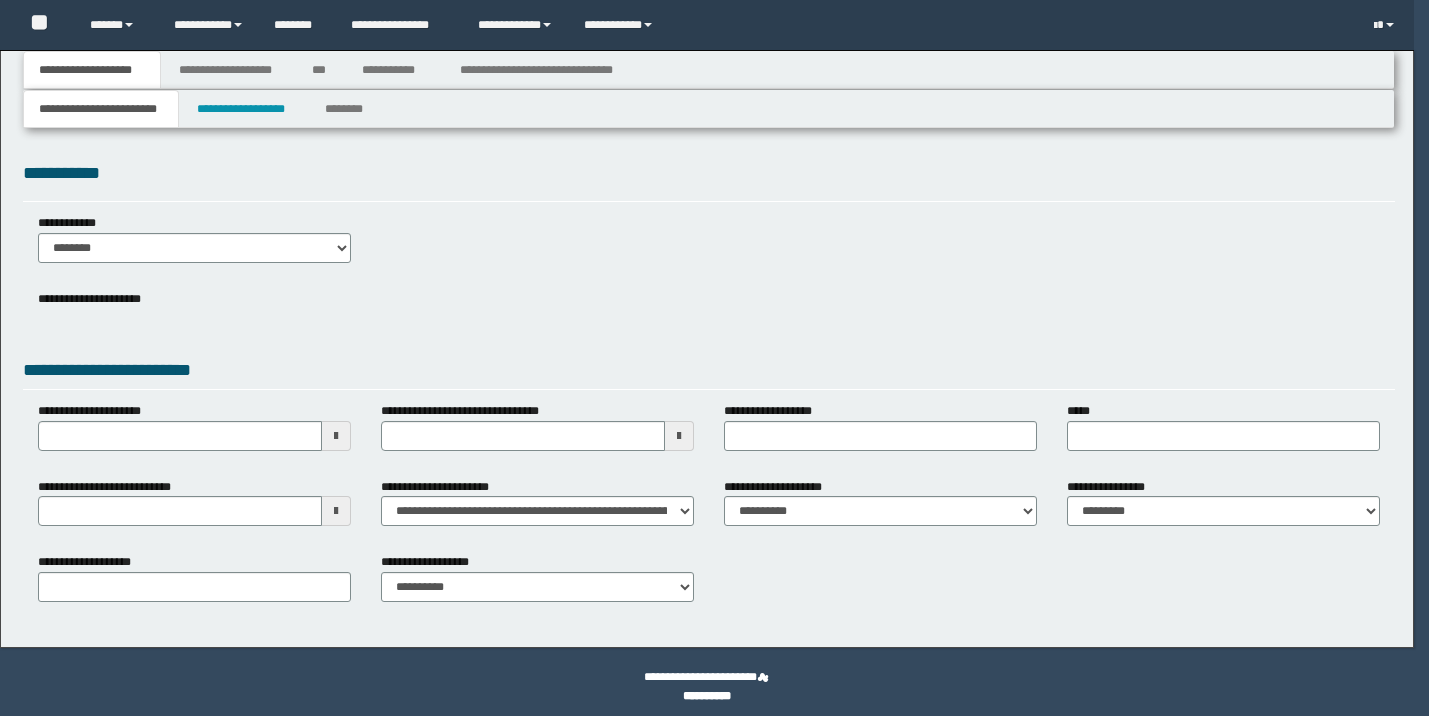 type 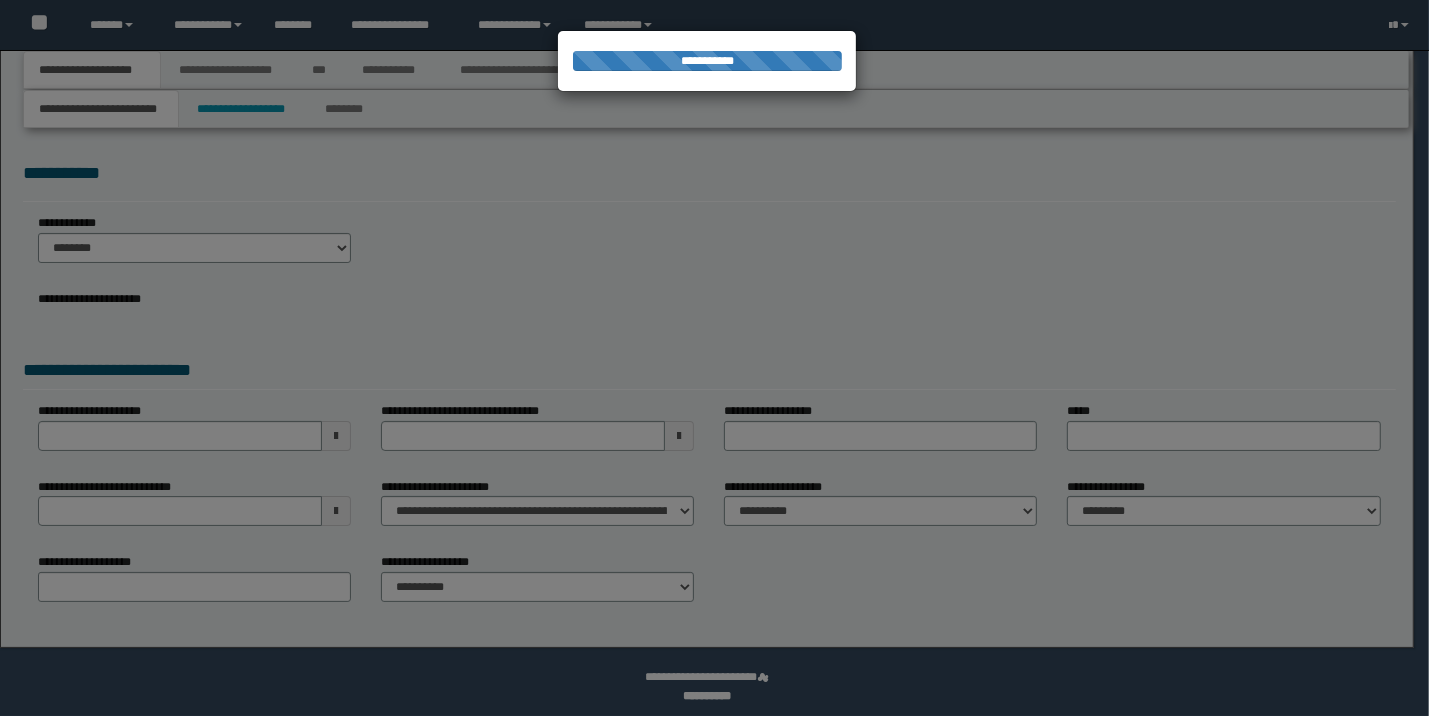 scroll, scrollTop: 0, scrollLeft: 0, axis: both 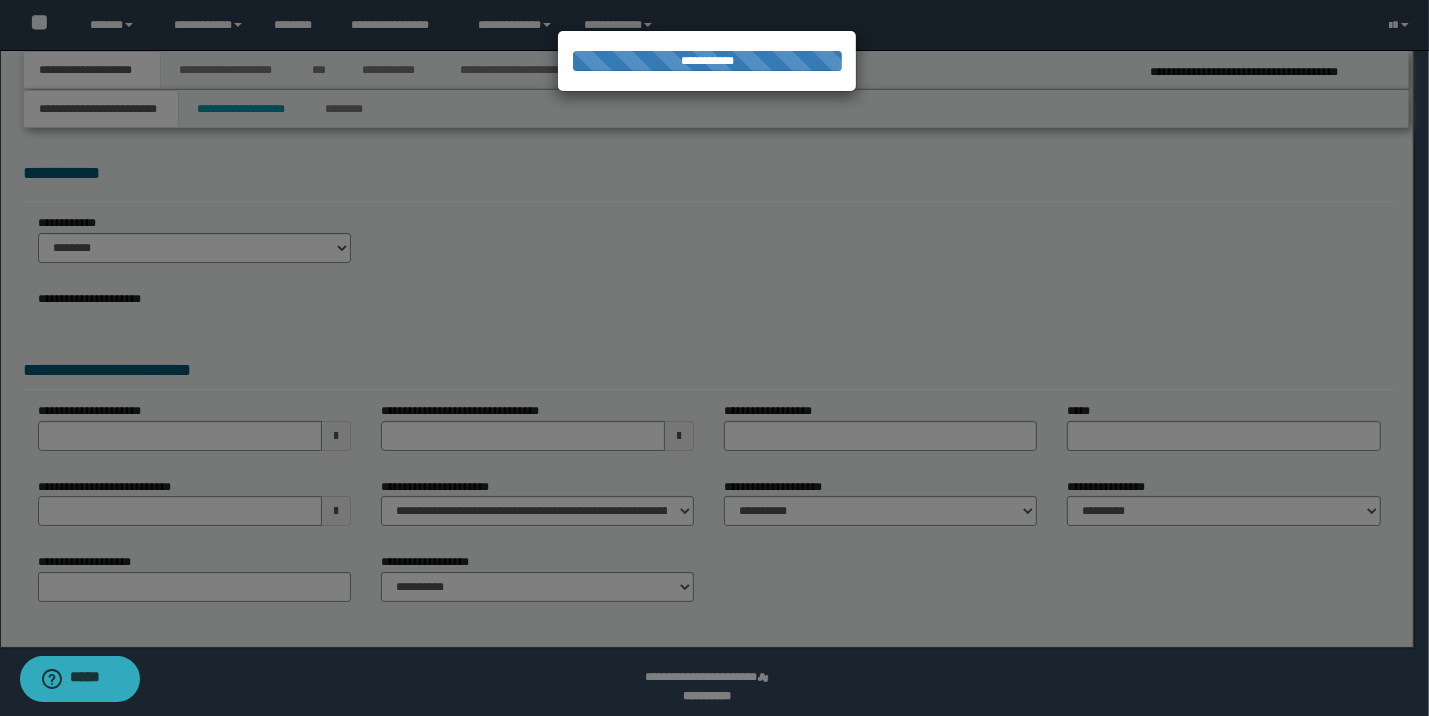 type on "**********" 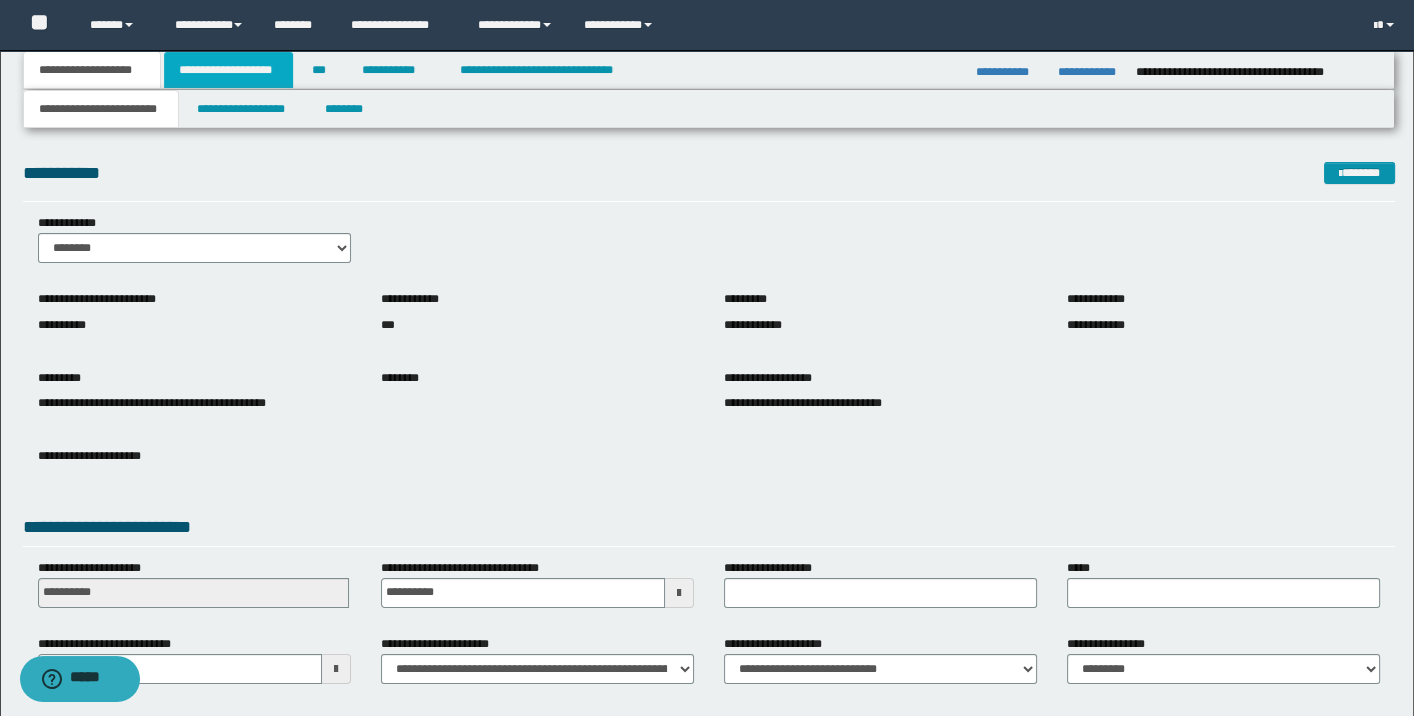 click on "**********" at bounding box center (228, 70) 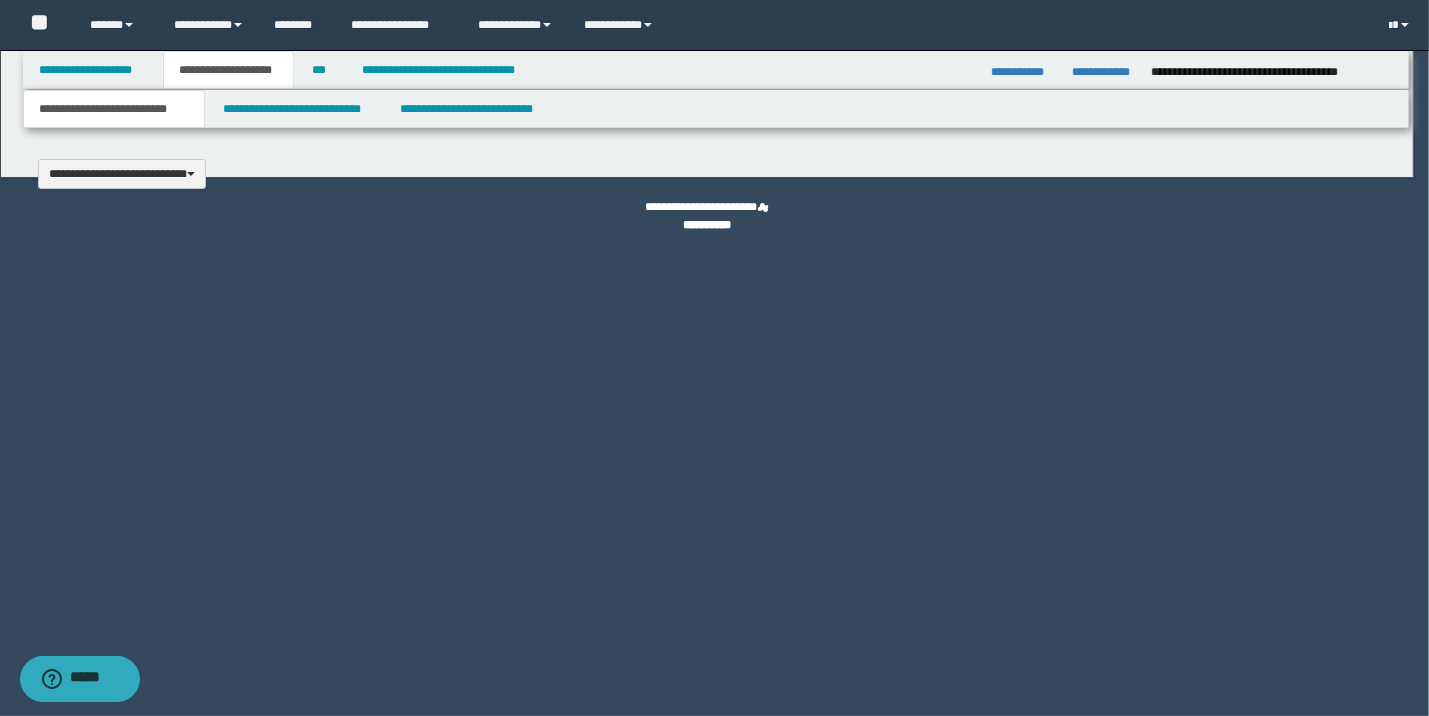 type 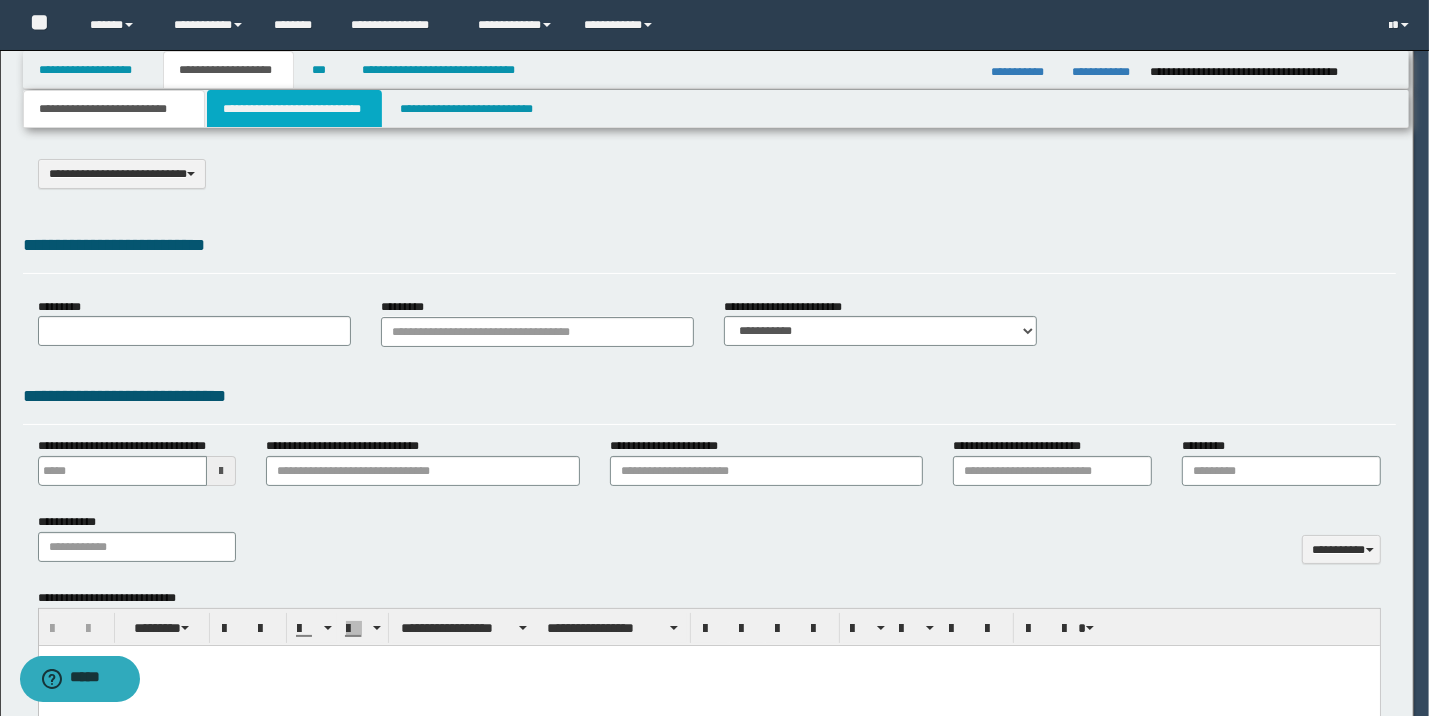 click on "**********" at bounding box center [294, 109] 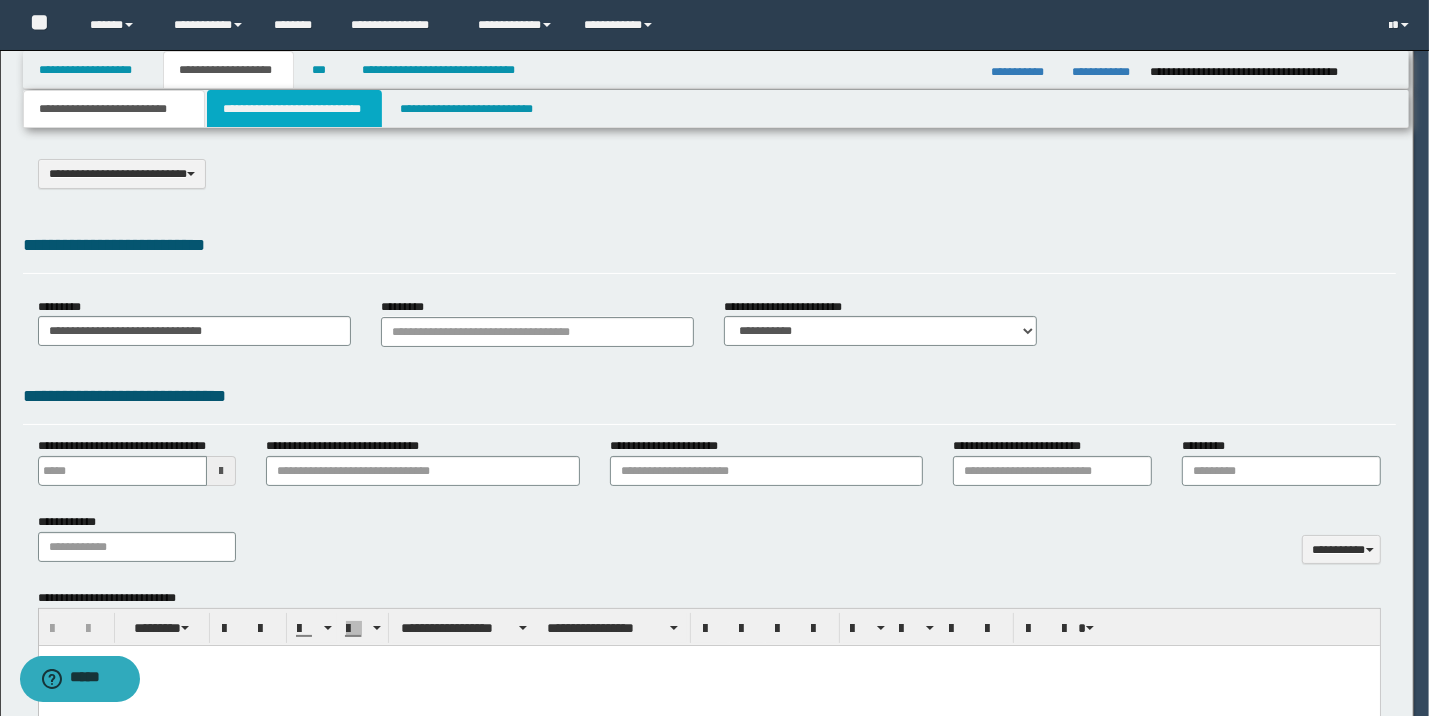 scroll, scrollTop: 0, scrollLeft: 0, axis: both 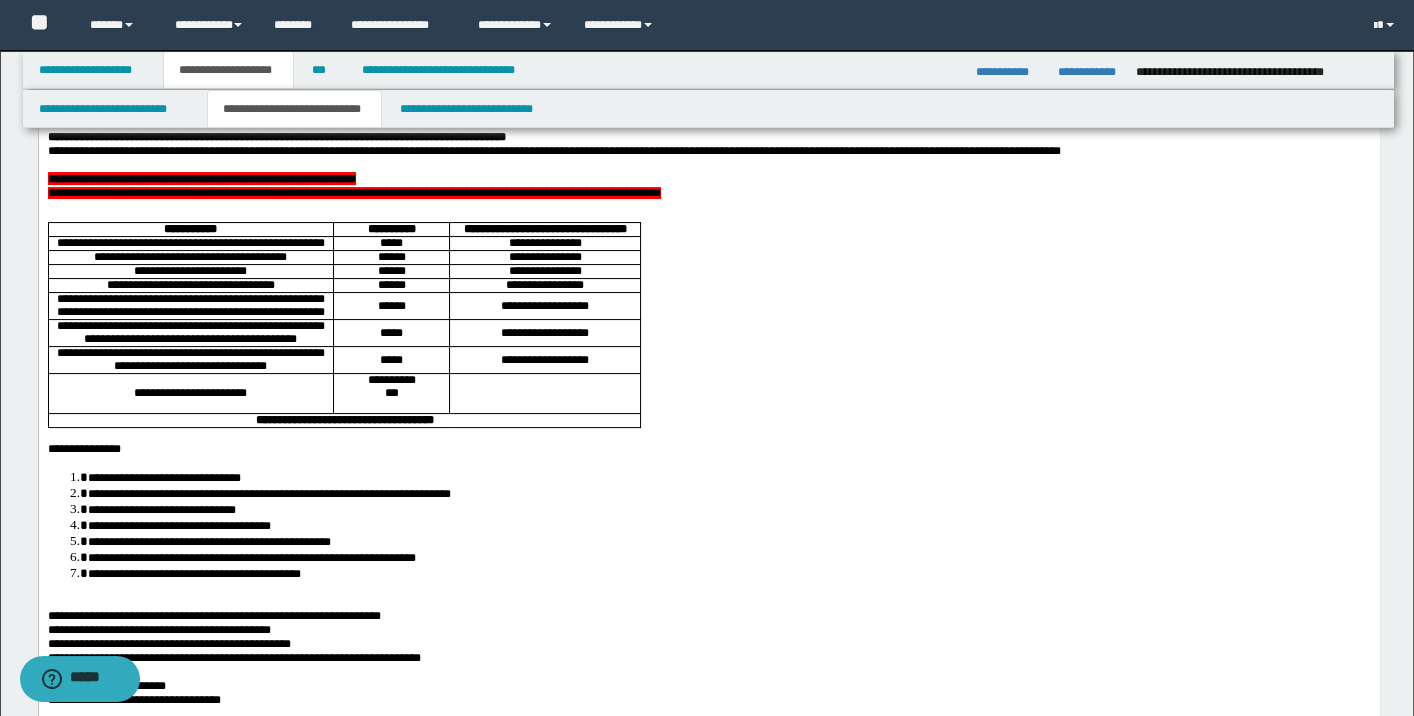 drag, startPoint x: 387, startPoint y: 430, endPoint x: 400, endPoint y: 431, distance: 13.038404 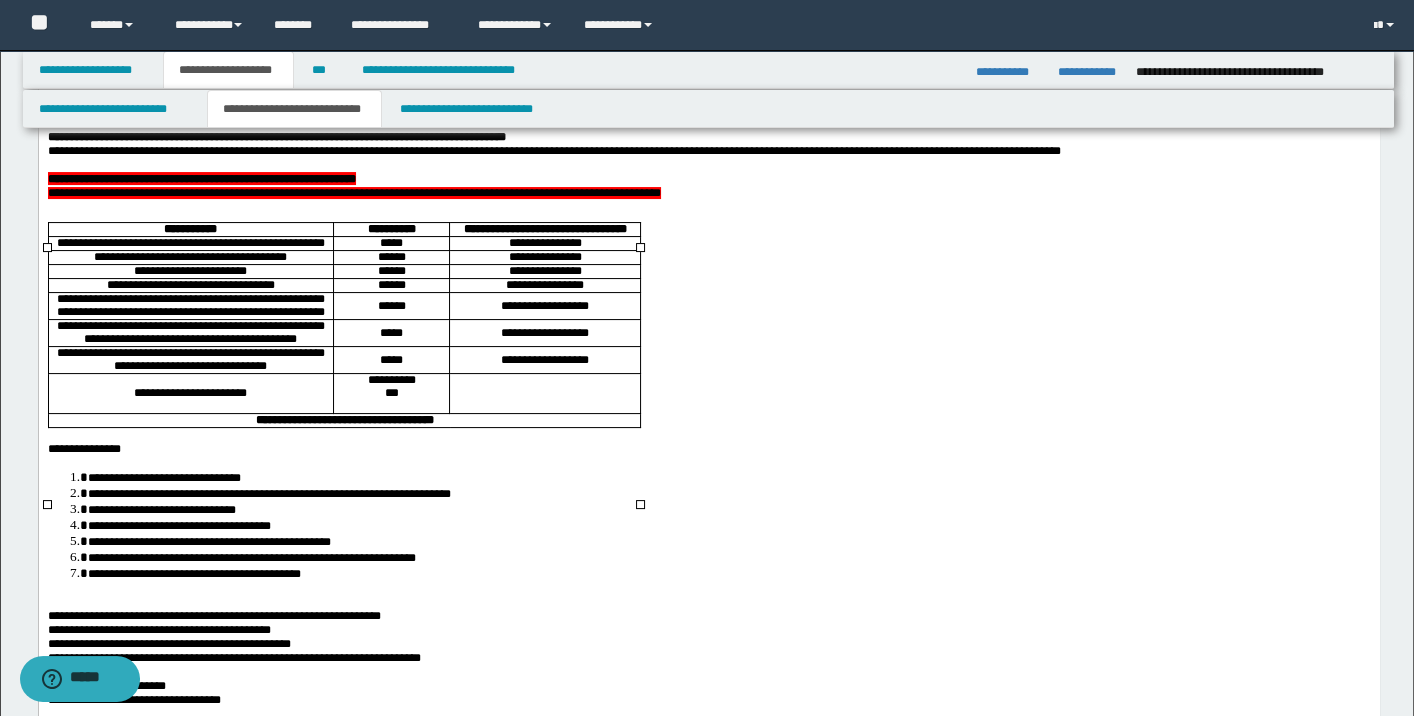 type 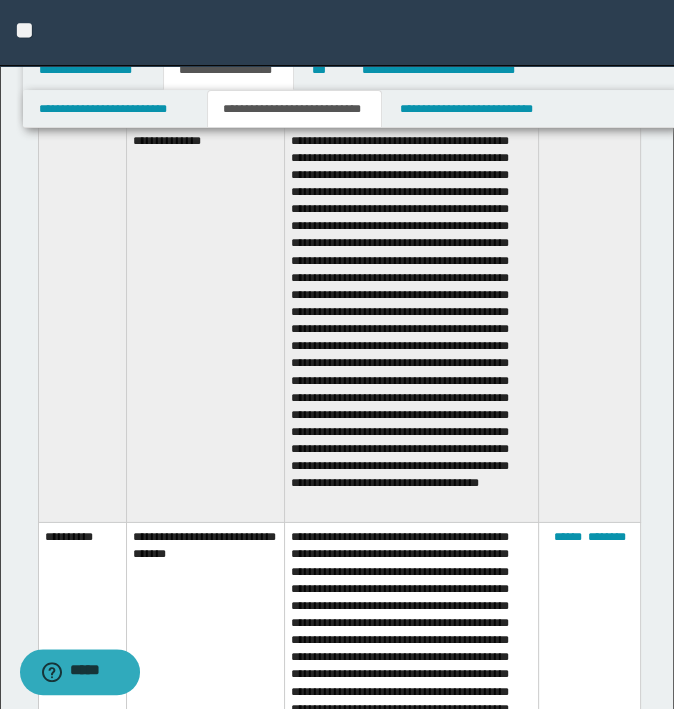 scroll, scrollTop: 3700, scrollLeft: 0, axis: vertical 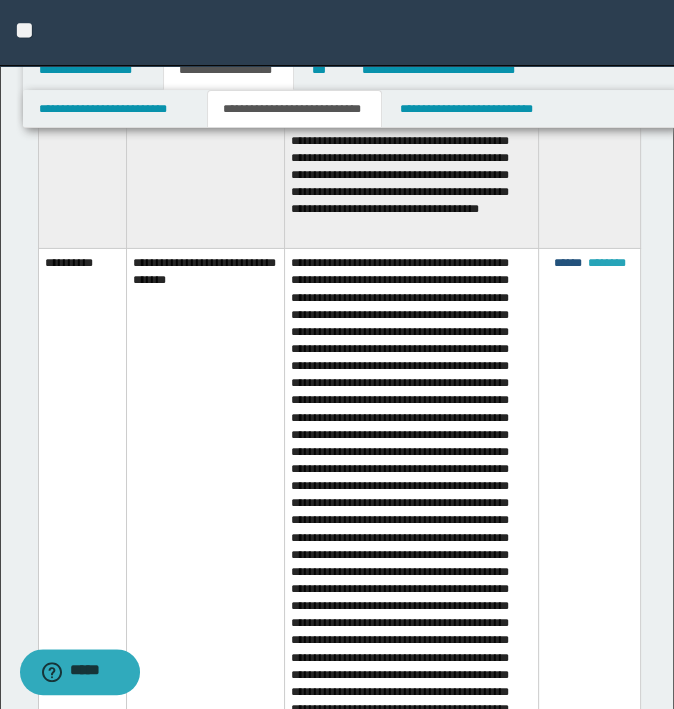 drag, startPoint x: 569, startPoint y: 262, endPoint x: 605, endPoint y: 269, distance: 36.67424 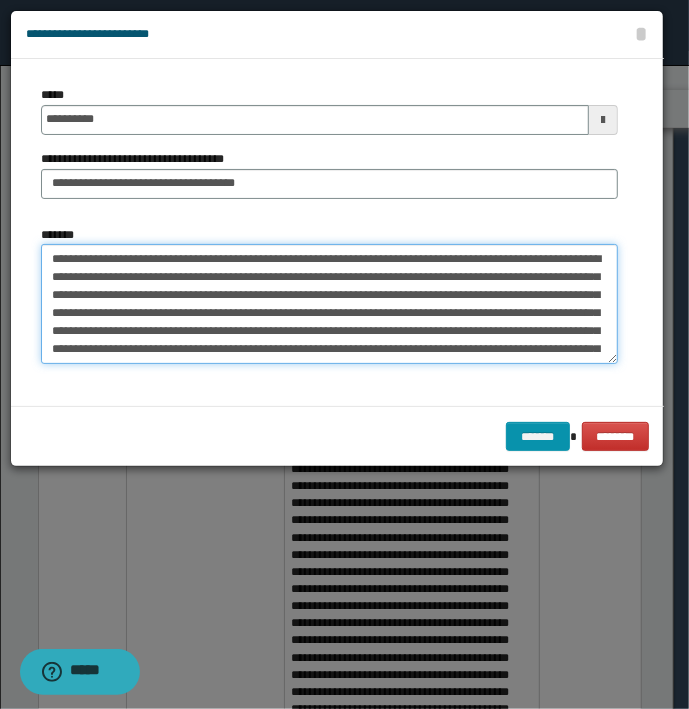 click on "*******" at bounding box center [329, 304] 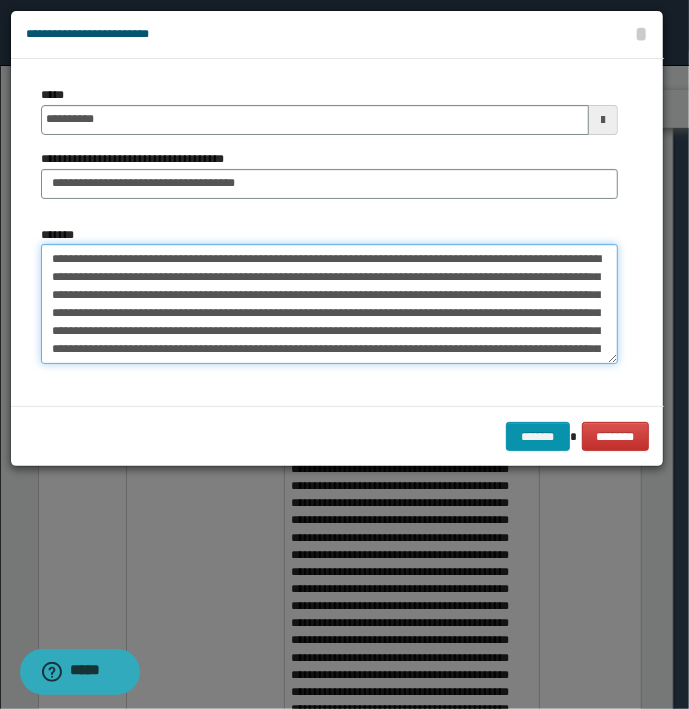 click on "*******" at bounding box center (329, 304) 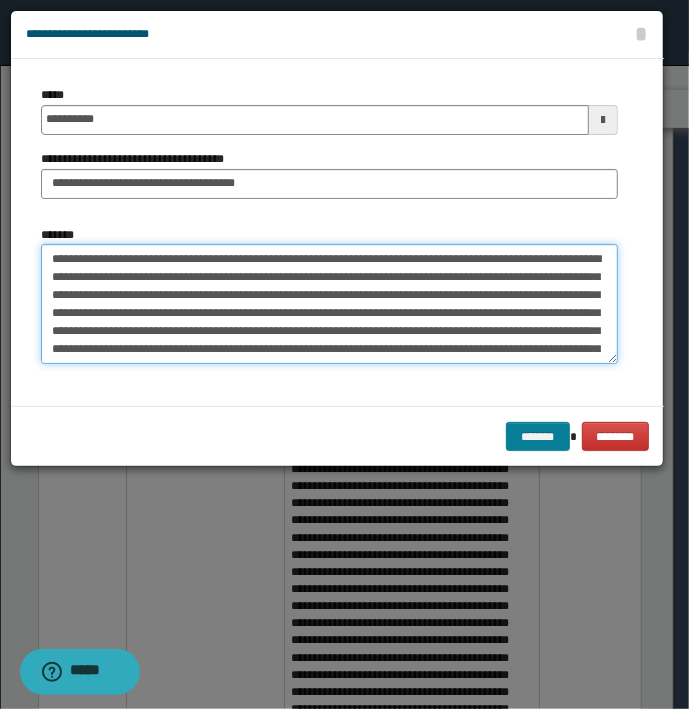 type on "**********" 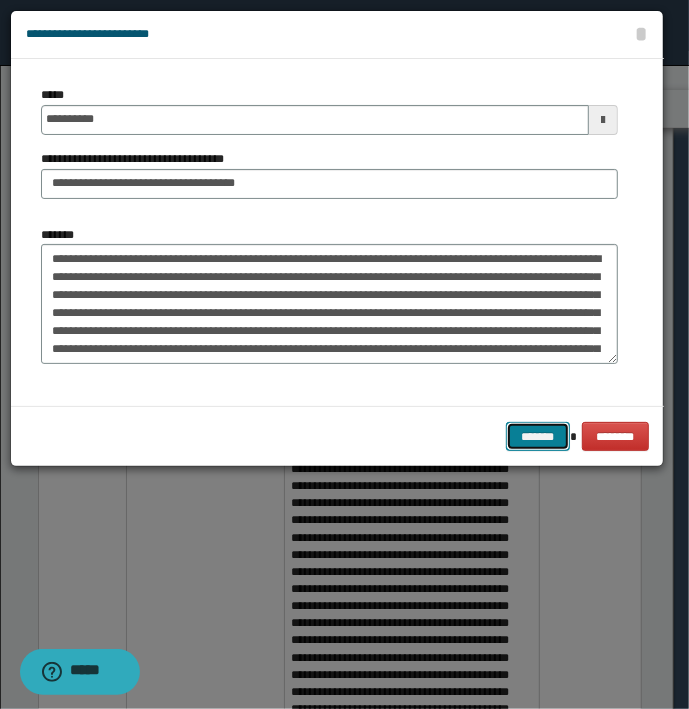 click on "*******" at bounding box center [538, 437] 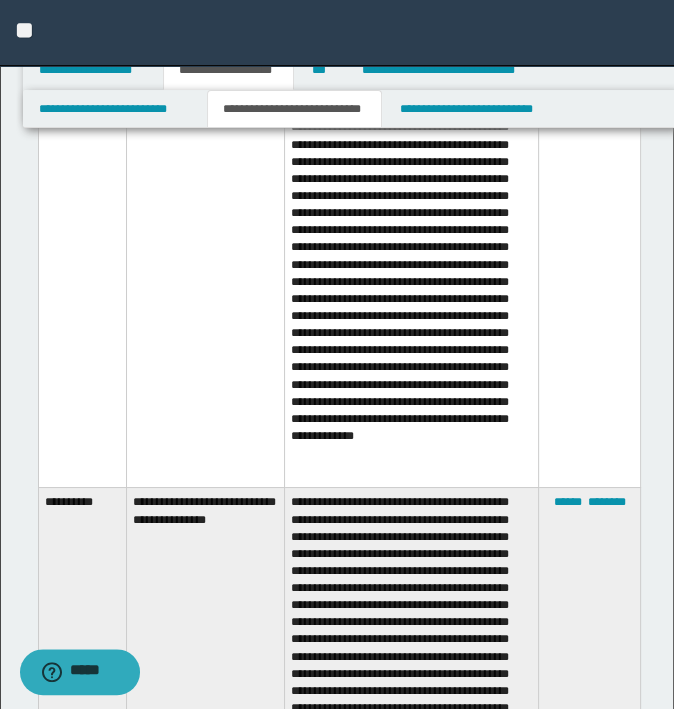 scroll, scrollTop: 4300, scrollLeft: 0, axis: vertical 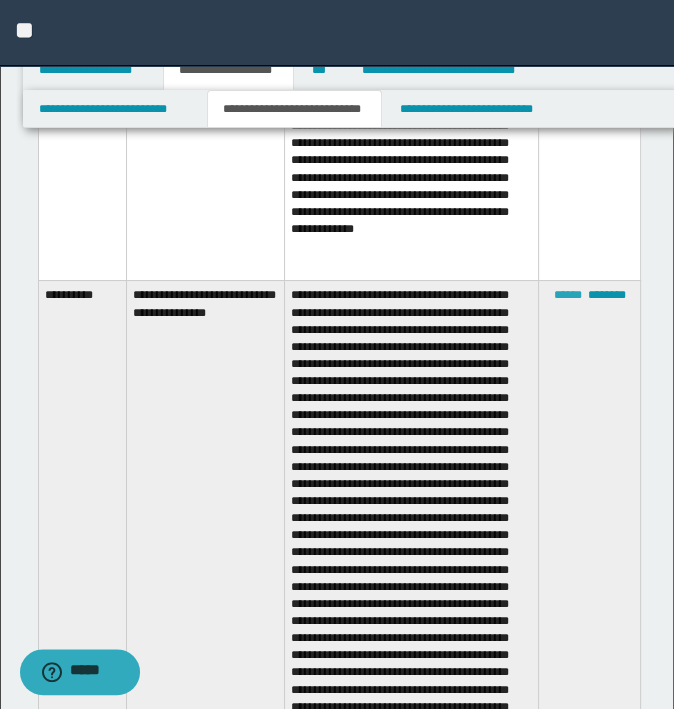 click on "******" at bounding box center (568, 295) 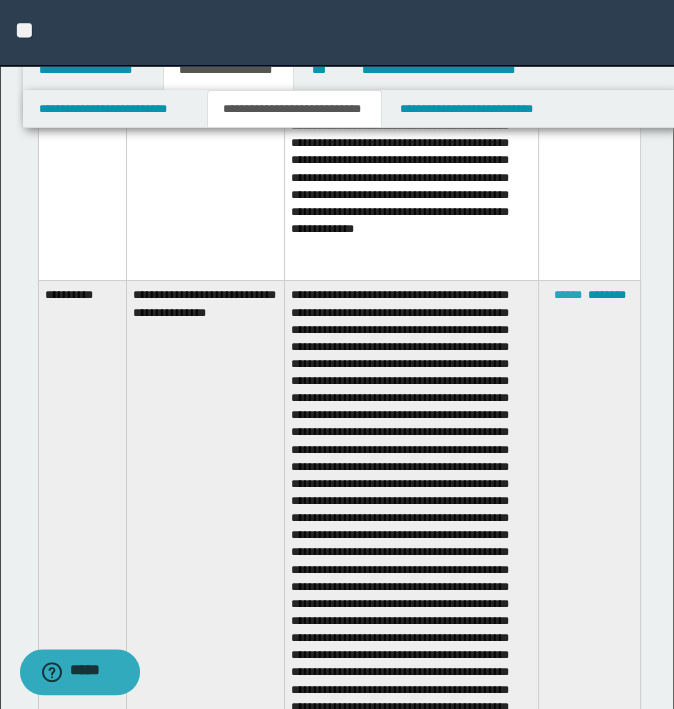 type on "**********" 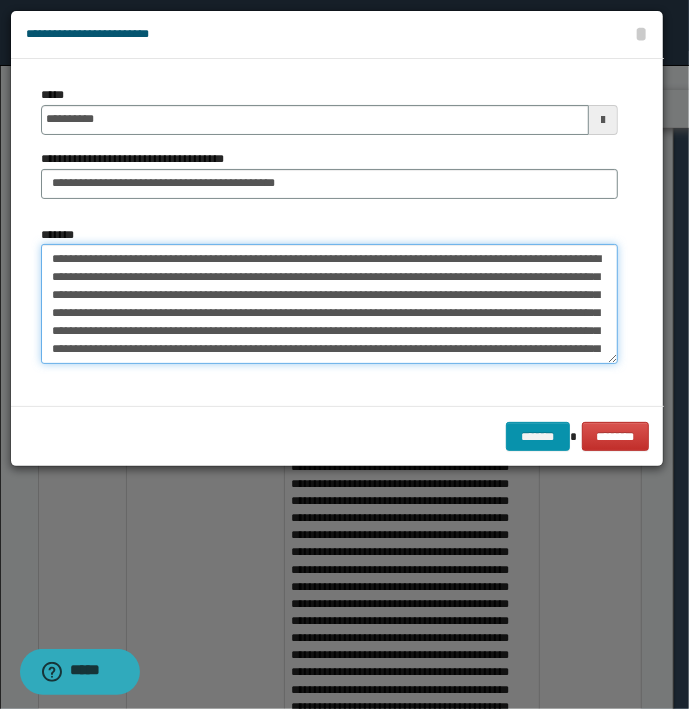 click on "*******" at bounding box center (329, 304) 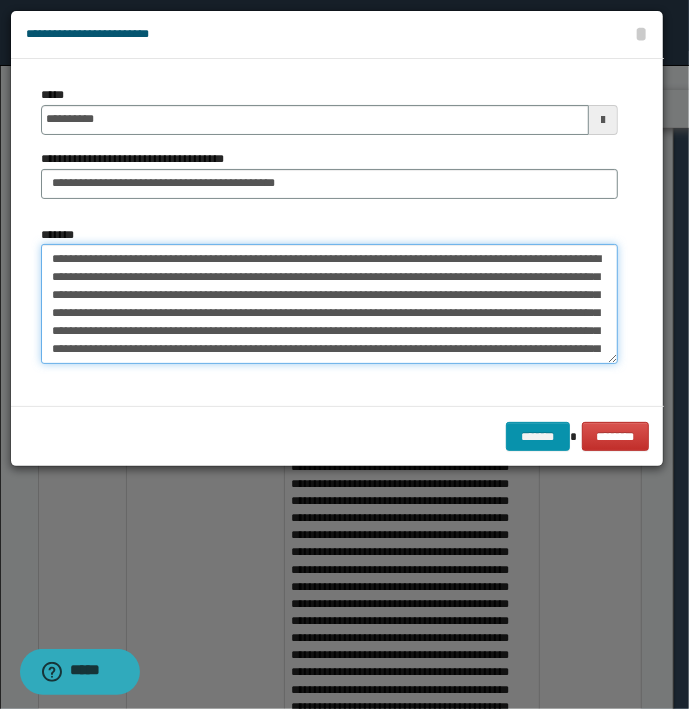 click on "*******" at bounding box center [329, 304] 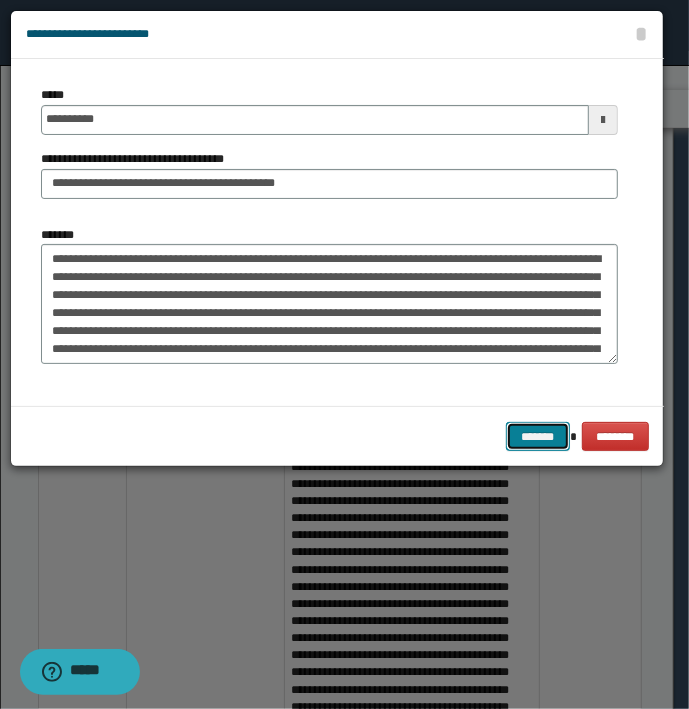 click on "*******" at bounding box center [538, 437] 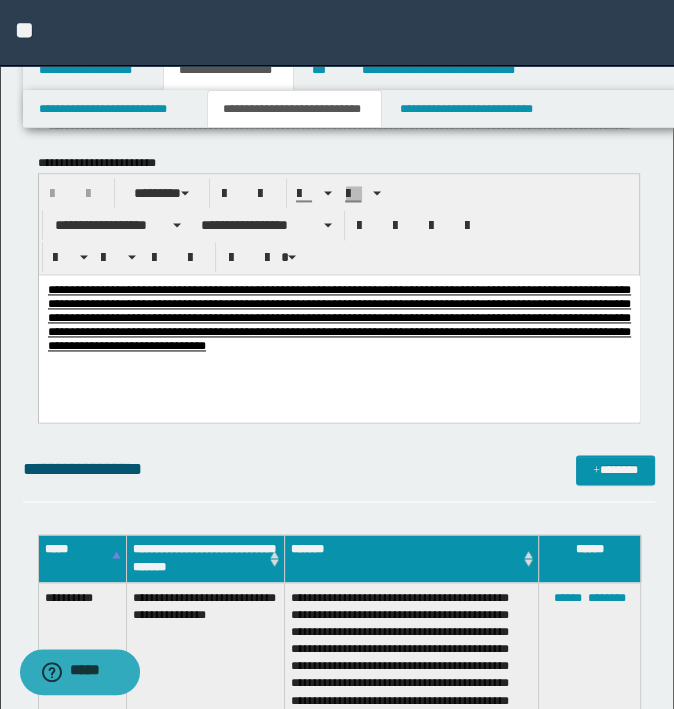 scroll, scrollTop: 1700, scrollLeft: 0, axis: vertical 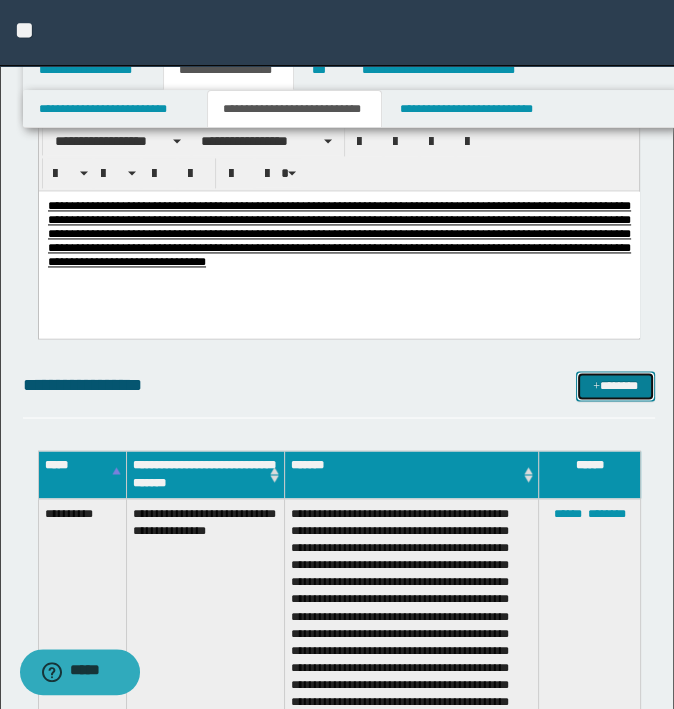 click on "*******" at bounding box center (615, 386) 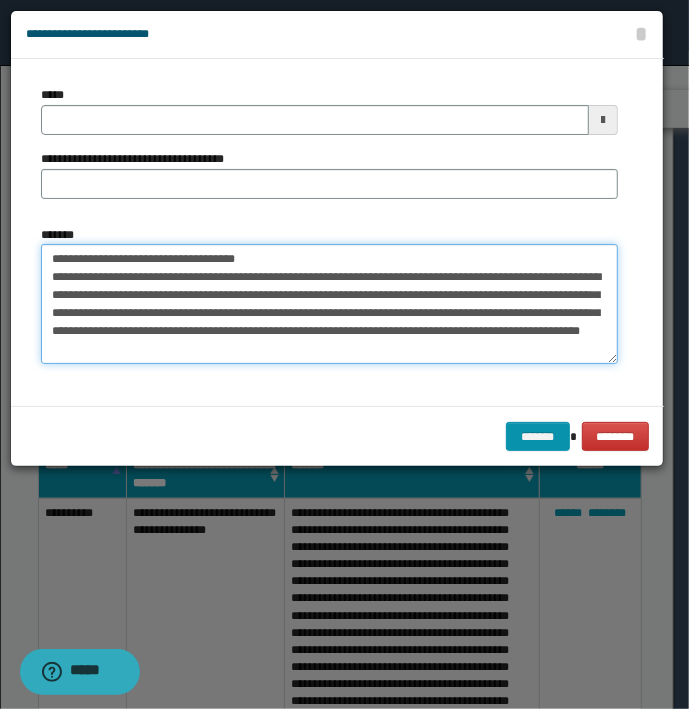 click on "**********" at bounding box center [329, 304] 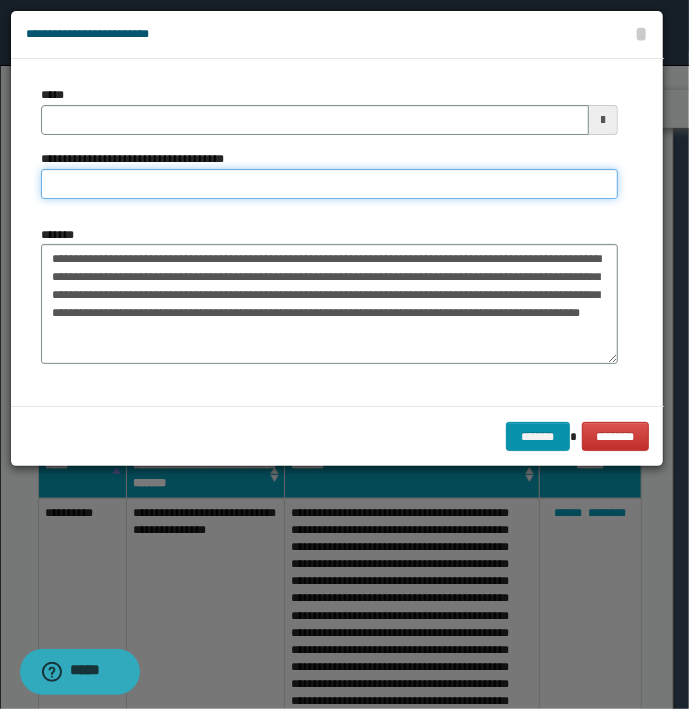 type on "**********" 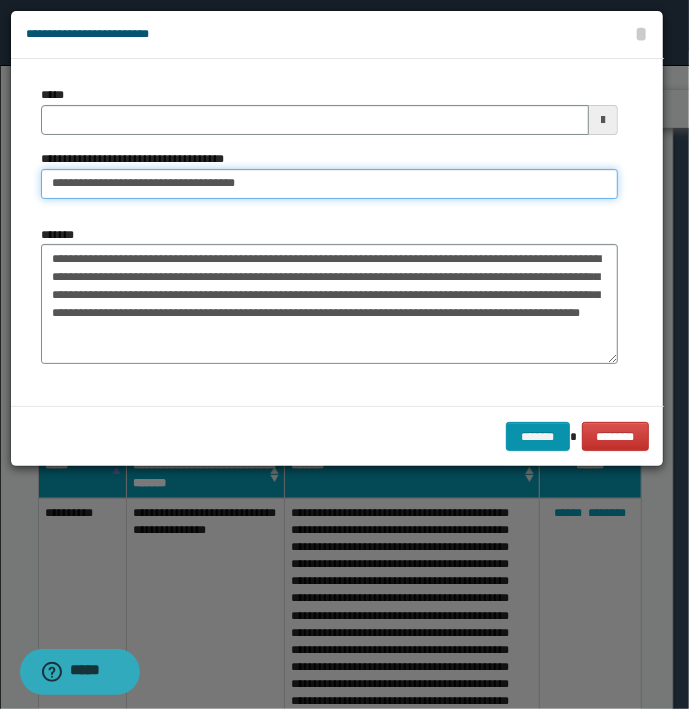 type 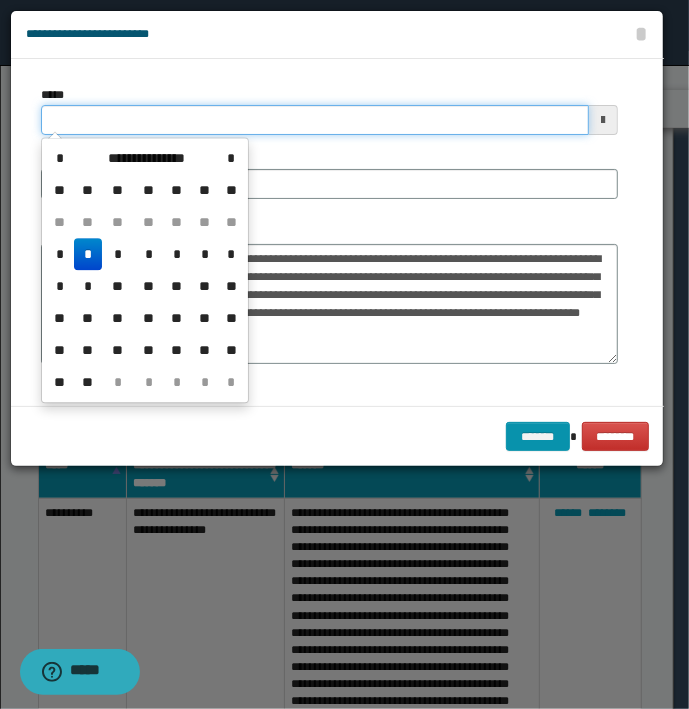 click on "*****" at bounding box center (315, 120) 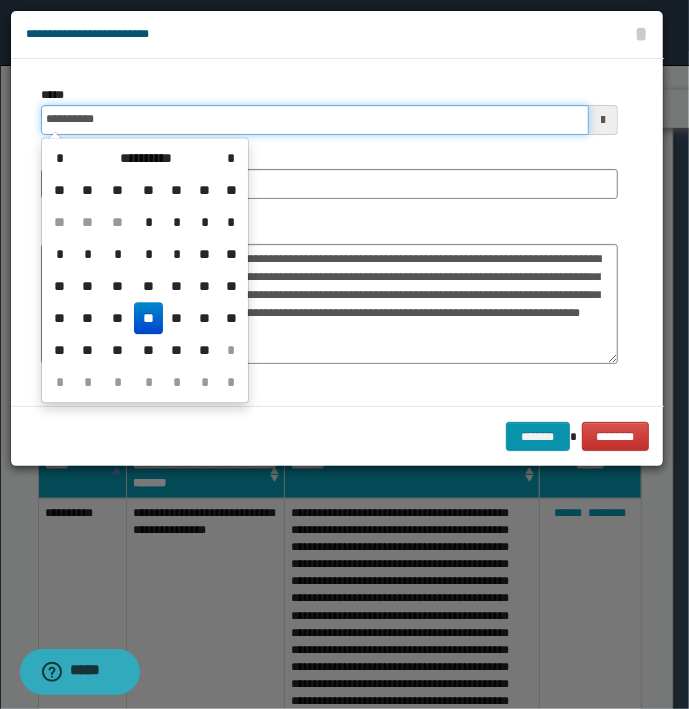 type on "**********" 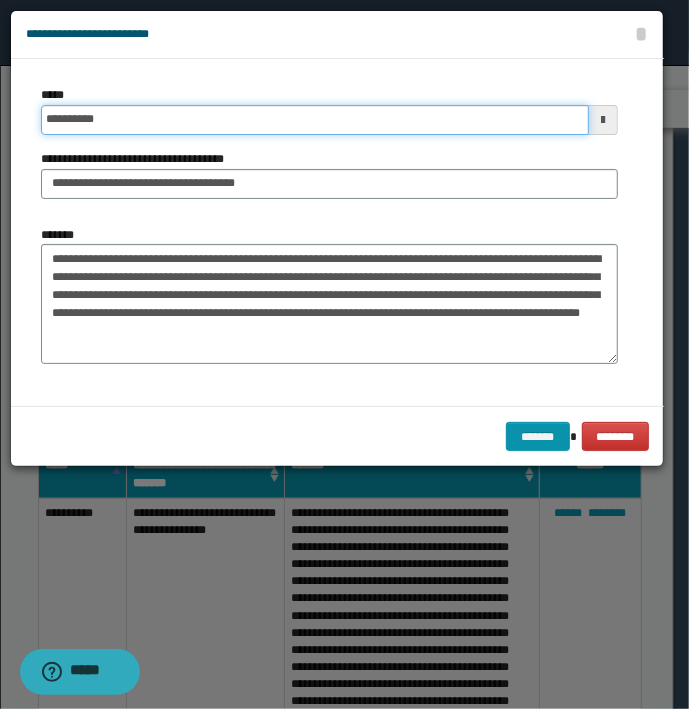 click on "*******" at bounding box center [538, 437] 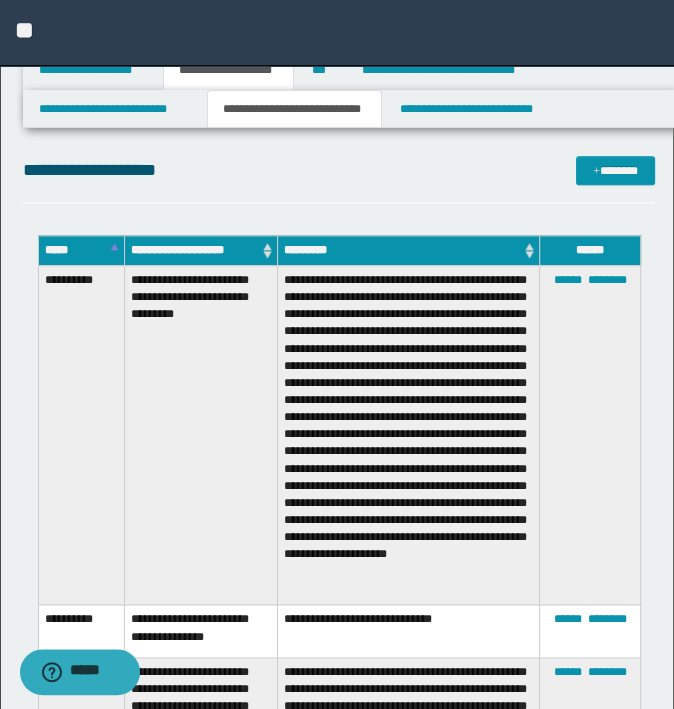 scroll, scrollTop: 5800, scrollLeft: 0, axis: vertical 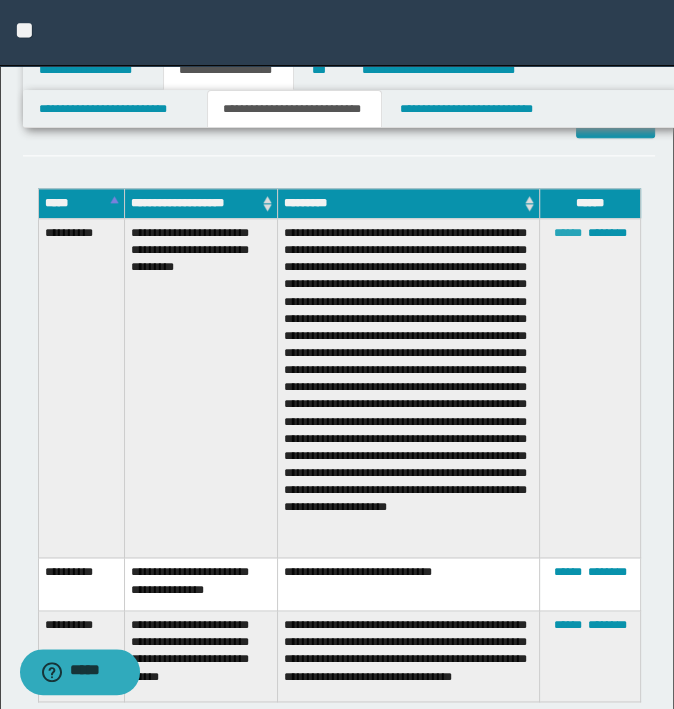 click on "******" at bounding box center [568, 233] 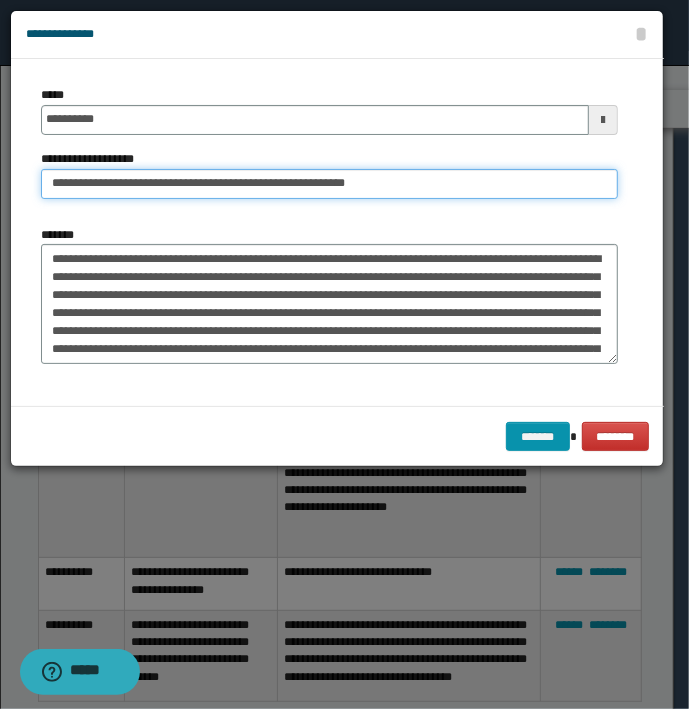click on "**********" at bounding box center [329, 184] 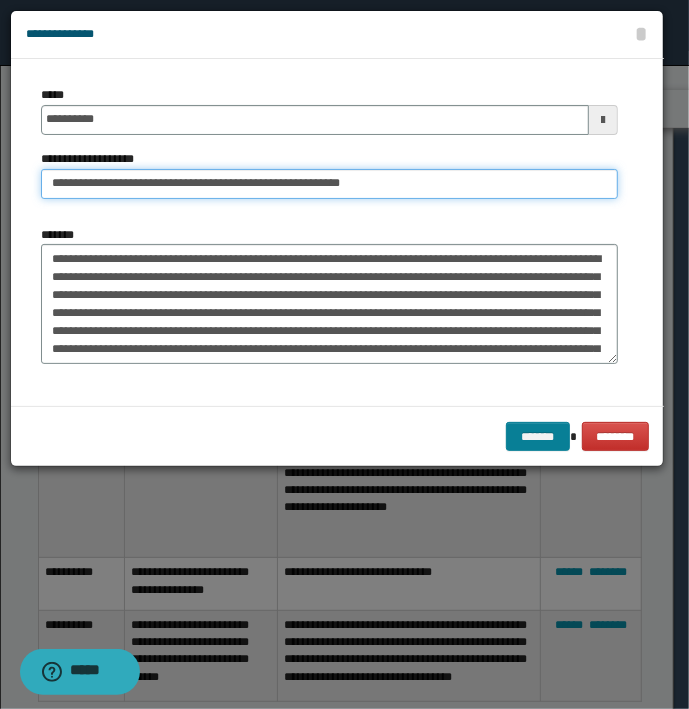 type on "**********" 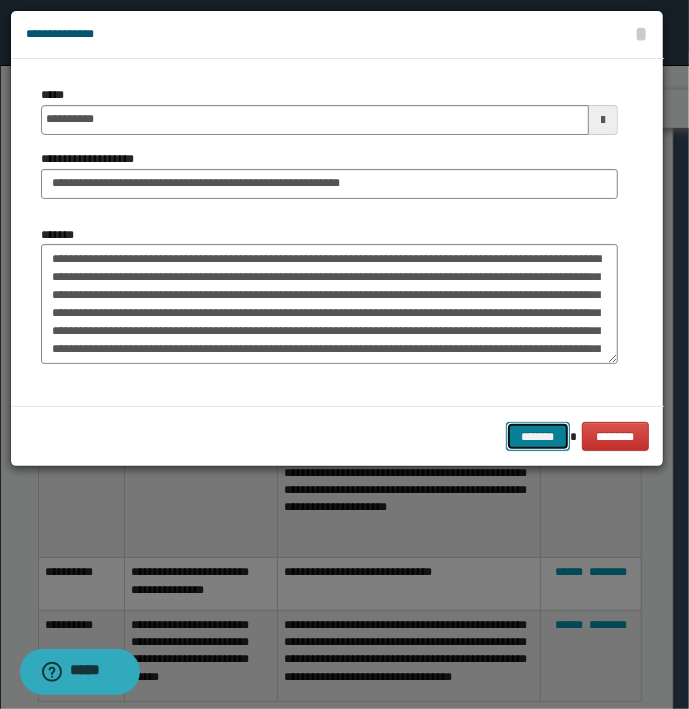 click on "*******" at bounding box center [538, 437] 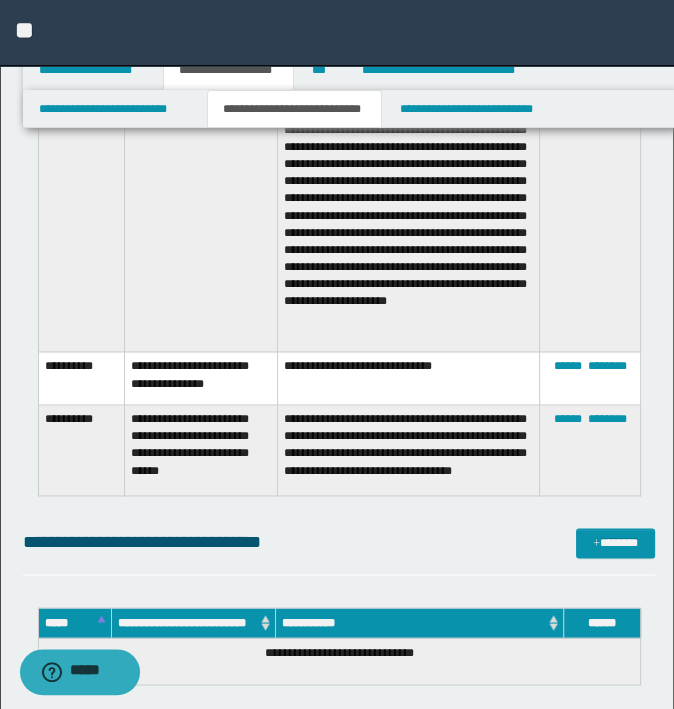 scroll, scrollTop: 6100, scrollLeft: 0, axis: vertical 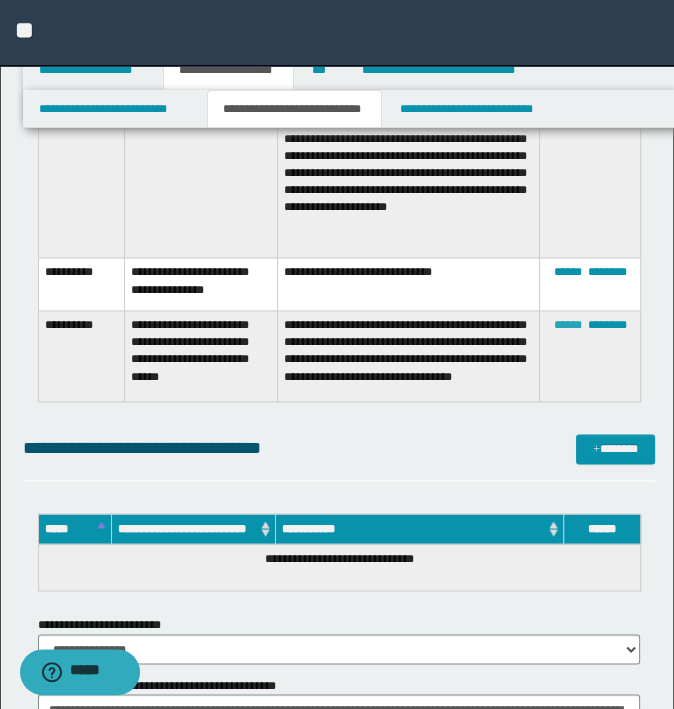 click on "******" at bounding box center [568, 325] 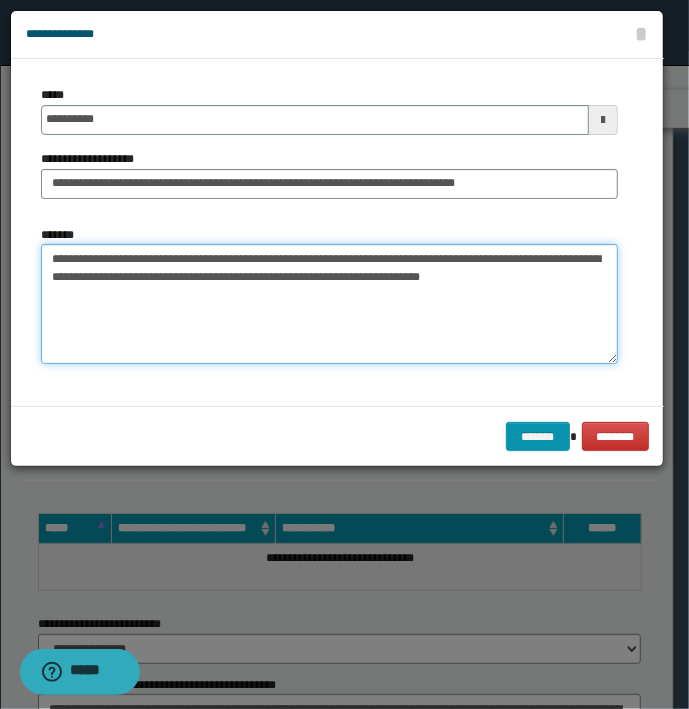click on "**********" at bounding box center (329, 304) 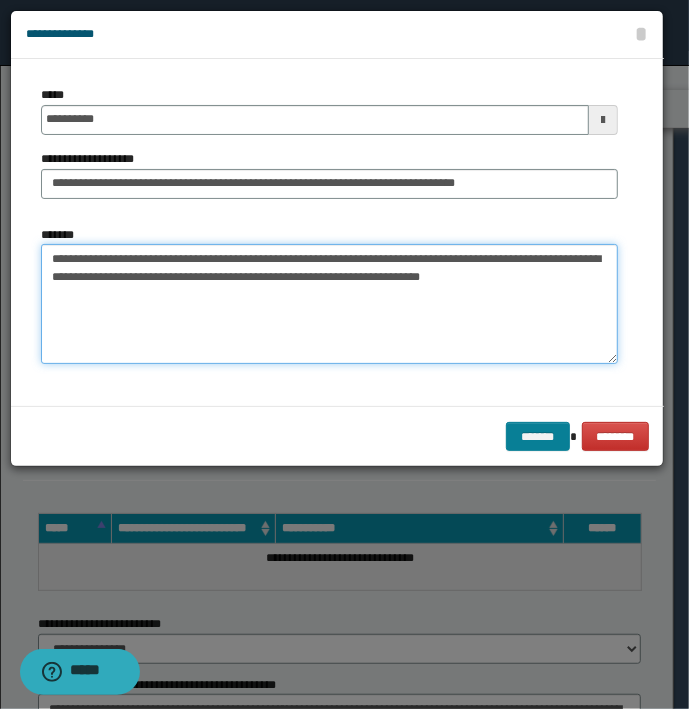 type on "**********" 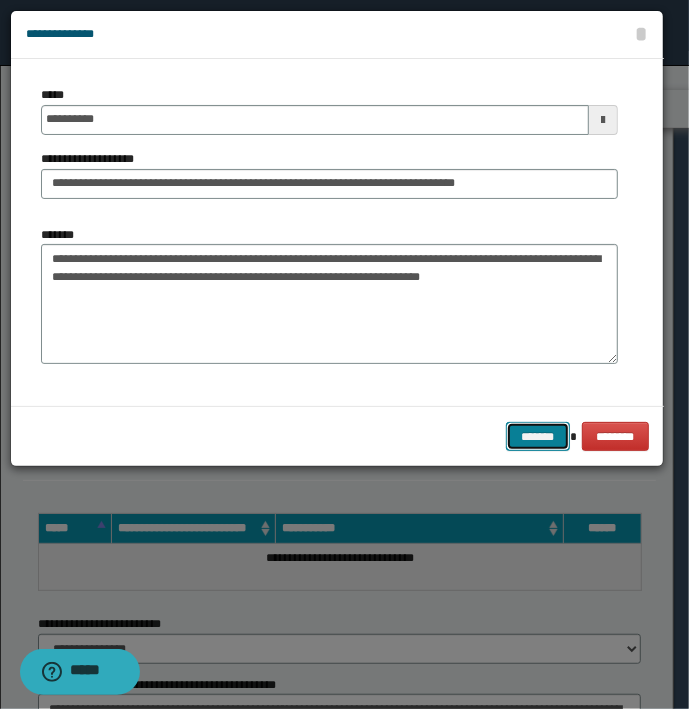 click on "*******" at bounding box center (538, 437) 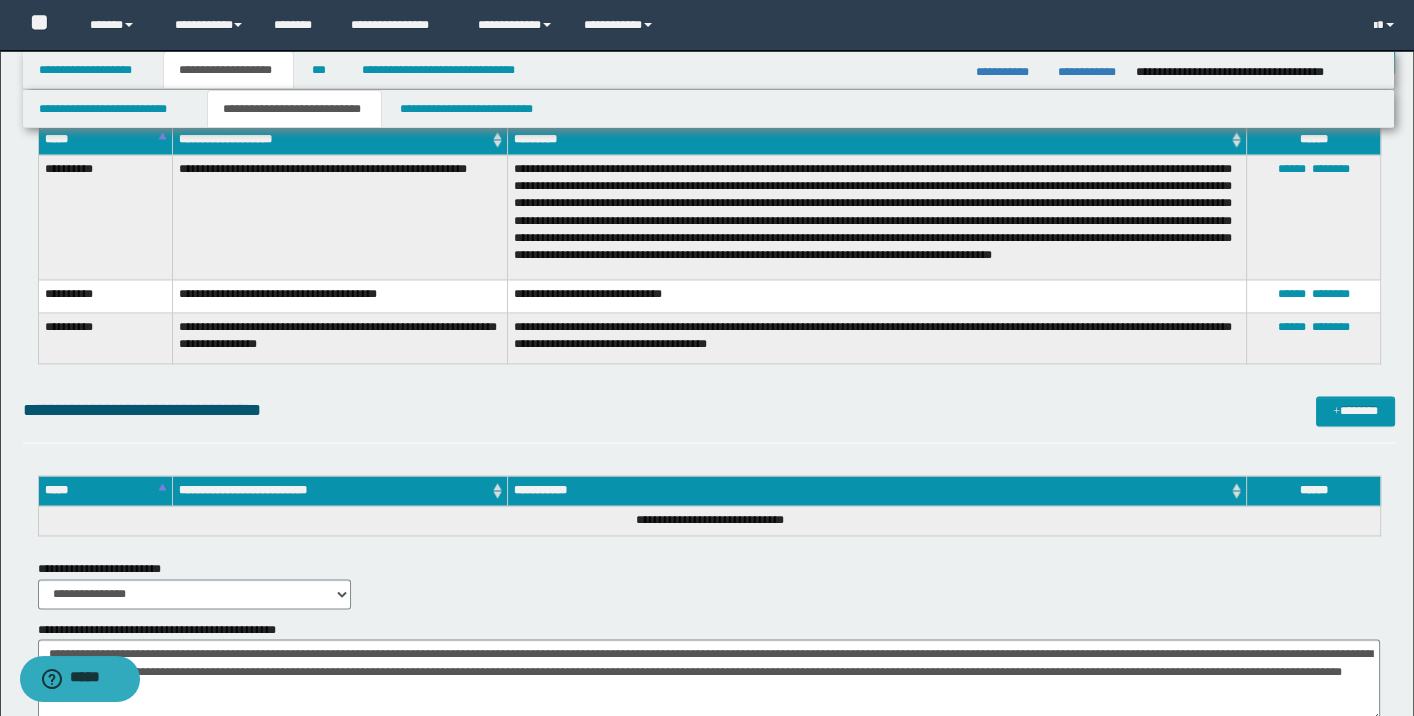 scroll, scrollTop: 3553, scrollLeft: 0, axis: vertical 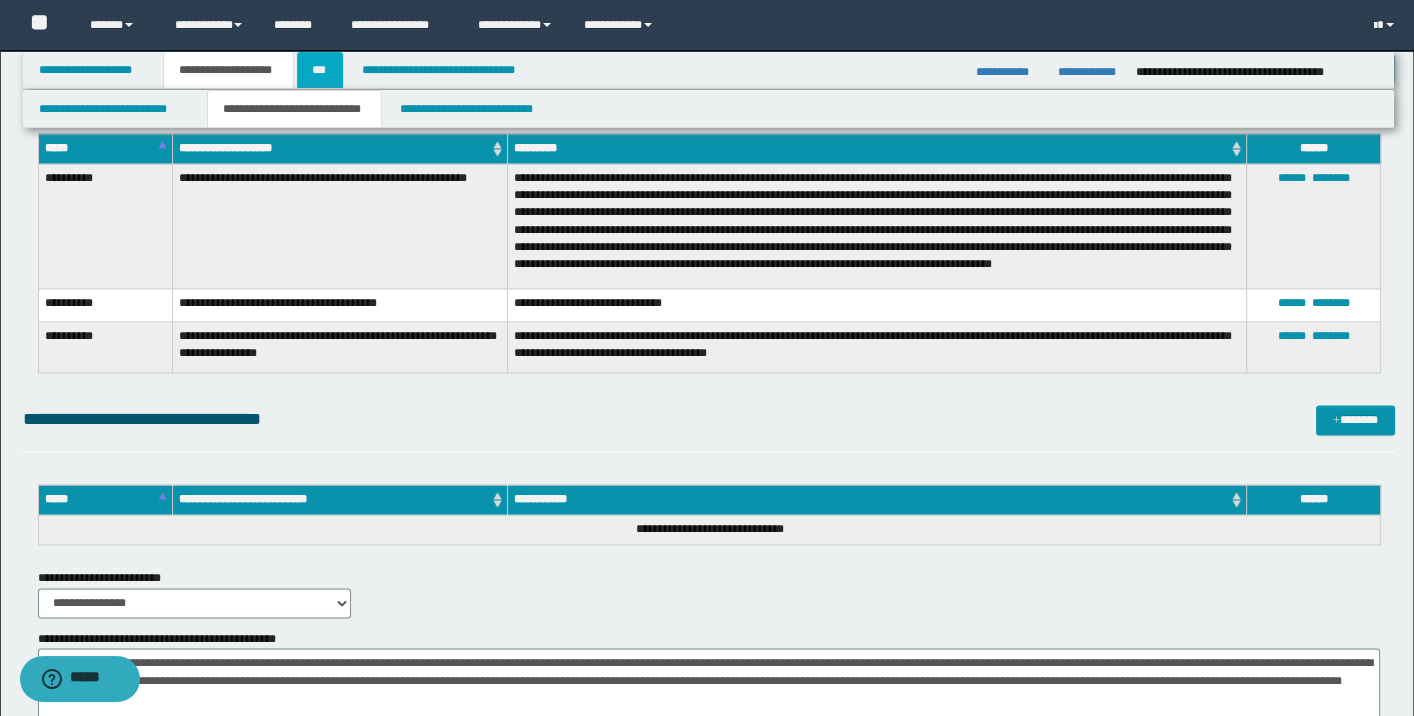 click on "***" at bounding box center (320, 70) 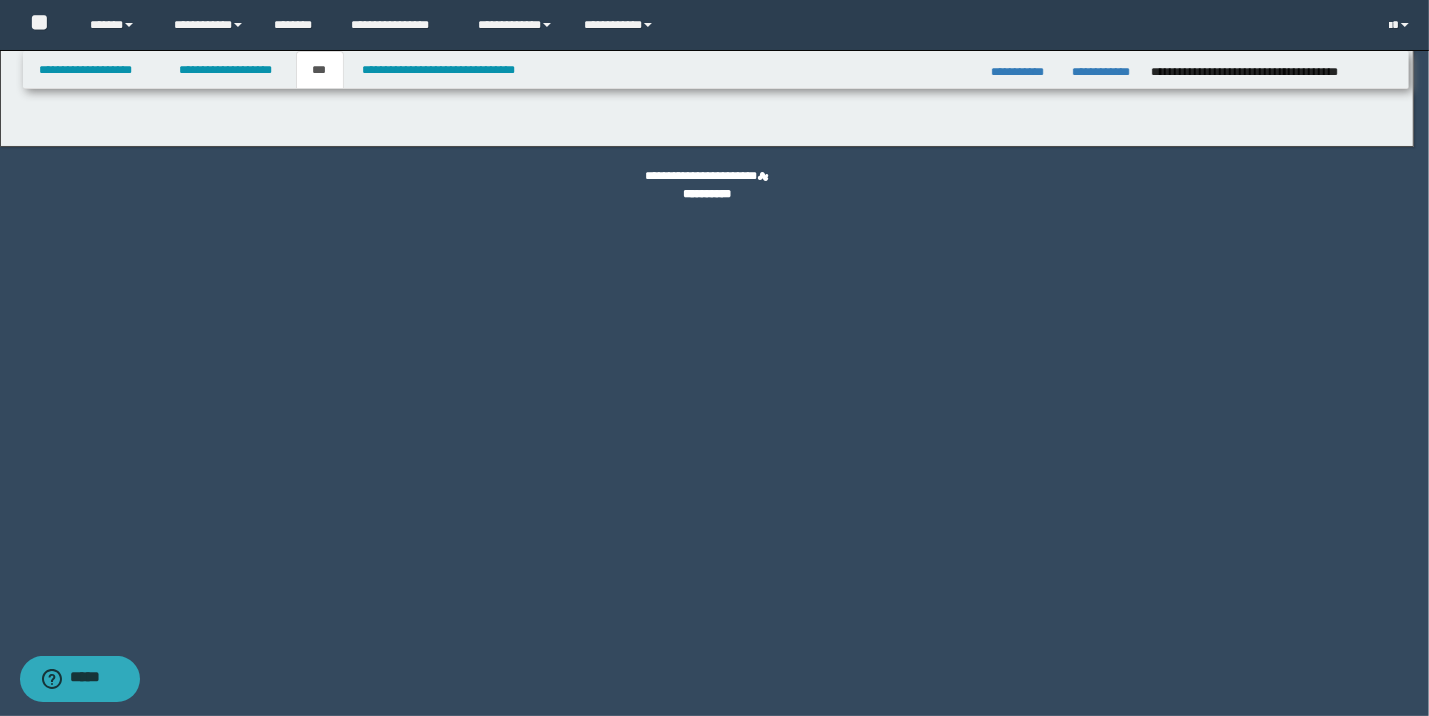 select on "**" 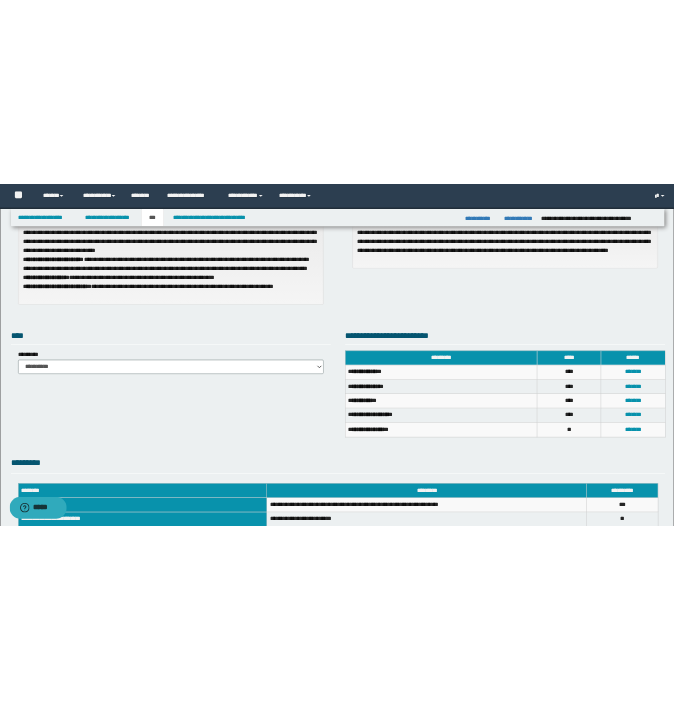 scroll, scrollTop: 565, scrollLeft: 0, axis: vertical 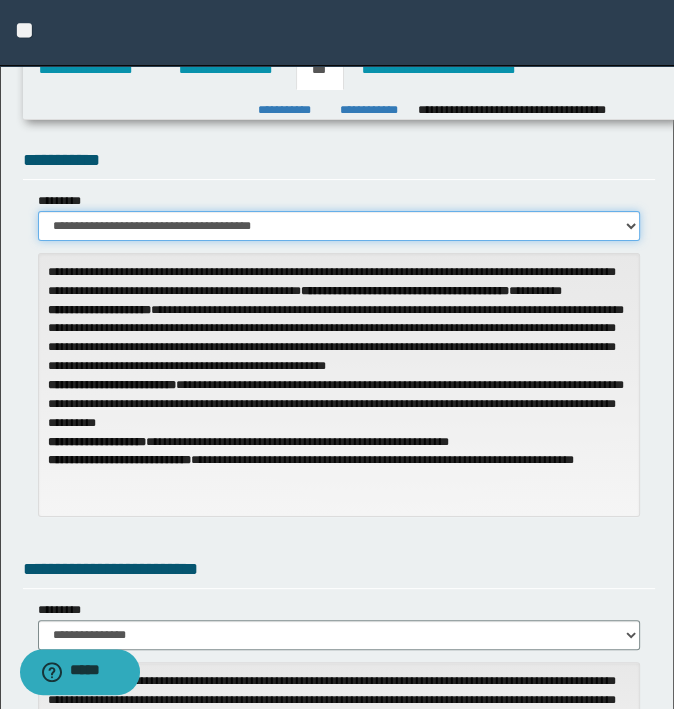 click on "**********" at bounding box center (339, 226) 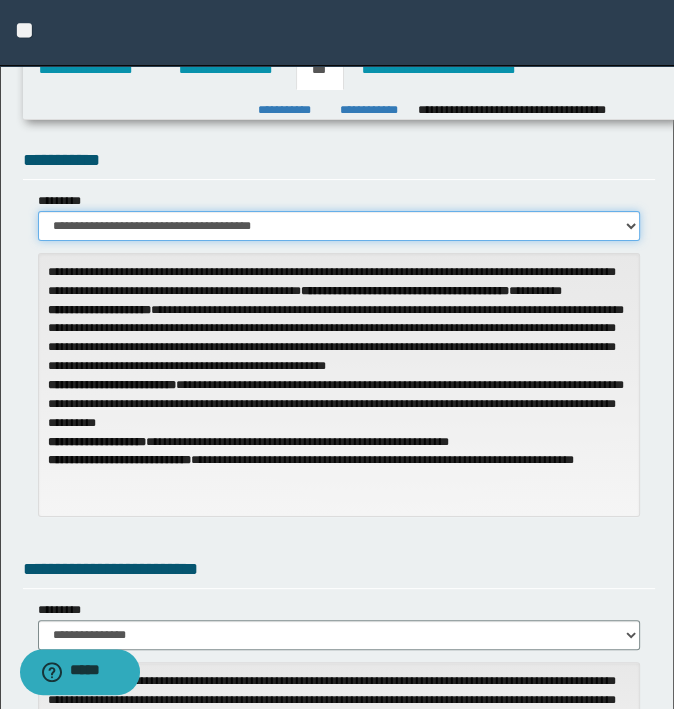 select on "**" 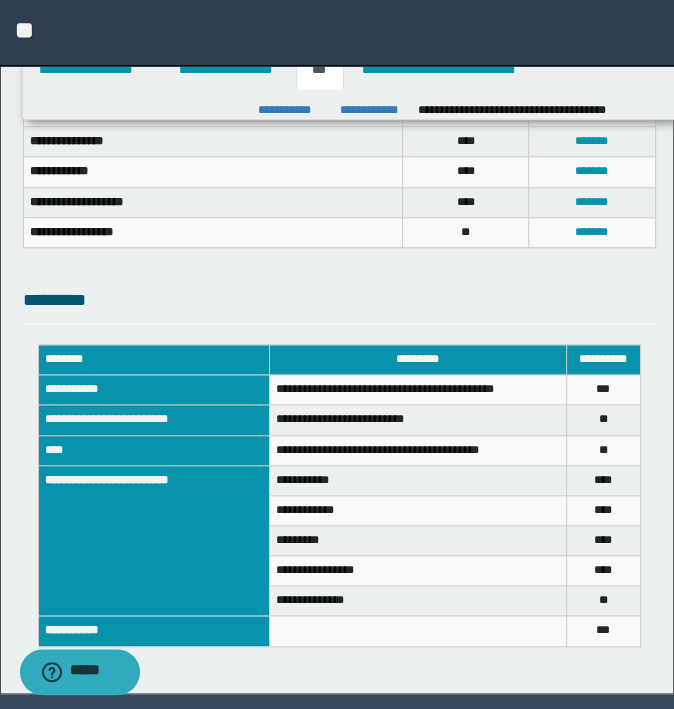 scroll, scrollTop: 981, scrollLeft: 0, axis: vertical 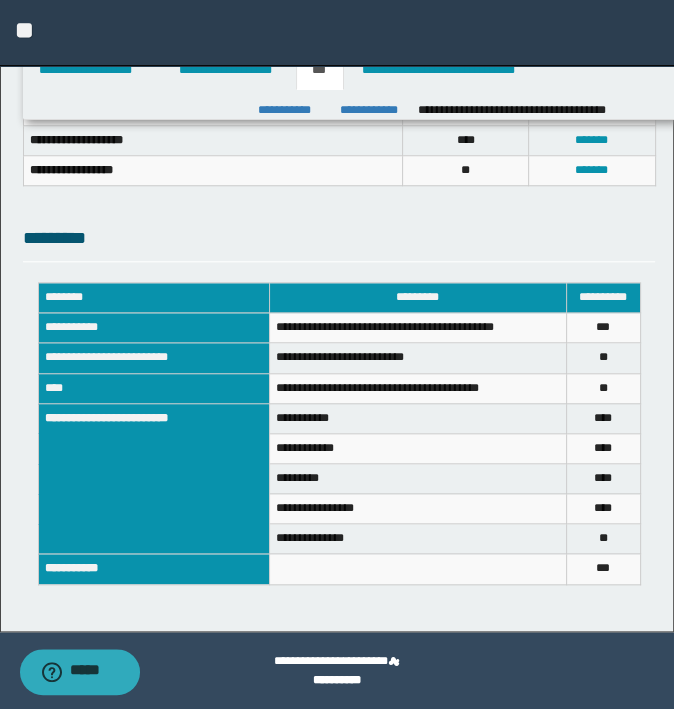 click on "*********" at bounding box center (339, 243) 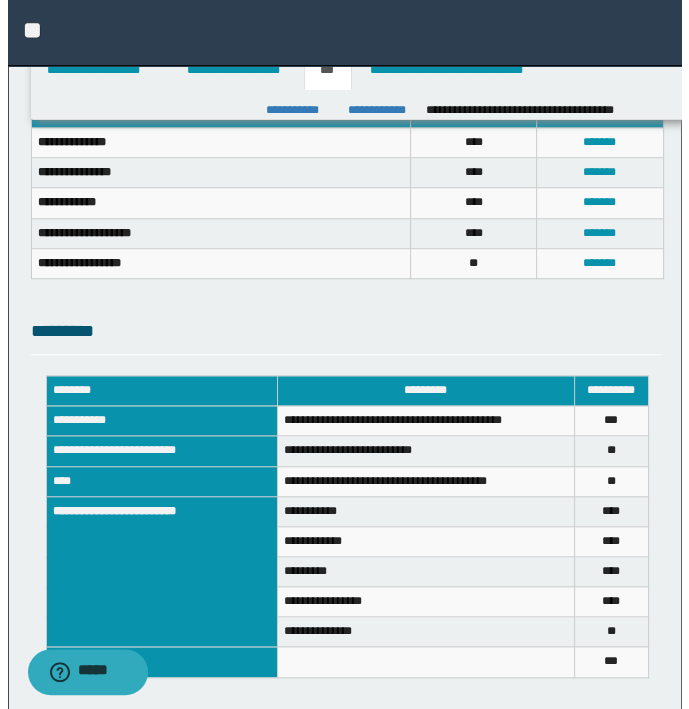 scroll, scrollTop: 781, scrollLeft: 0, axis: vertical 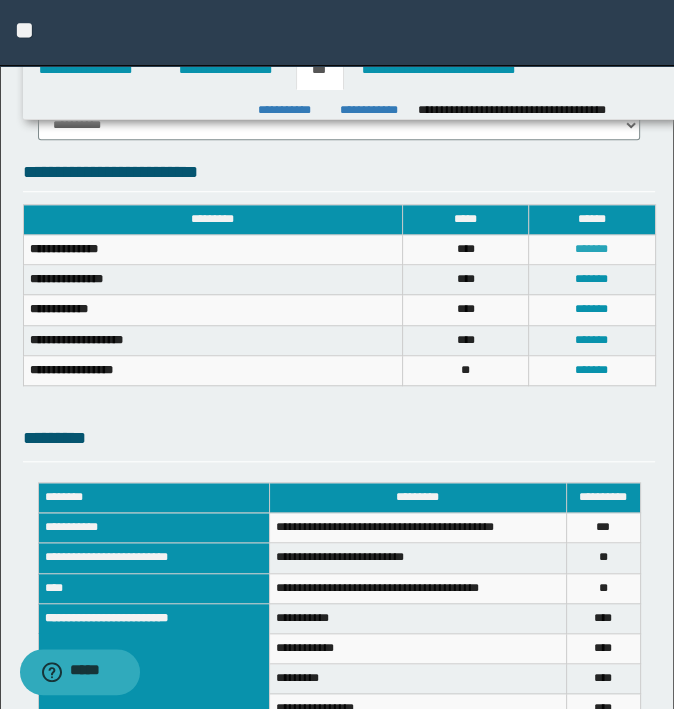 click on "*******" at bounding box center (591, 249) 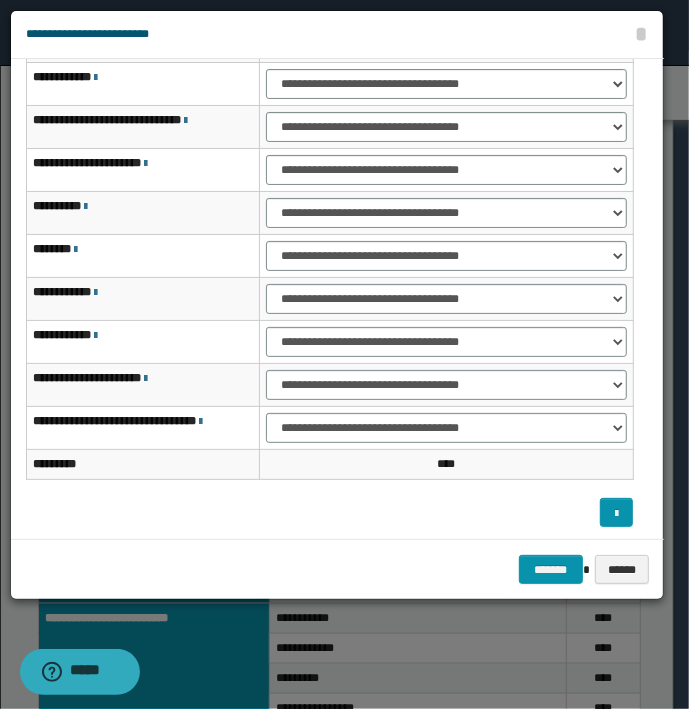 scroll, scrollTop: 118, scrollLeft: 0, axis: vertical 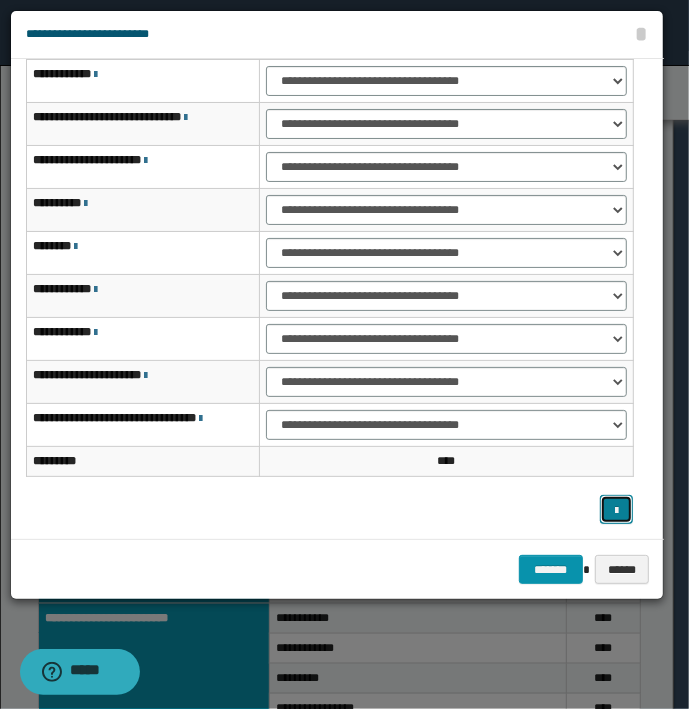 click at bounding box center [617, 510] 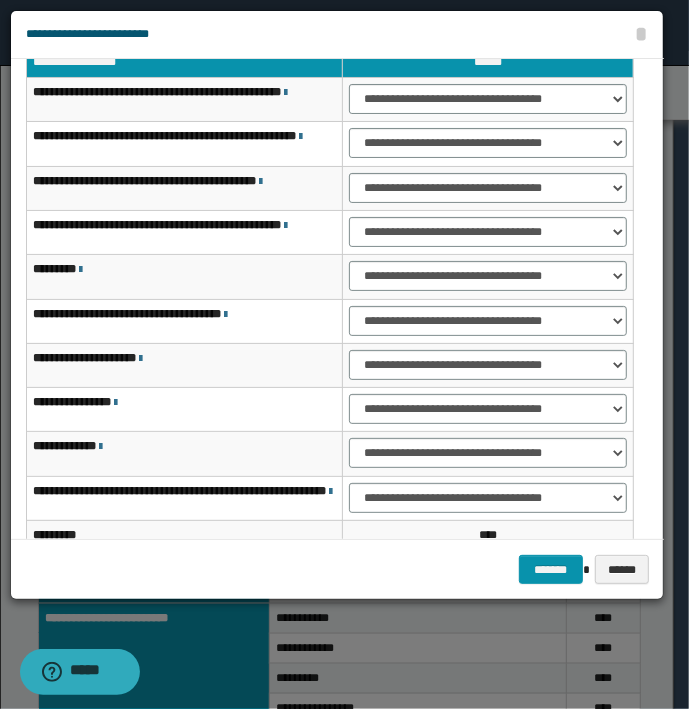 scroll, scrollTop: 163, scrollLeft: 0, axis: vertical 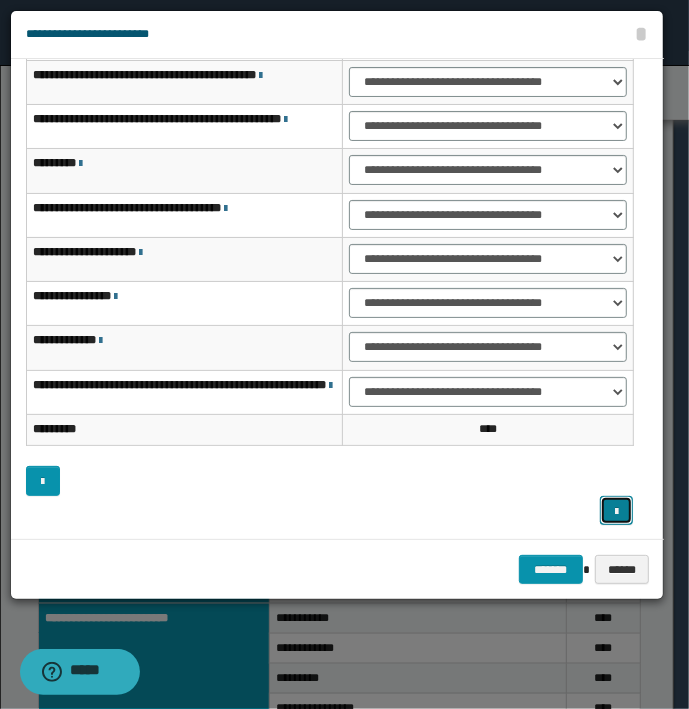 click at bounding box center (616, 512) 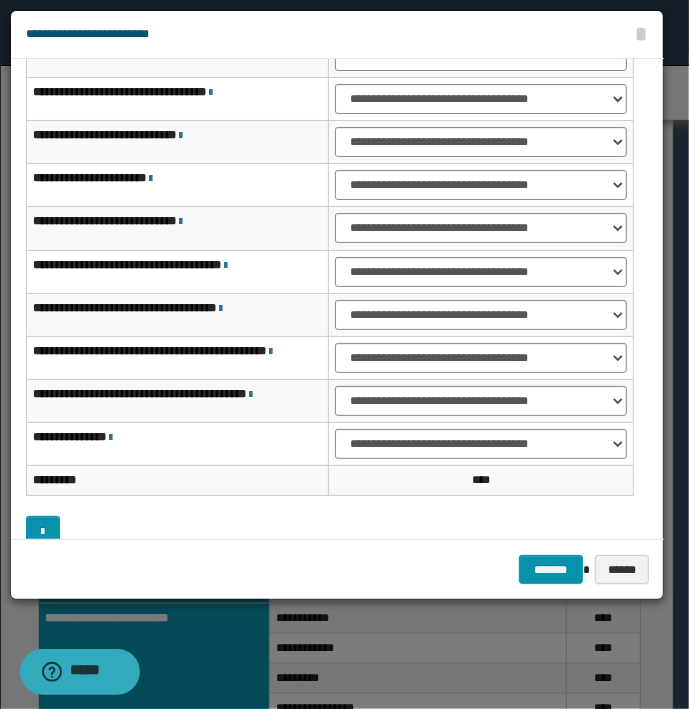 scroll, scrollTop: 151, scrollLeft: 0, axis: vertical 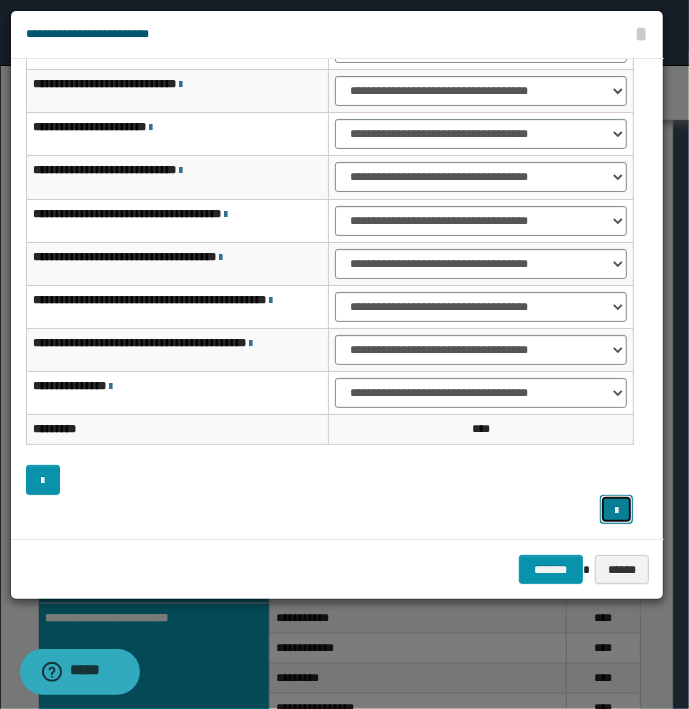 click at bounding box center (616, 511) 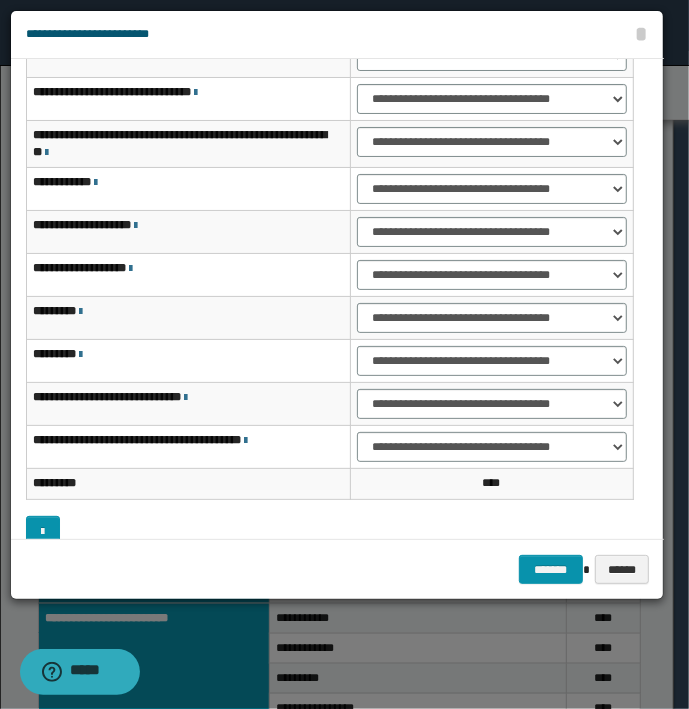 scroll, scrollTop: 151, scrollLeft: 0, axis: vertical 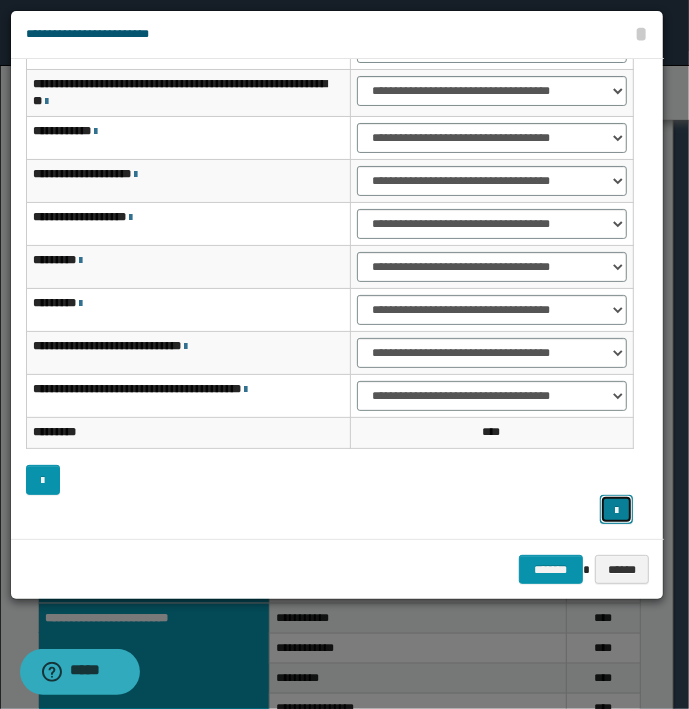 click at bounding box center [617, 510] 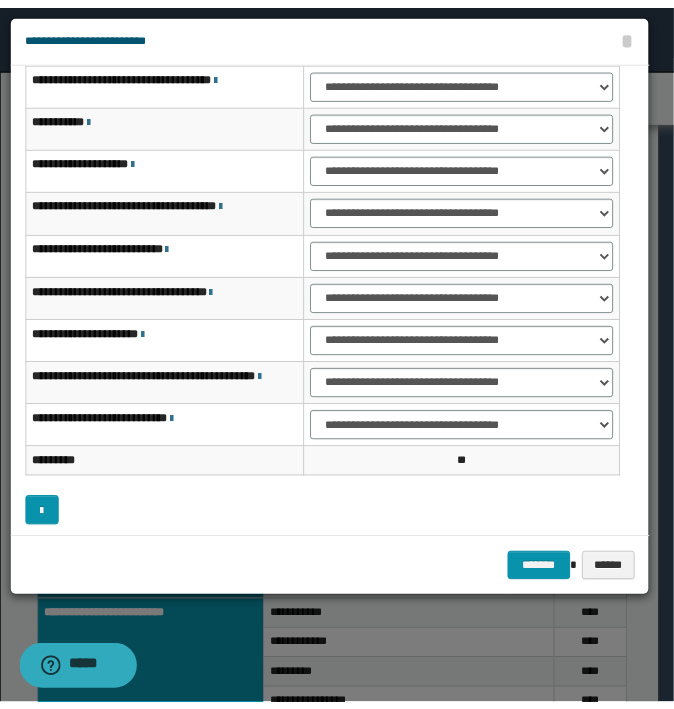 scroll, scrollTop: 123, scrollLeft: 0, axis: vertical 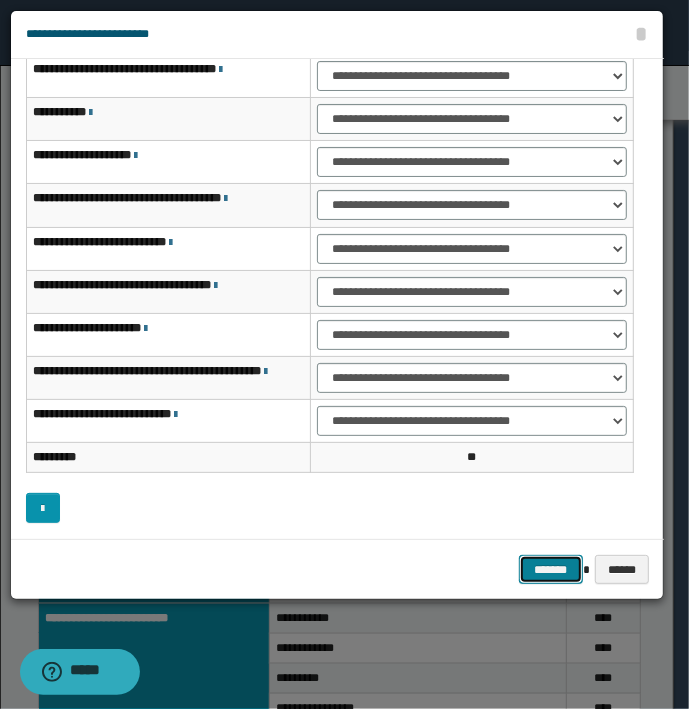 click on "*******" at bounding box center (551, 570) 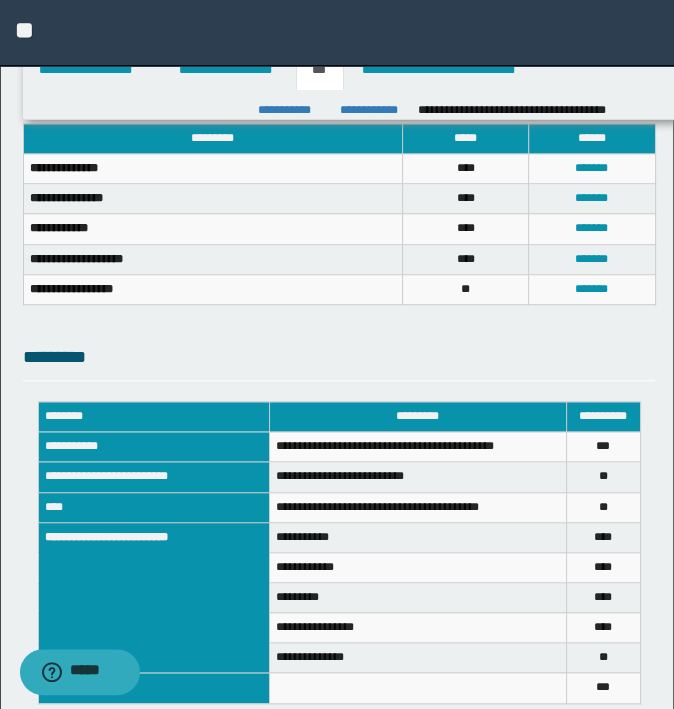 scroll, scrollTop: 981, scrollLeft: 0, axis: vertical 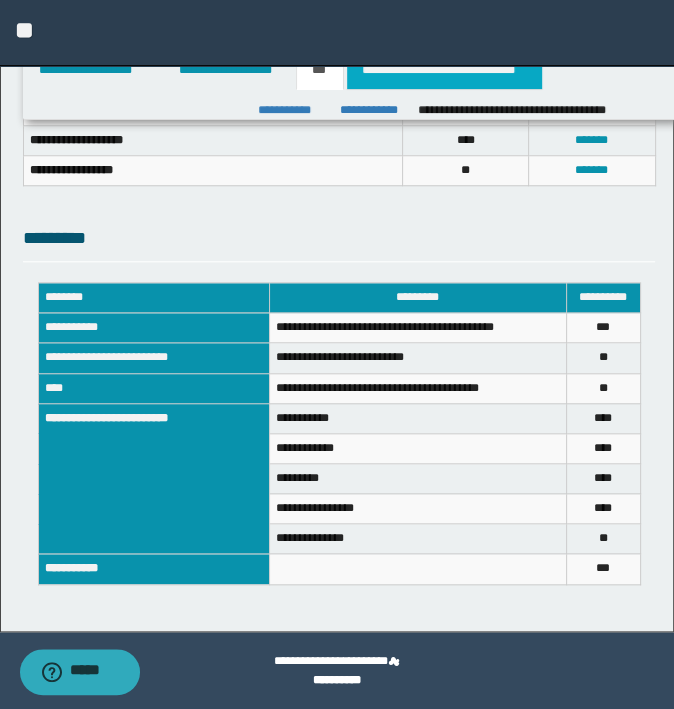 click on "**********" at bounding box center (444, 70) 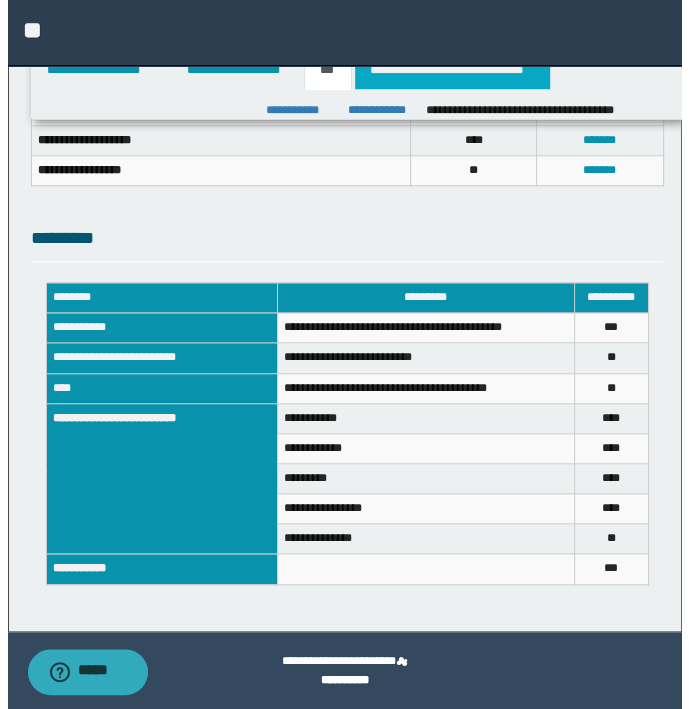 scroll, scrollTop: 0, scrollLeft: 0, axis: both 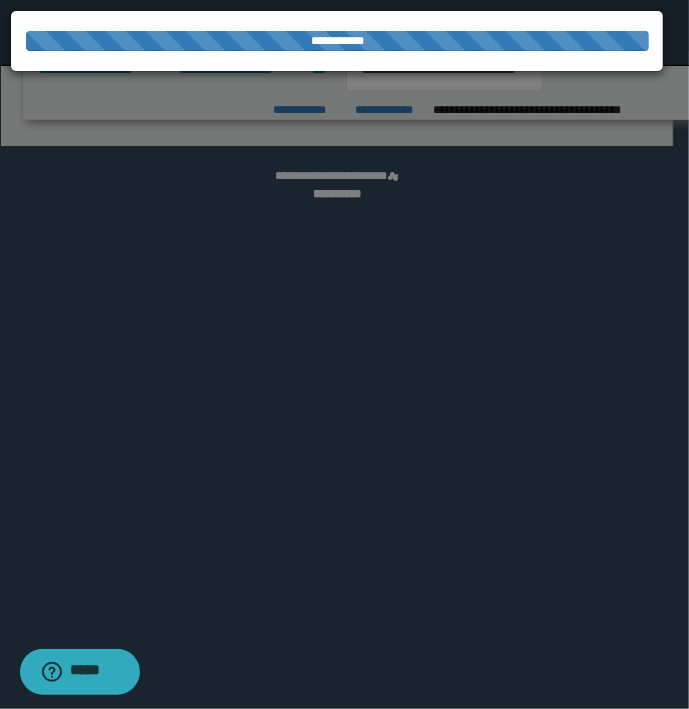 select on "*" 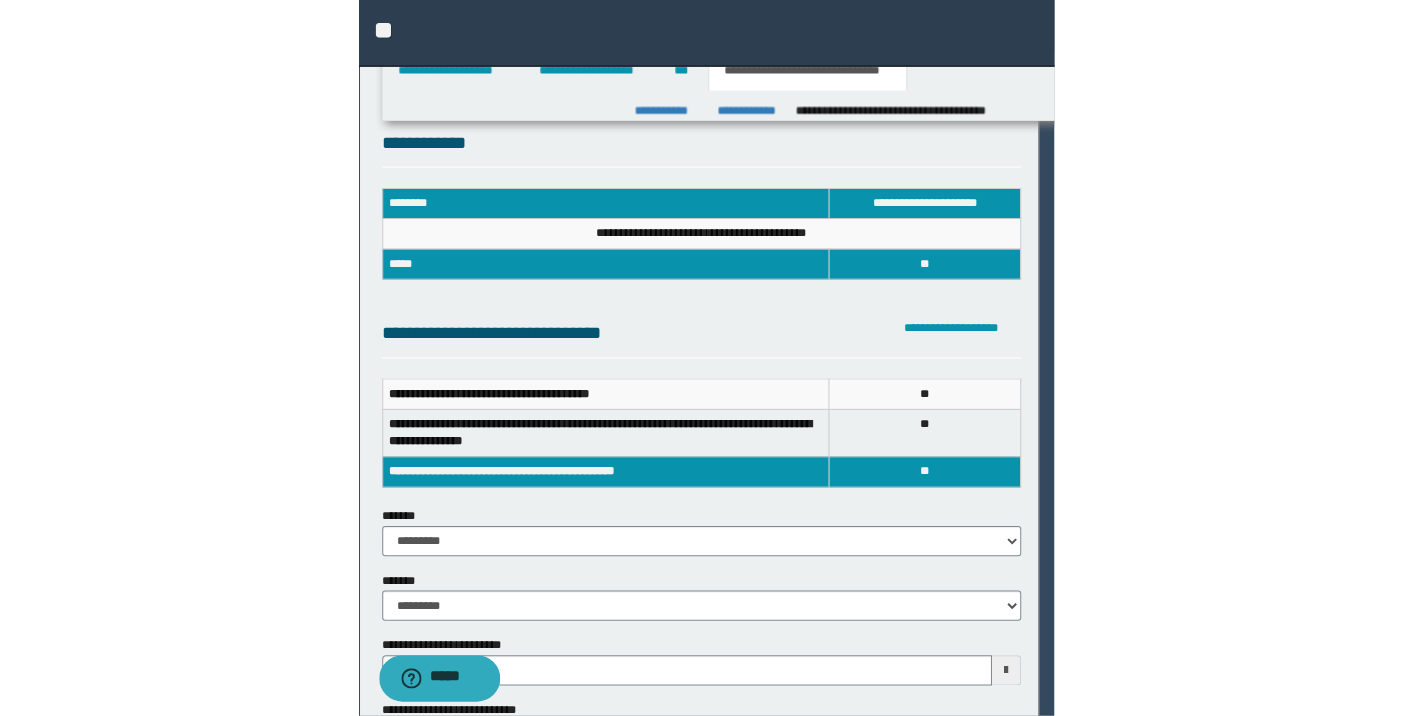 scroll, scrollTop: 0, scrollLeft: 0, axis: both 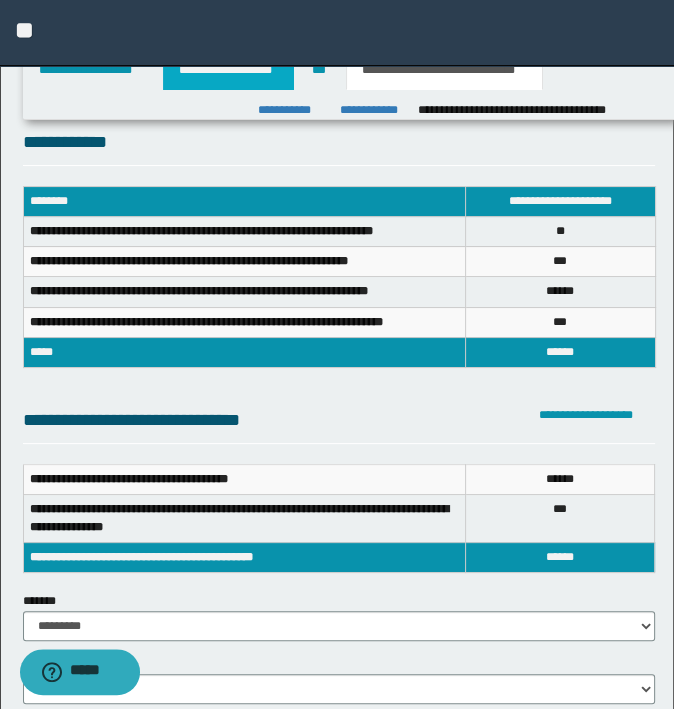 click on "**********" at bounding box center (228, 70) 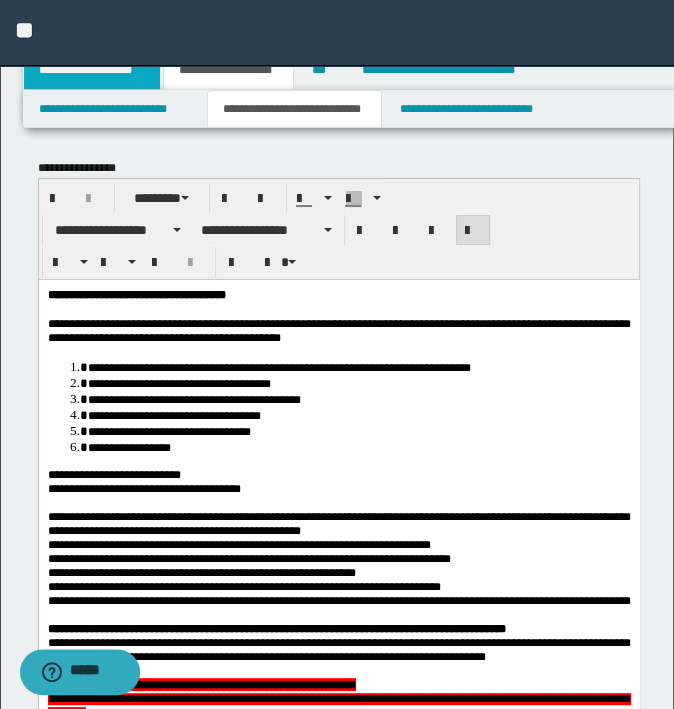 click on "**********" at bounding box center (92, 70) 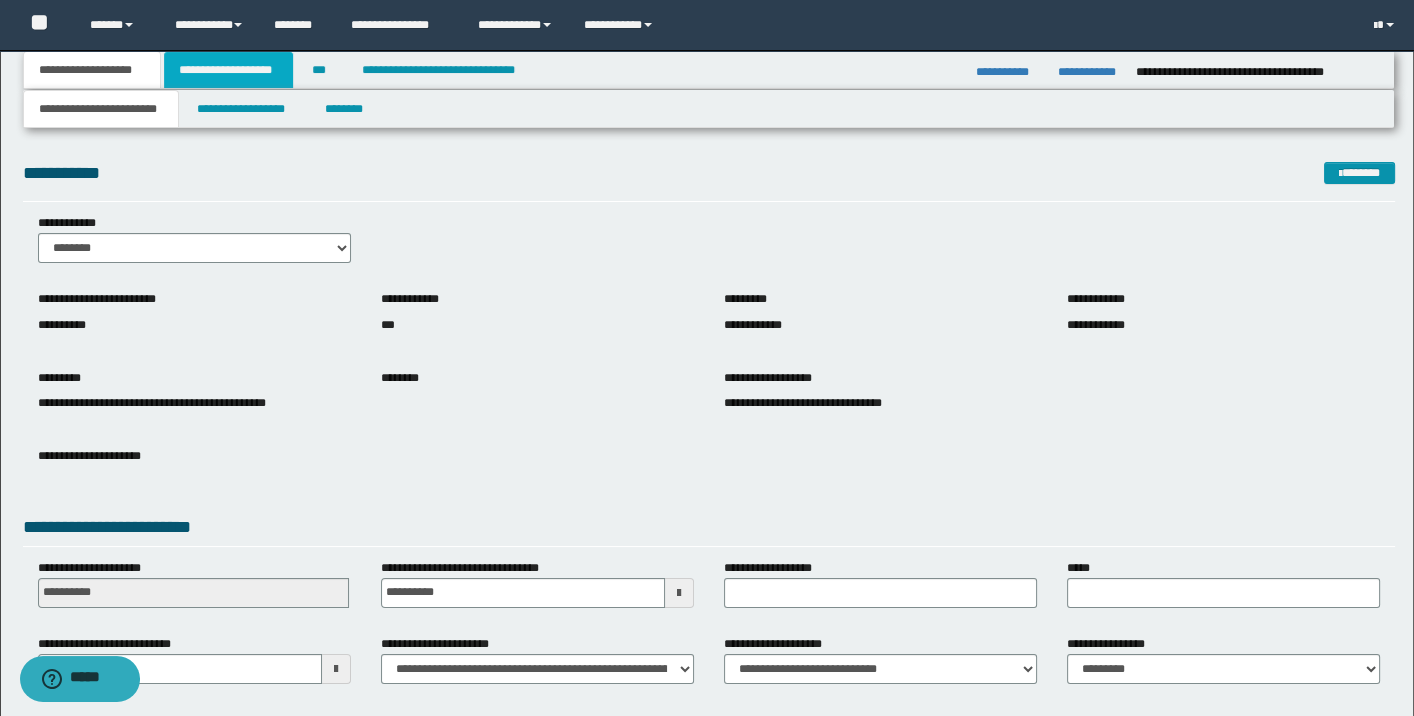click on "**********" at bounding box center [228, 70] 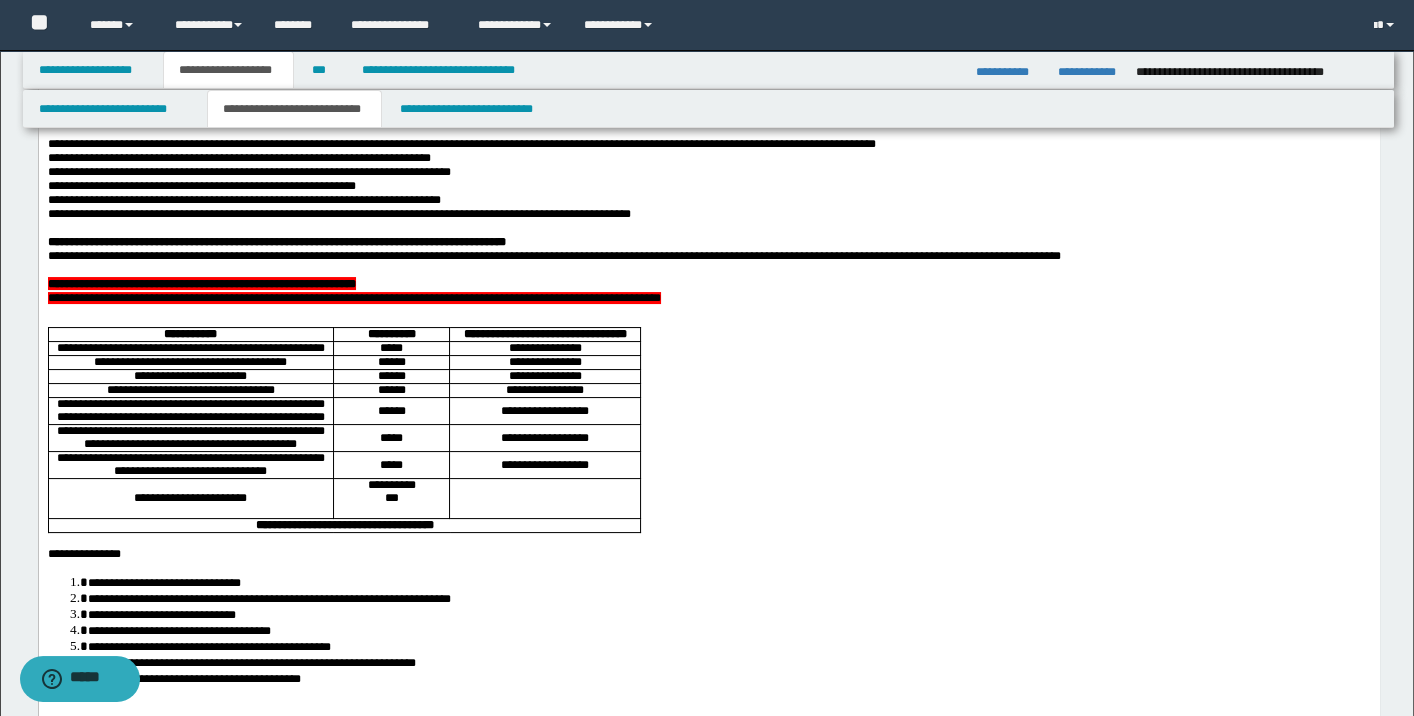 scroll, scrollTop: 300, scrollLeft: 0, axis: vertical 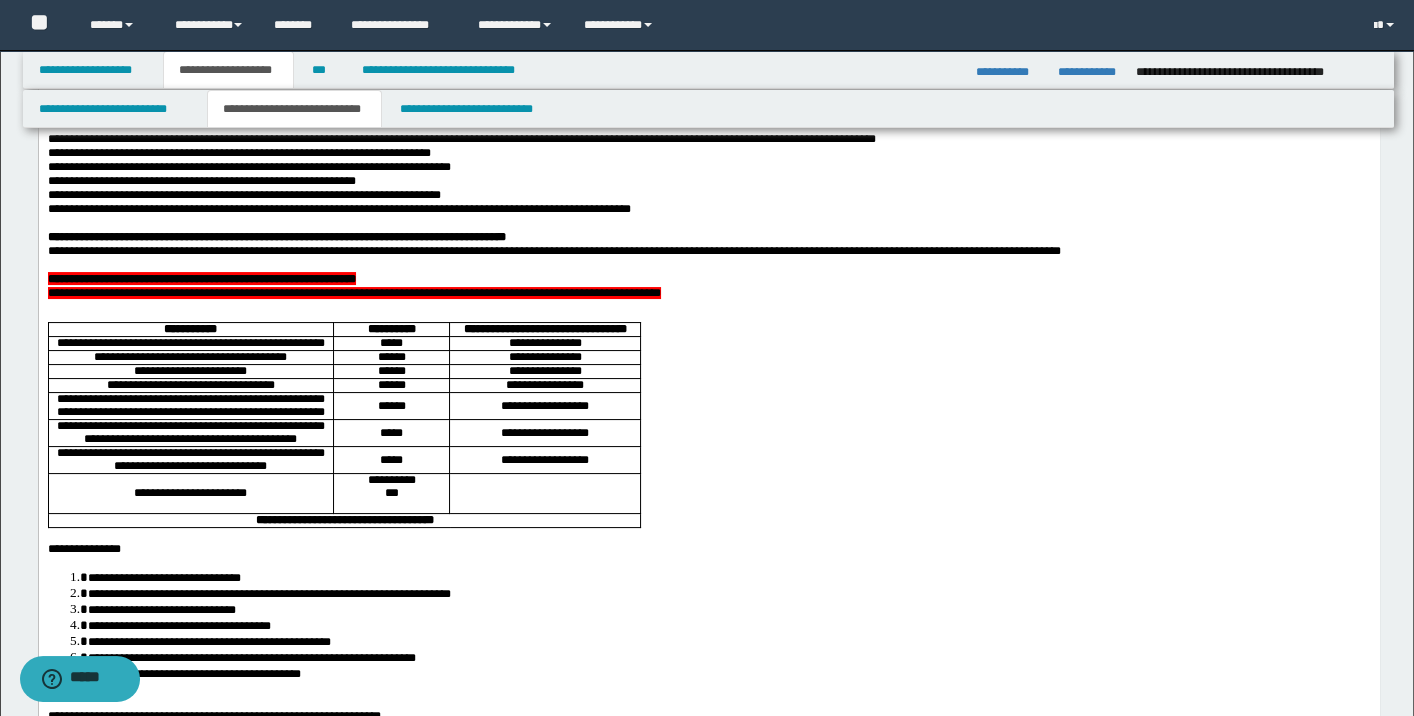 click on "**********" at bounding box center [201, 279] 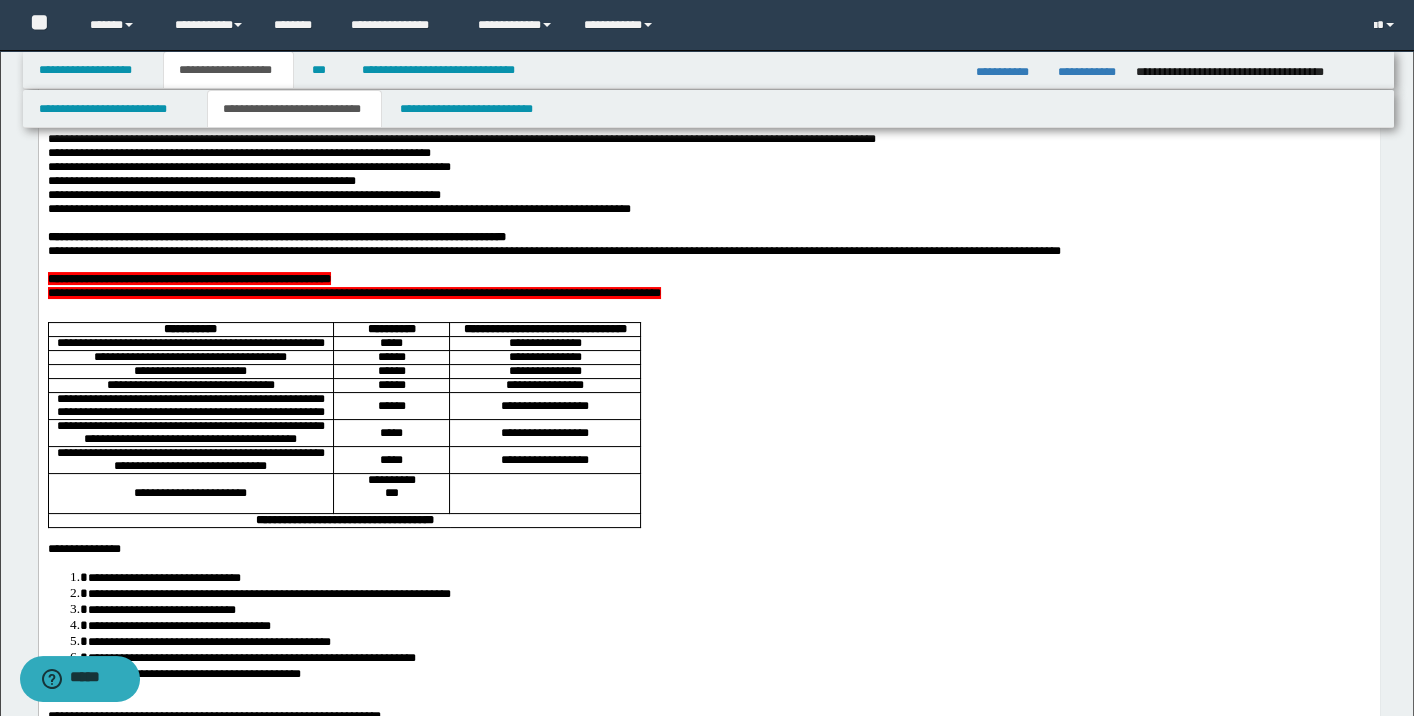click on "**********" at bounding box center [708, 541] 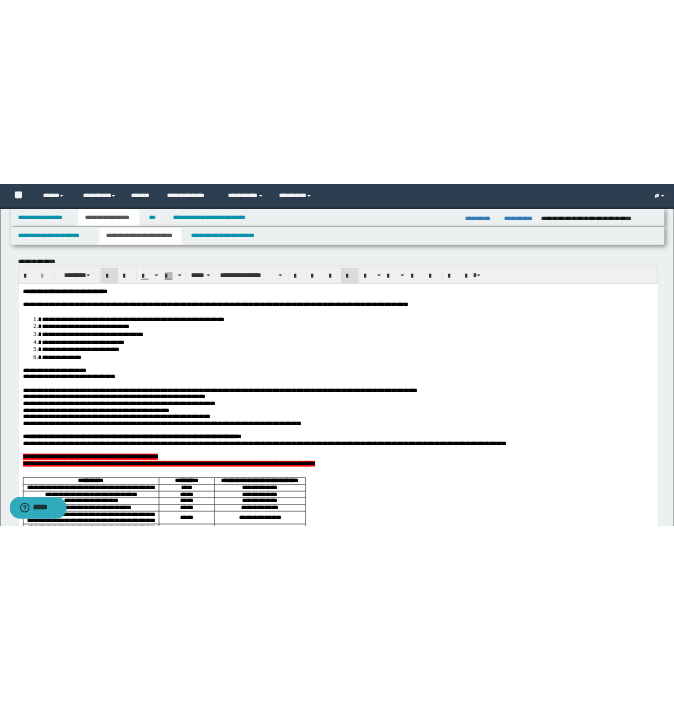 scroll, scrollTop: 0, scrollLeft: 0, axis: both 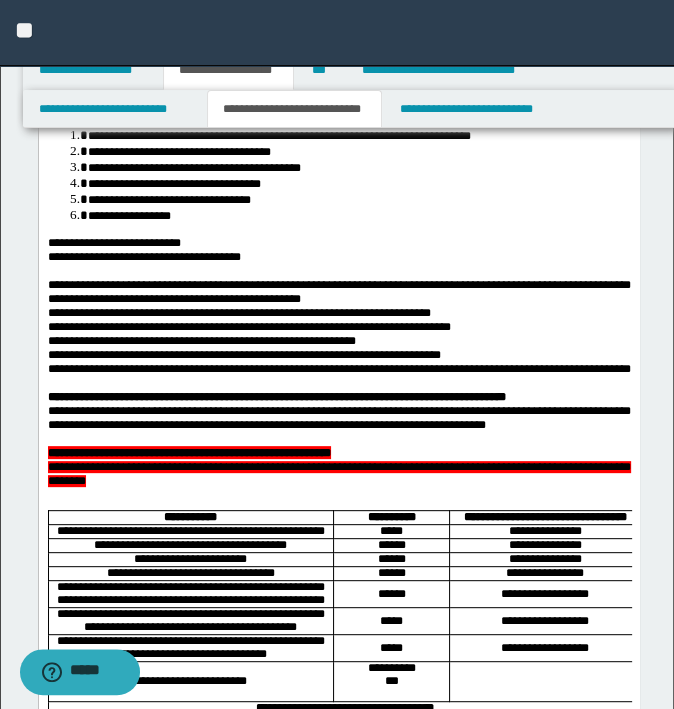 click on "**********" at bounding box center [338, 291] 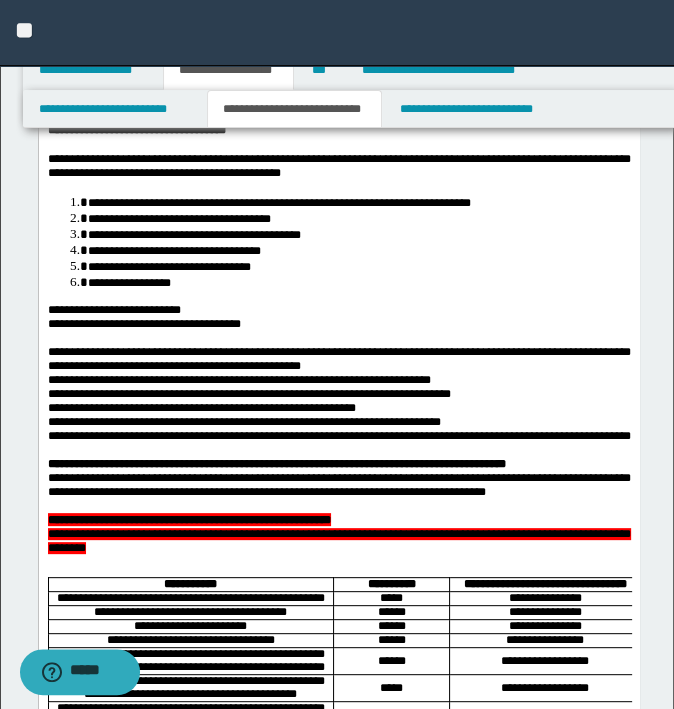 scroll, scrollTop: 100, scrollLeft: 0, axis: vertical 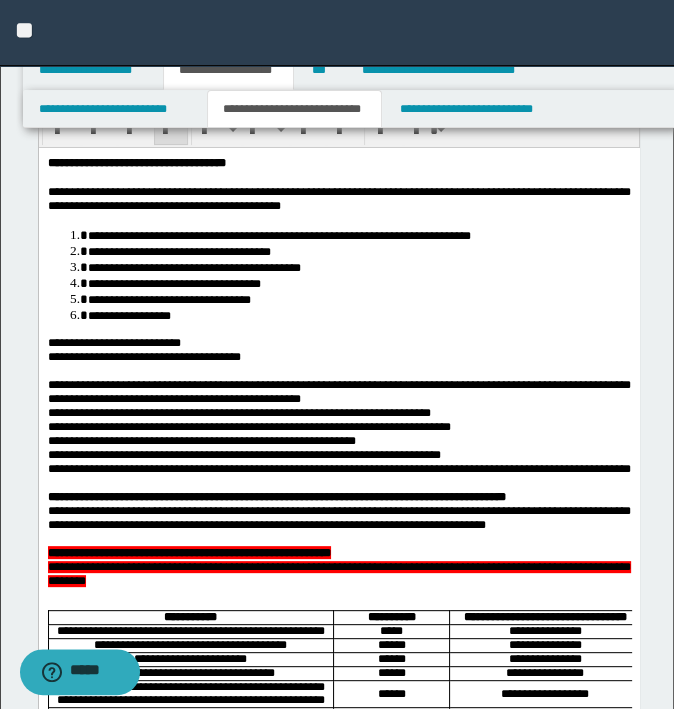 click on "**********" at bounding box center (338, 198) 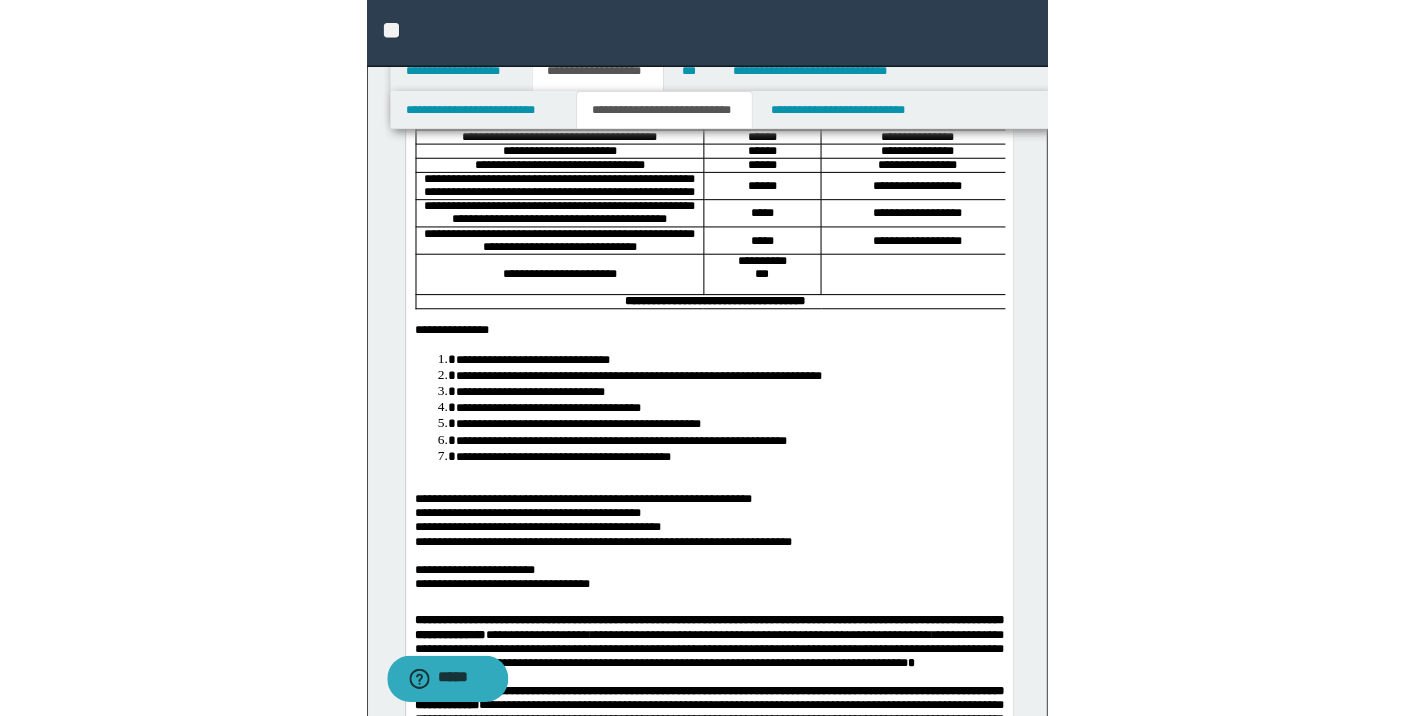 scroll, scrollTop: 600, scrollLeft: 0, axis: vertical 